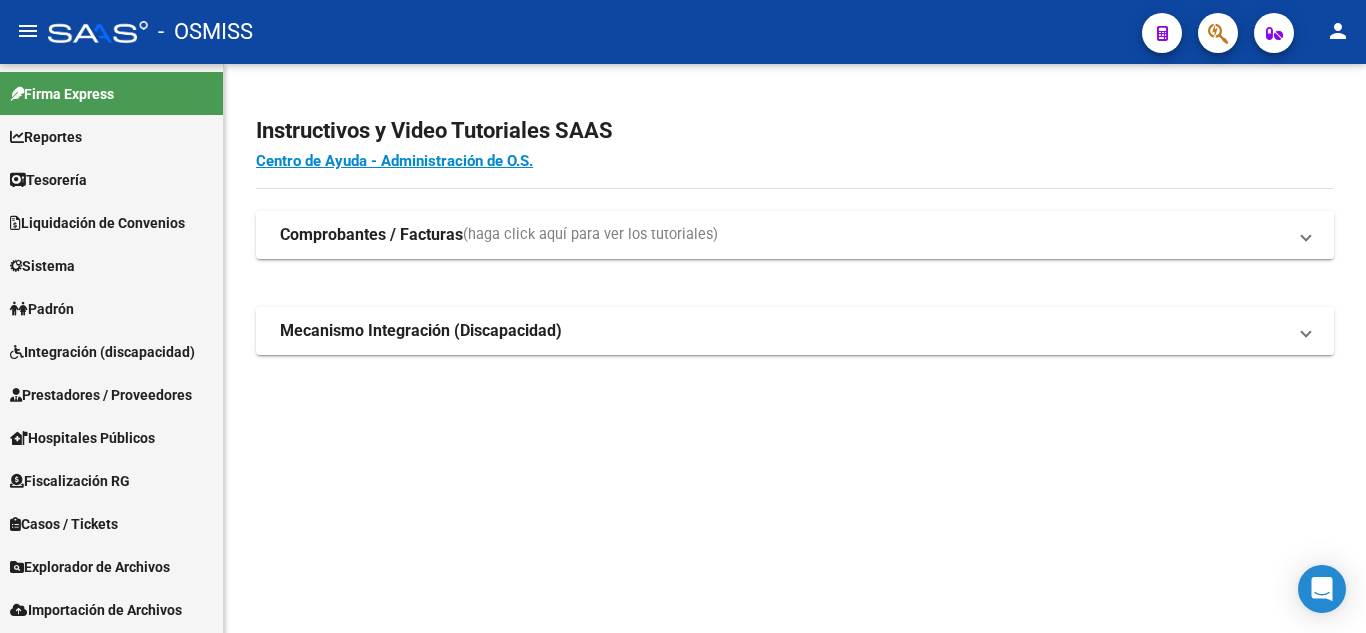 scroll, scrollTop: 0, scrollLeft: 0, axis: both 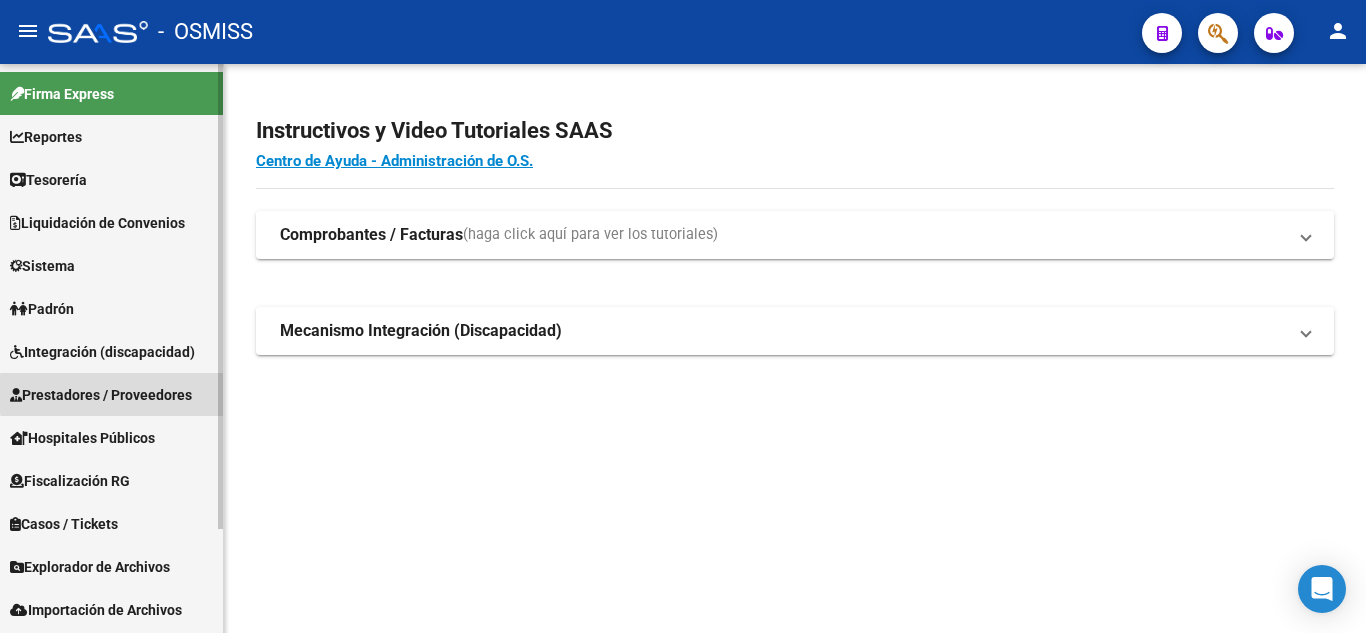 click on "Prestadores / Proveedores" at bounding box center [101, 395] 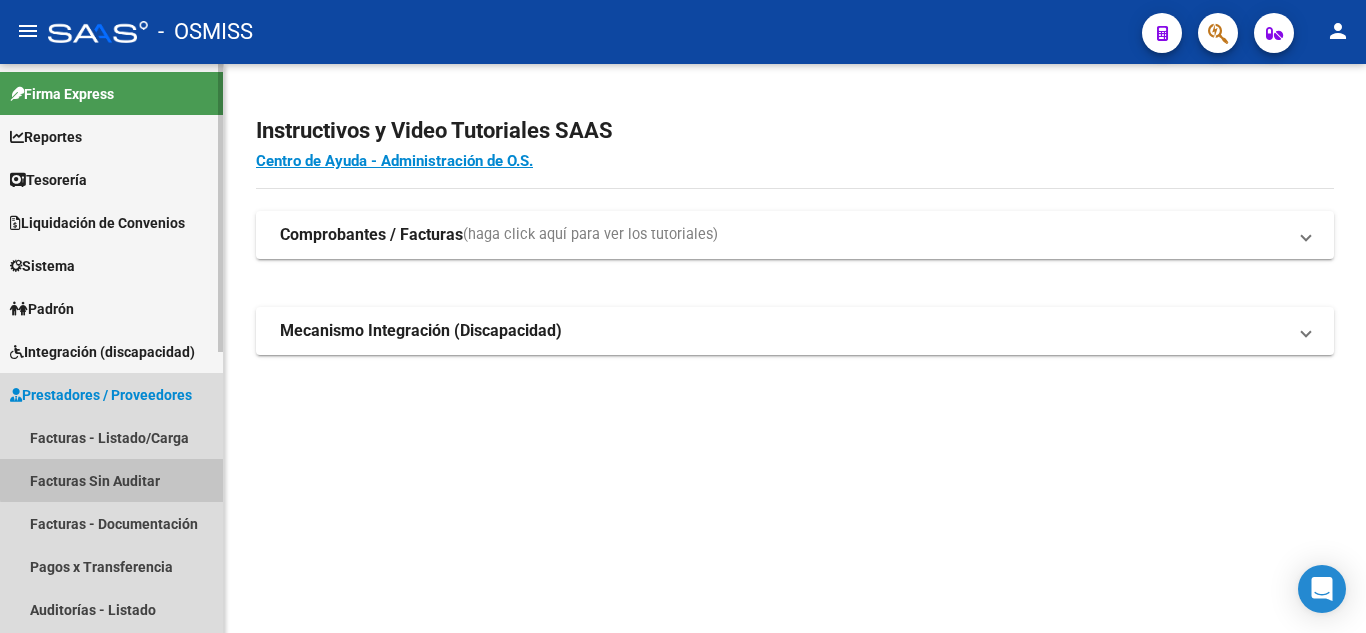 click on "Facturas Sin Auditar" at bounding box center [111, 480] 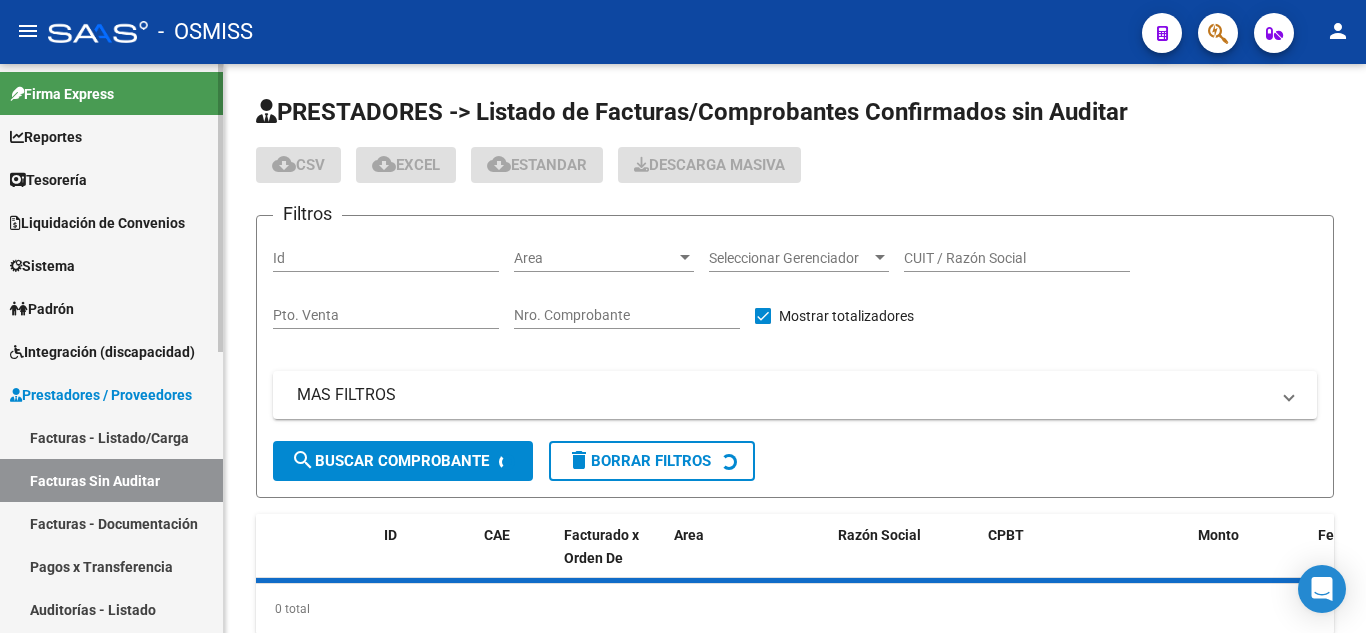 click on "Facturas - Listado/Carga" at bounding box center [111, 437] 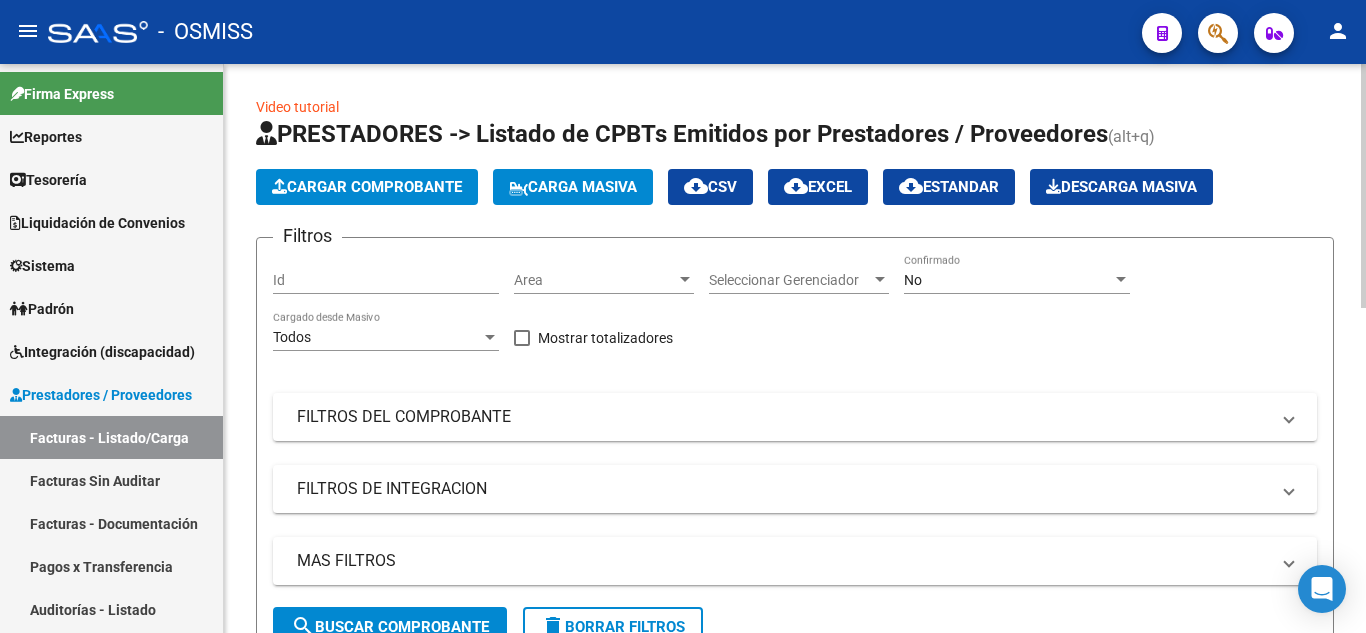 click on "Area Area" 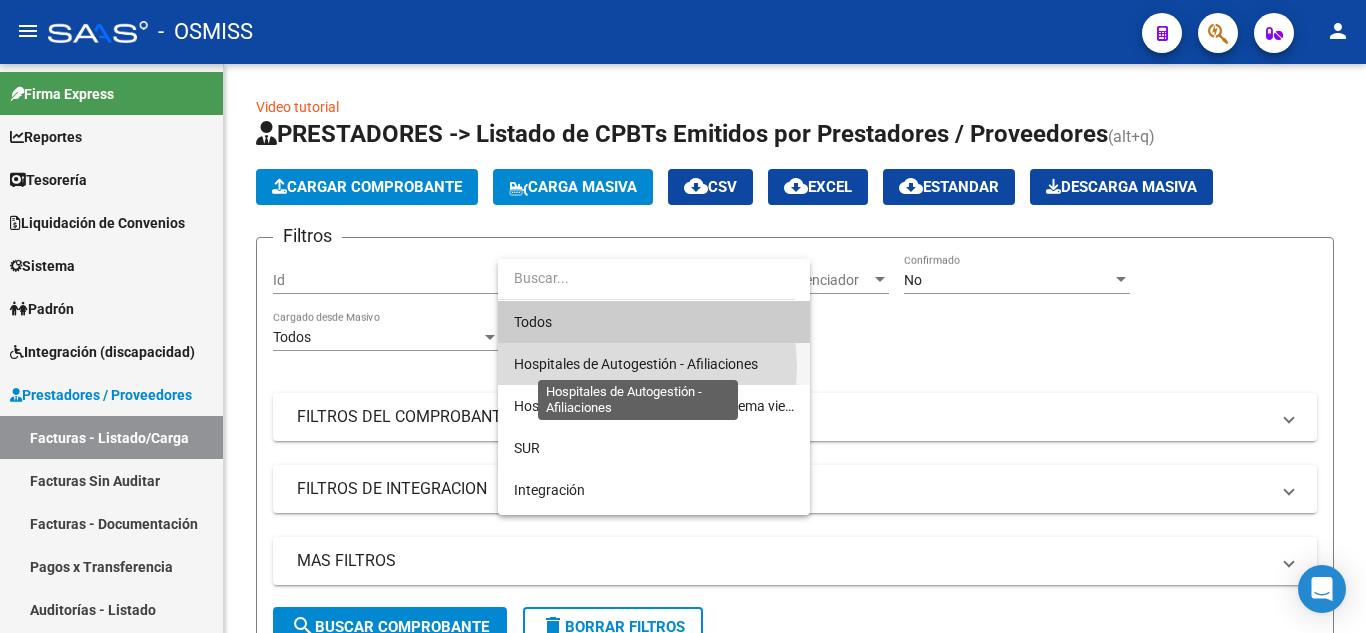 click on "Hospitales de Autogestión - Afiliaciones" at bounding box center [636, 364] 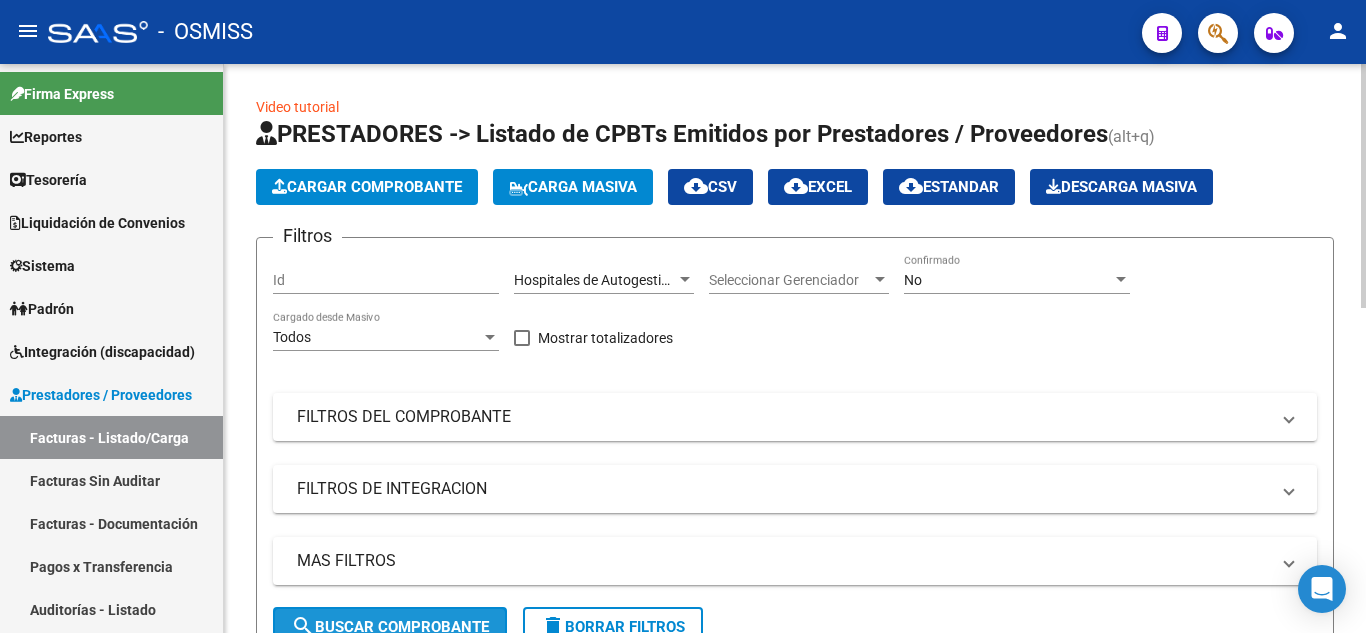 click on "search  Buscar Comprobante" 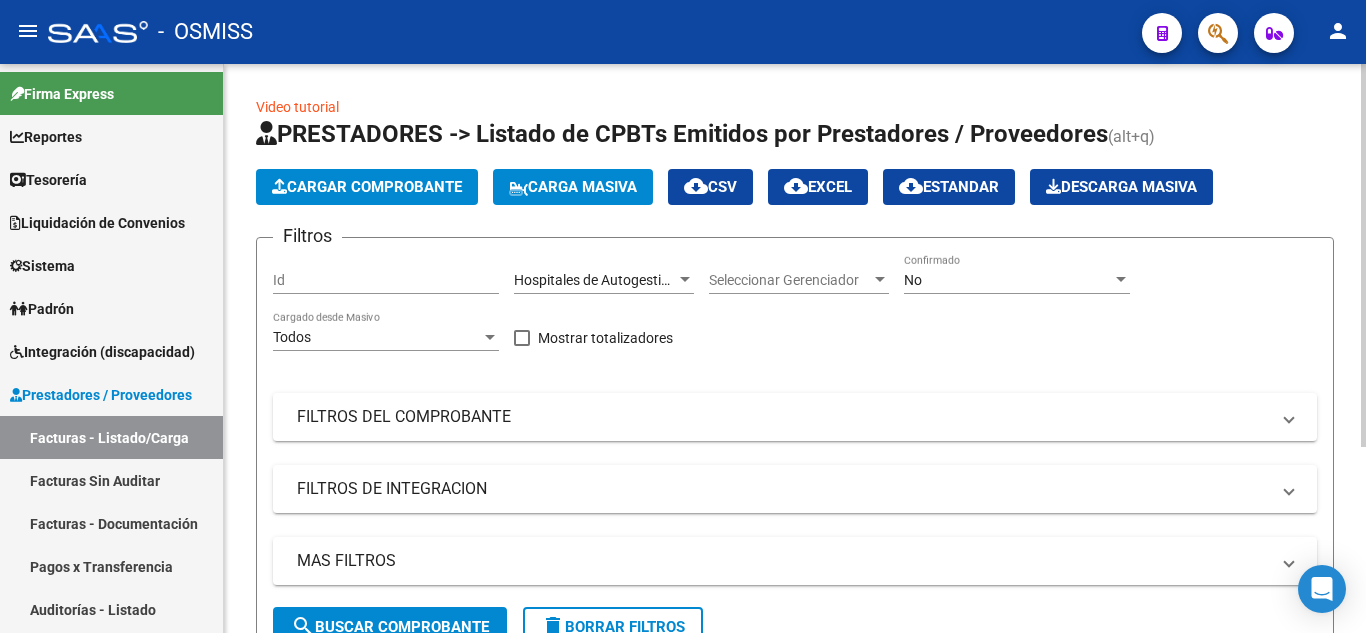 click on "Hospitales de Autogestión - Afiliaciones Area" 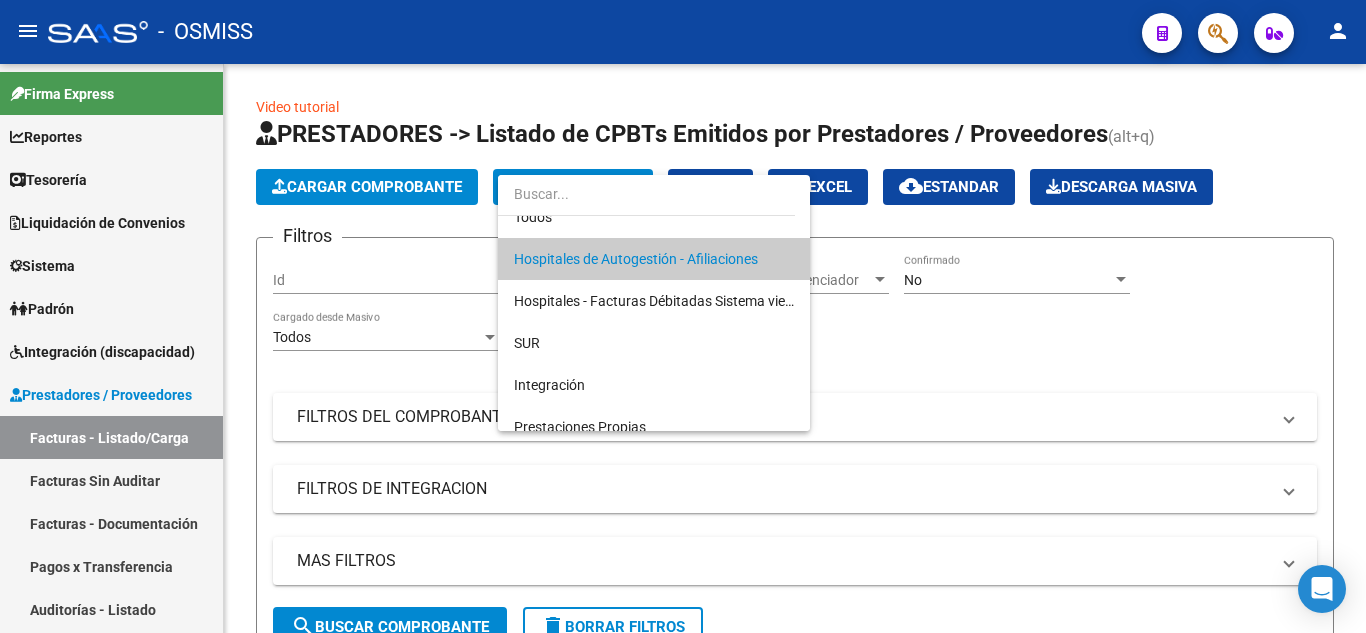 scroll, scrollTop: 0, scrollLeft: 0, axis: both 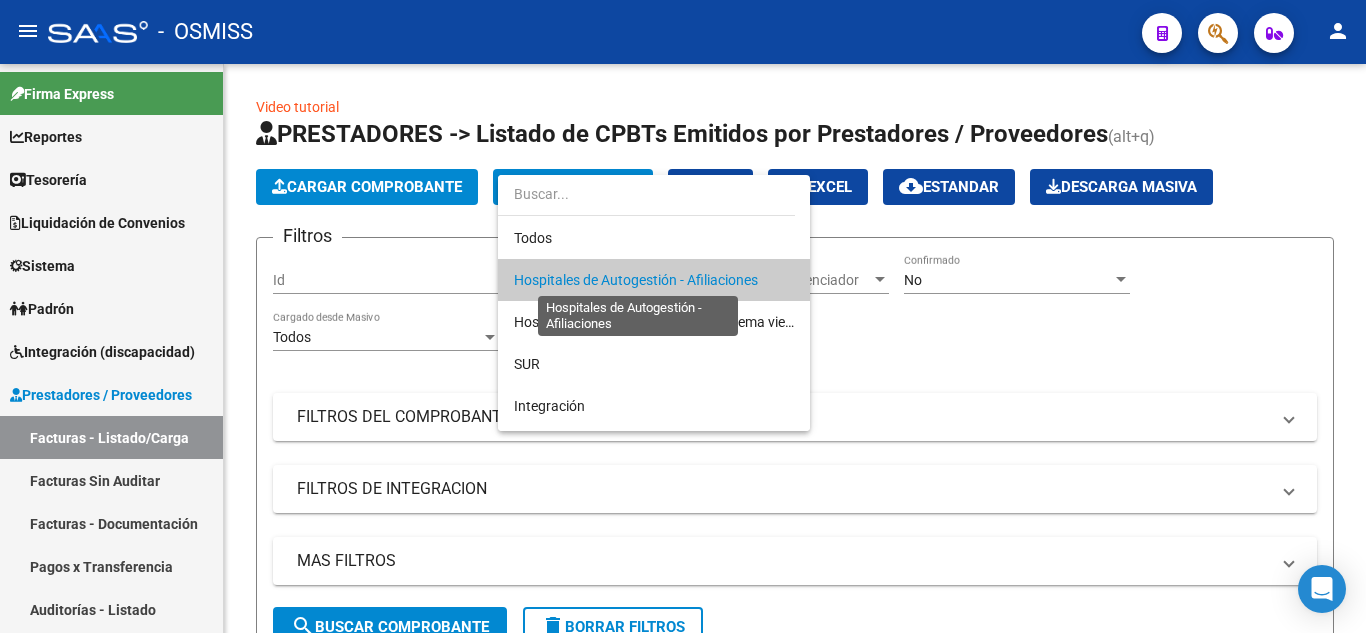 click on "Hospitales de Autogestión - Afiliaciones" at bounding box center [636, 280] 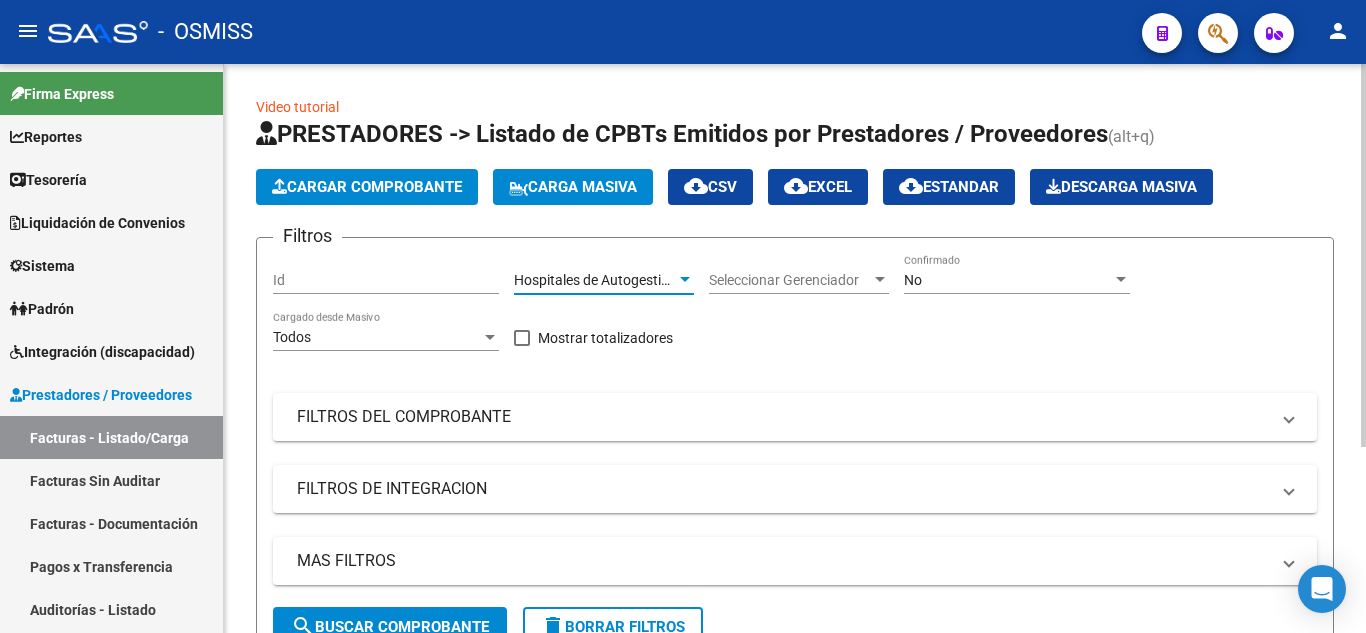 click on "search  Buscar Comprobante" 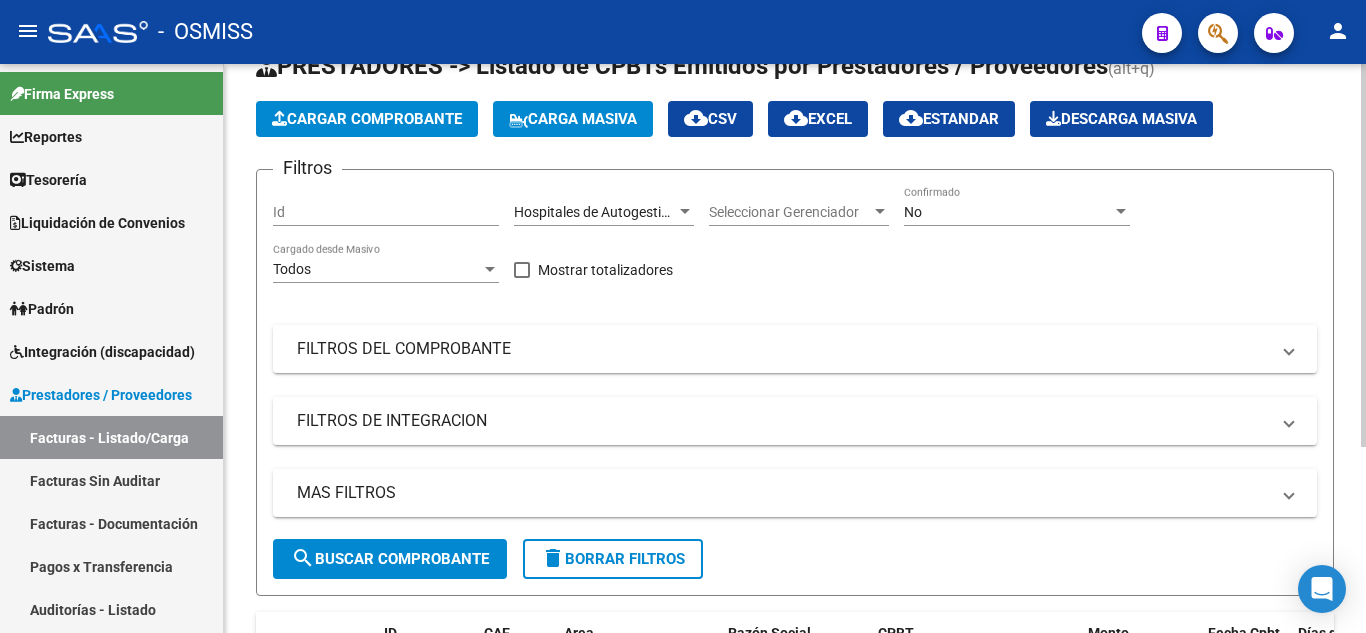 scroll, scrollTop: 100, scrollLeft: 0, axis: vertical 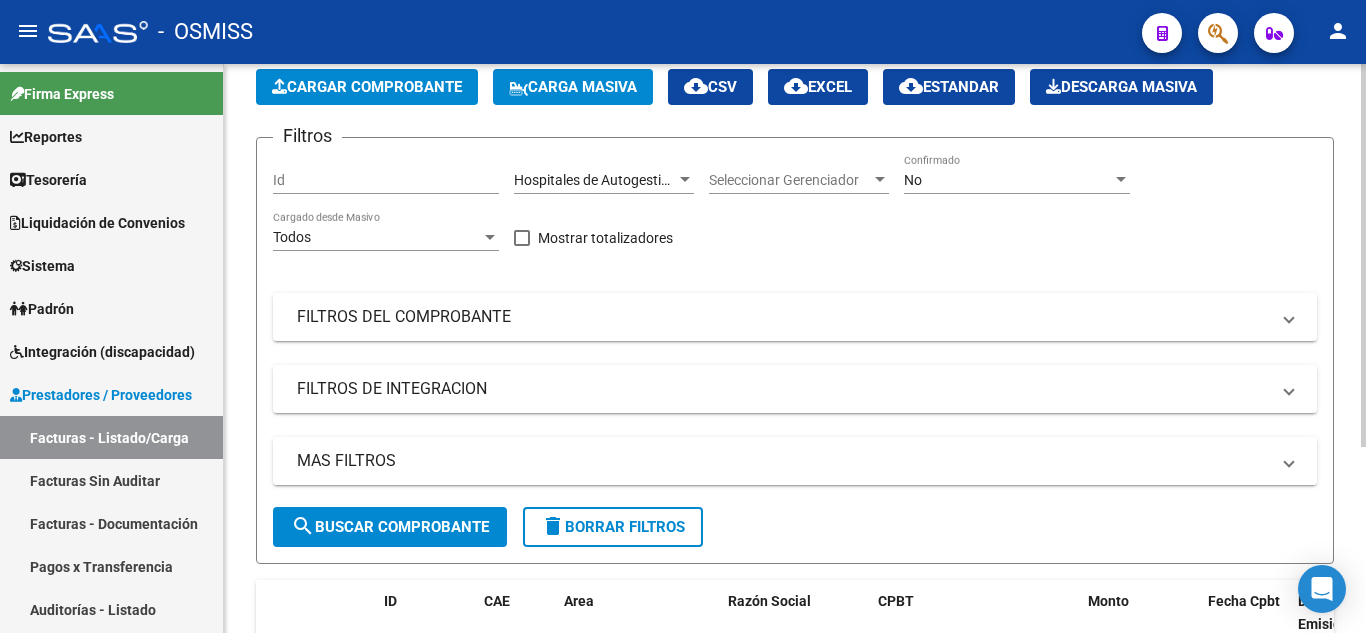 click on "MAS FILTROS" at bounding box center (783, 461) 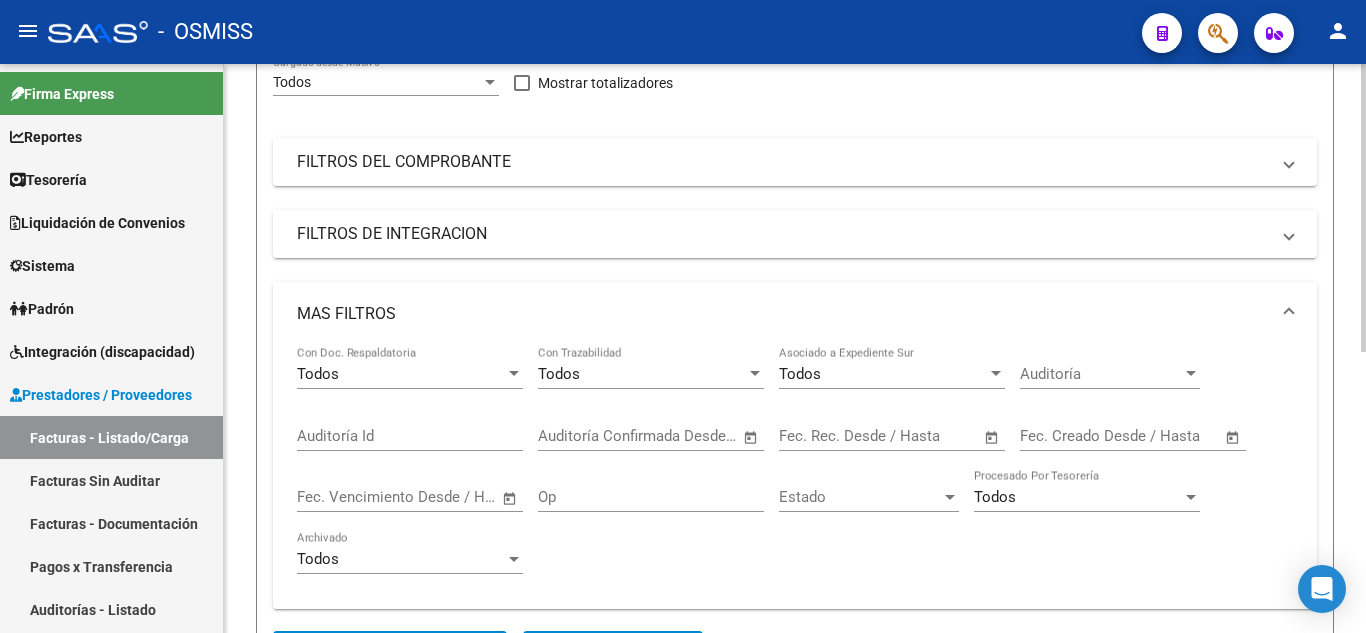 scroll, scrollTop: 300, scrollLeft: 0, axis: vertical 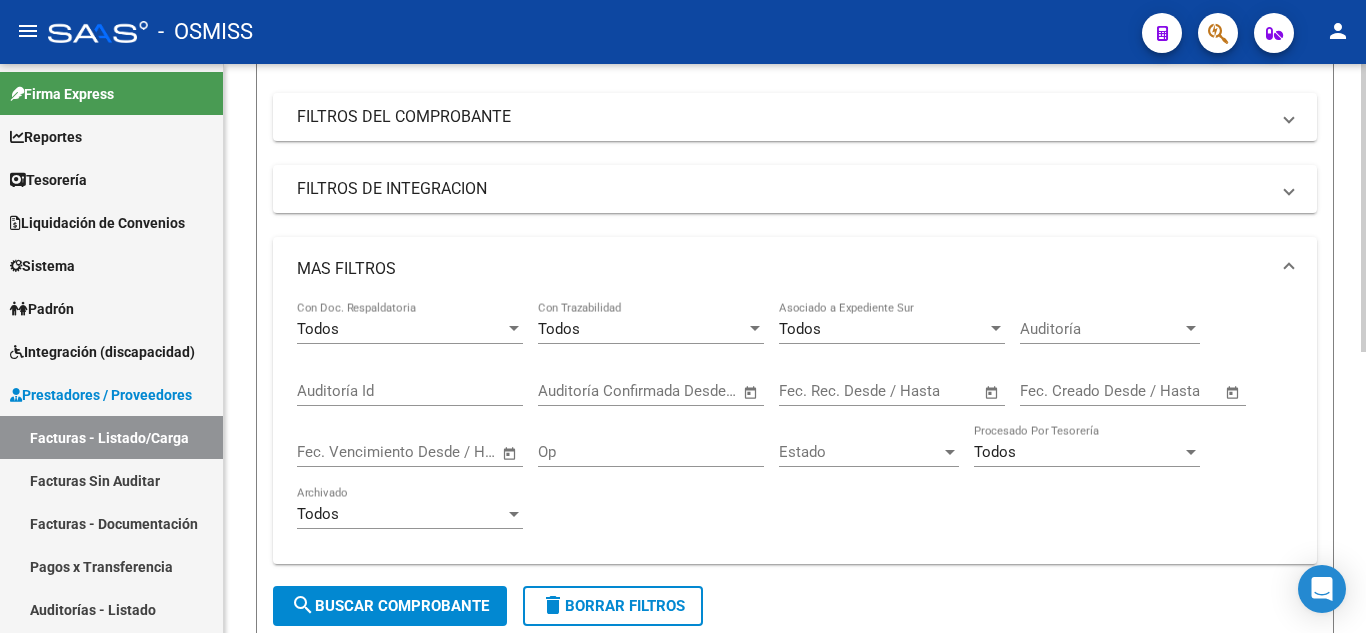 click at bounding box center [811, 391] 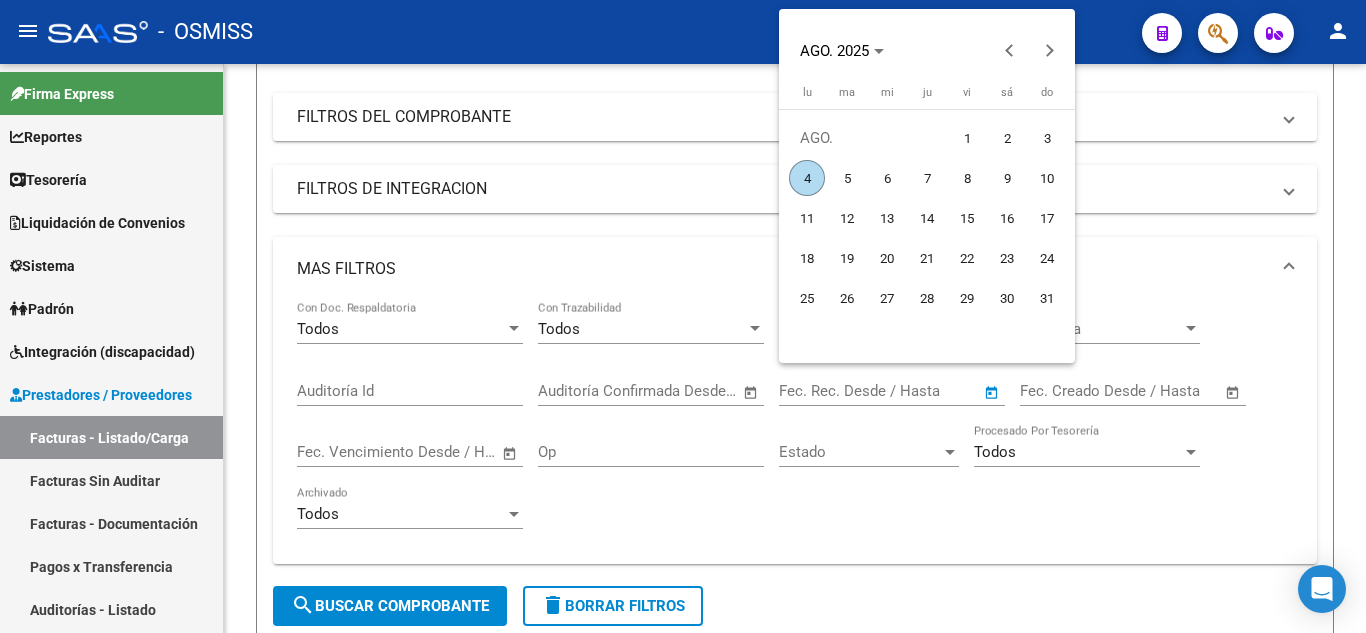 click on "4" at bounding box center [807, 178] 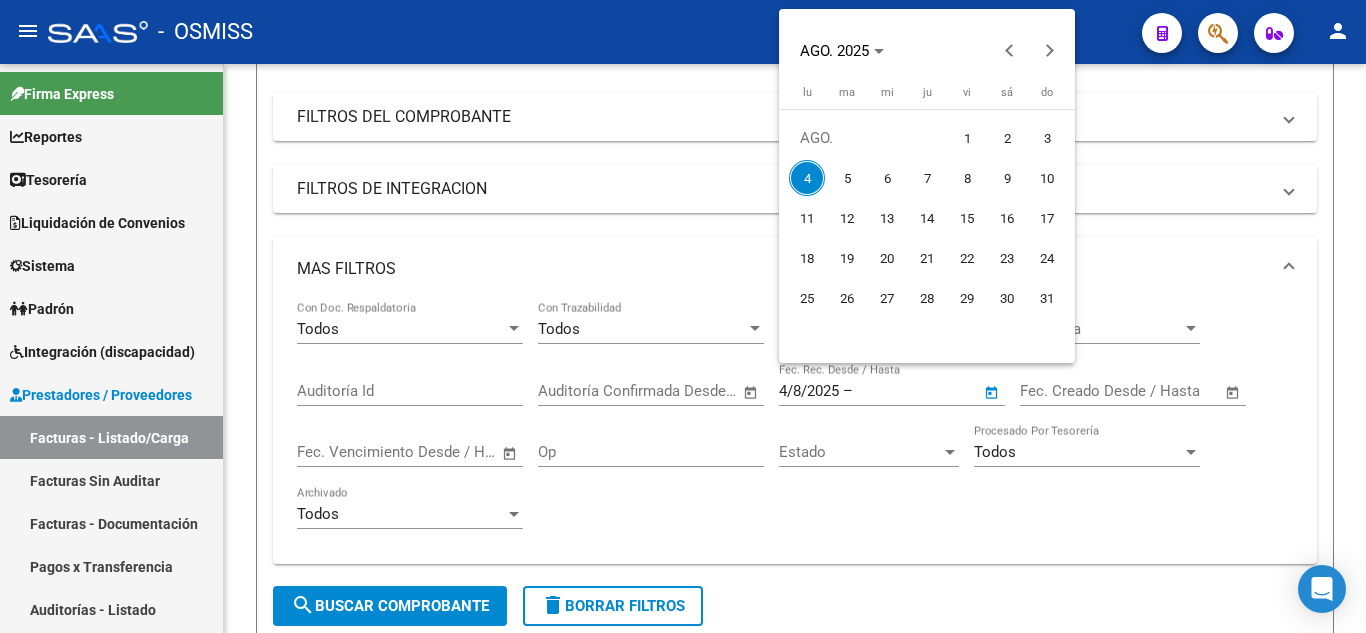 click on "4" at bounding box center (807, 178) 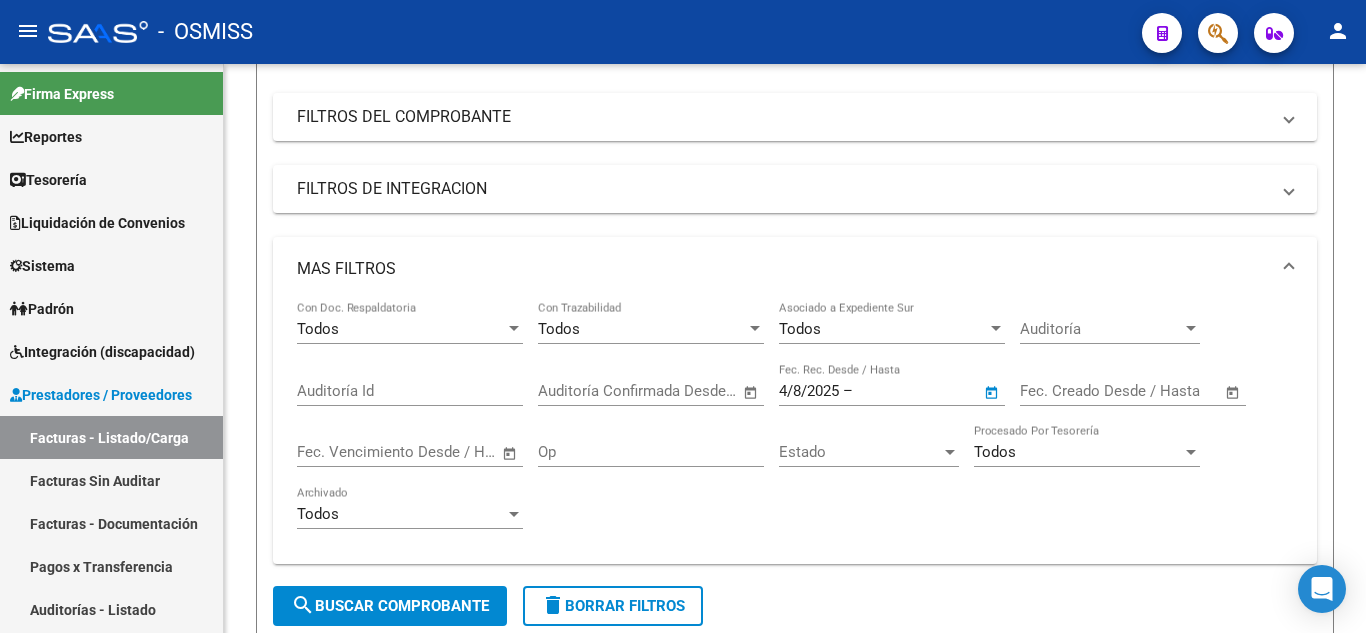 type on "4/8/2025" 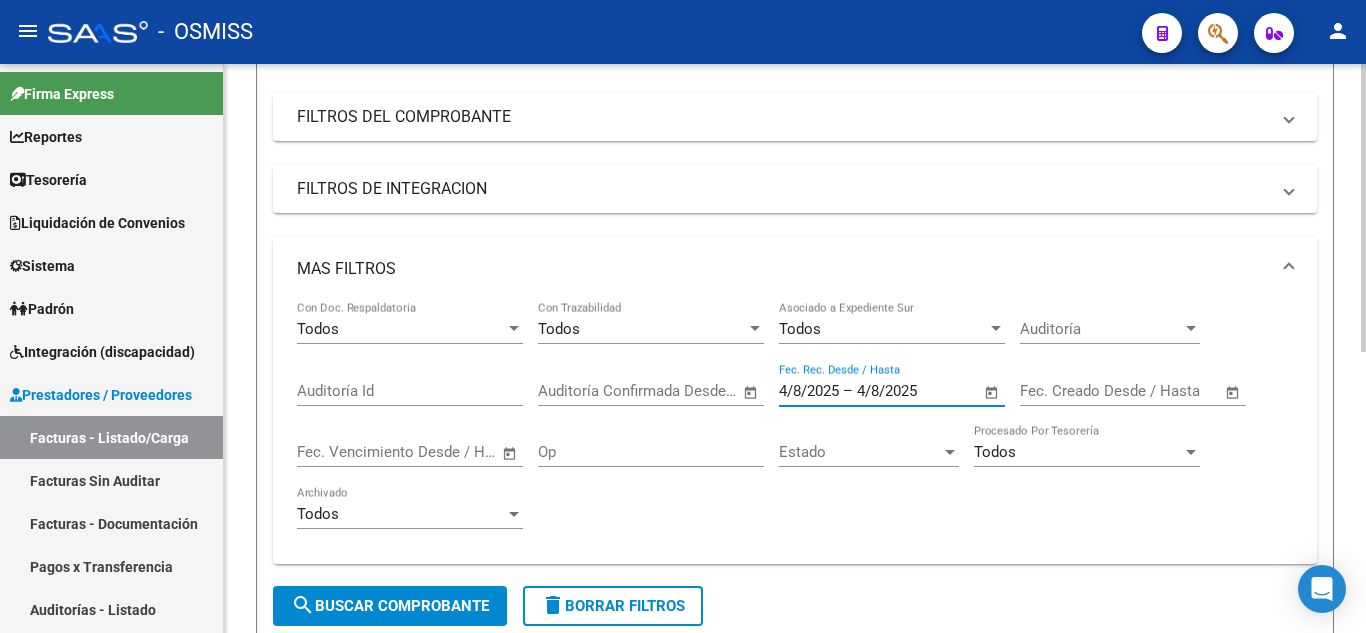 click on "4/8/2025" at bounding box center [905, 391] 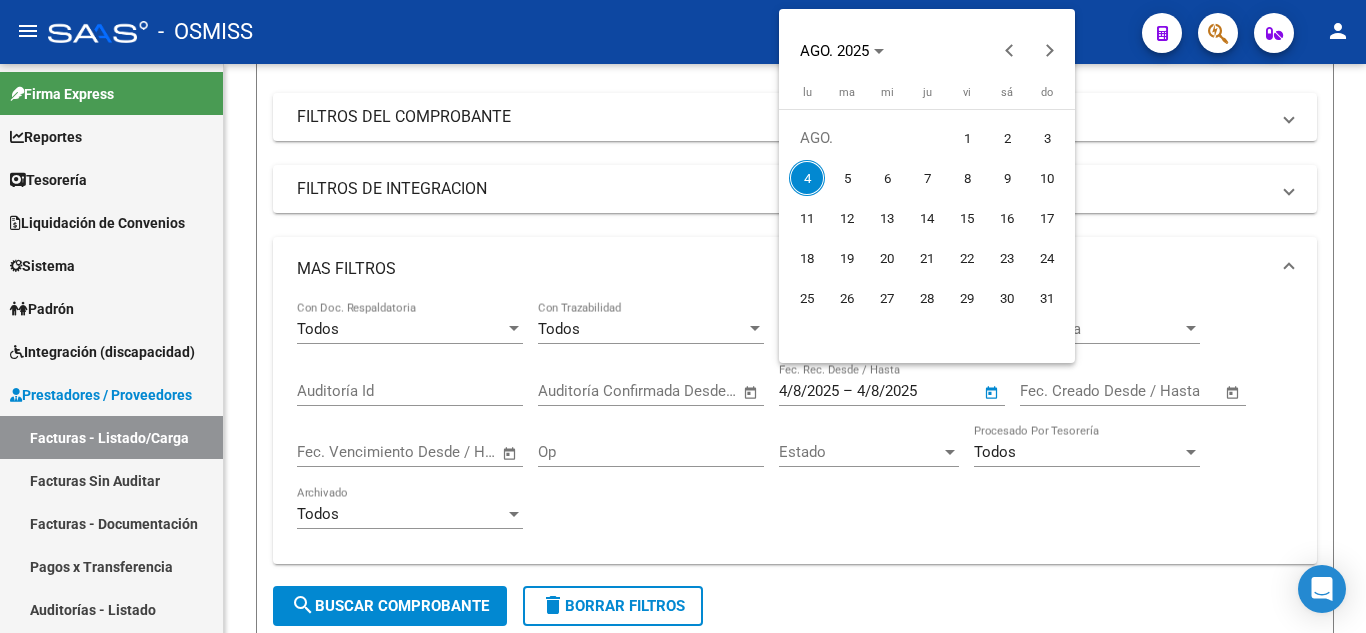 click on "1" at bounding box center [967, 138] 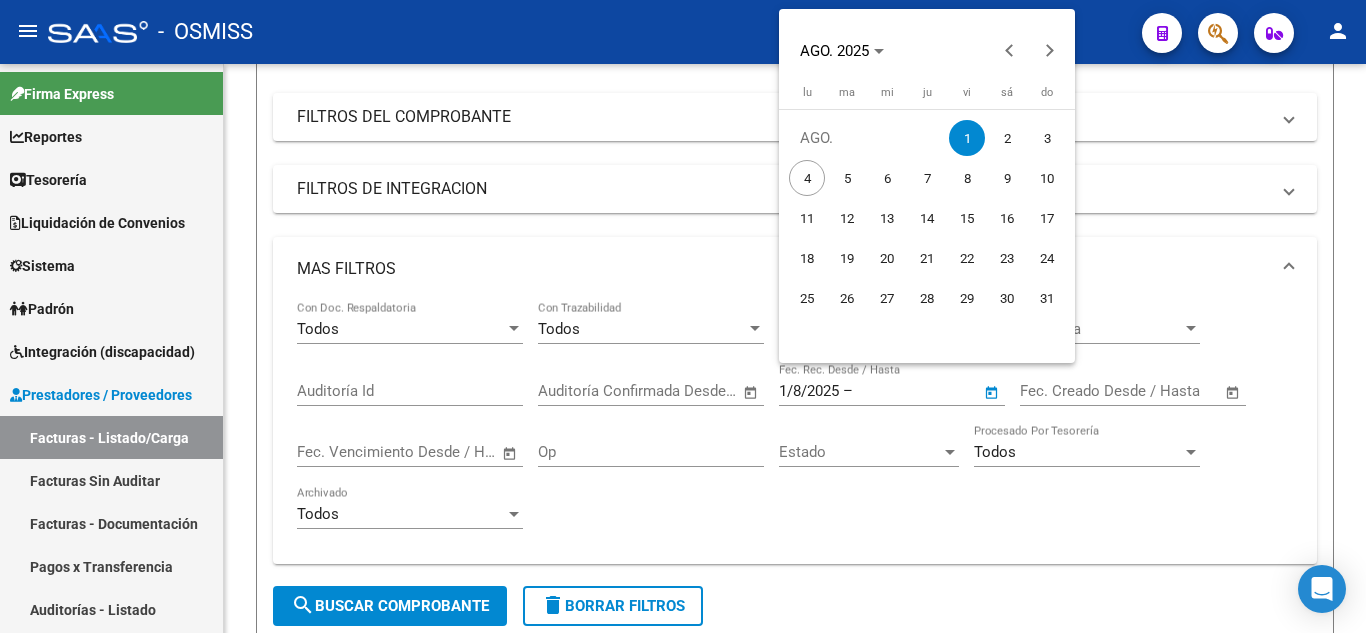 click on "1" at bounding box center (967, 138) 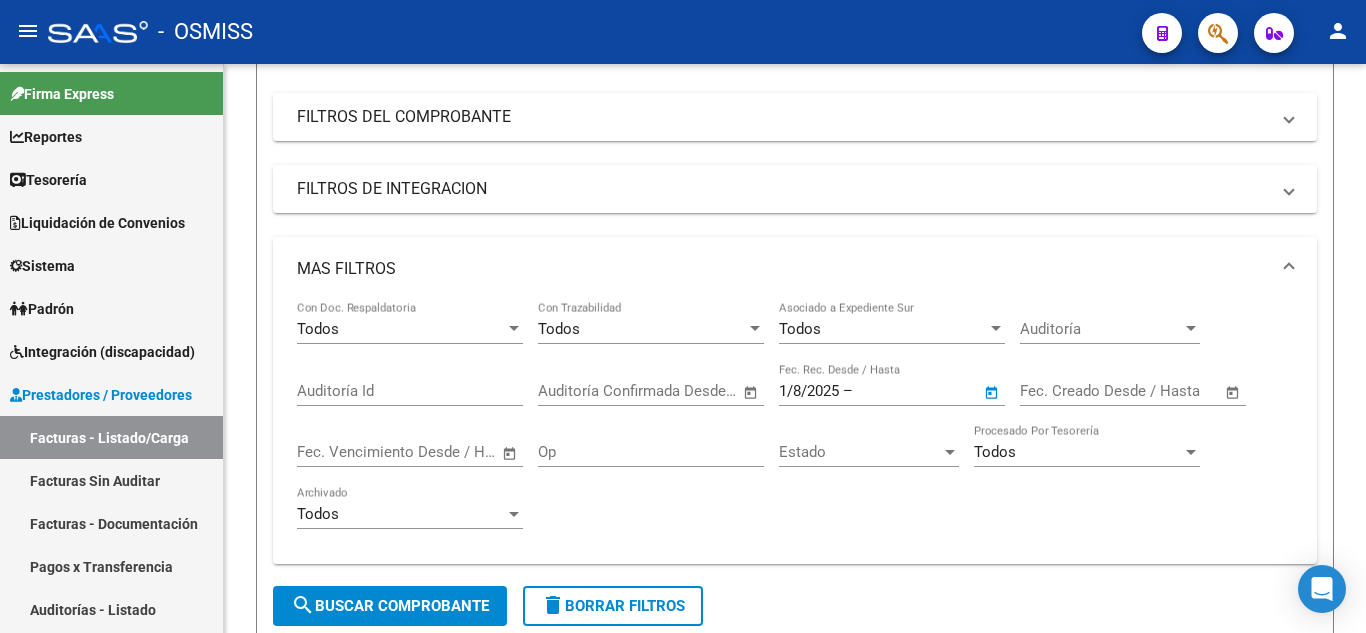type on "1/8/2025" 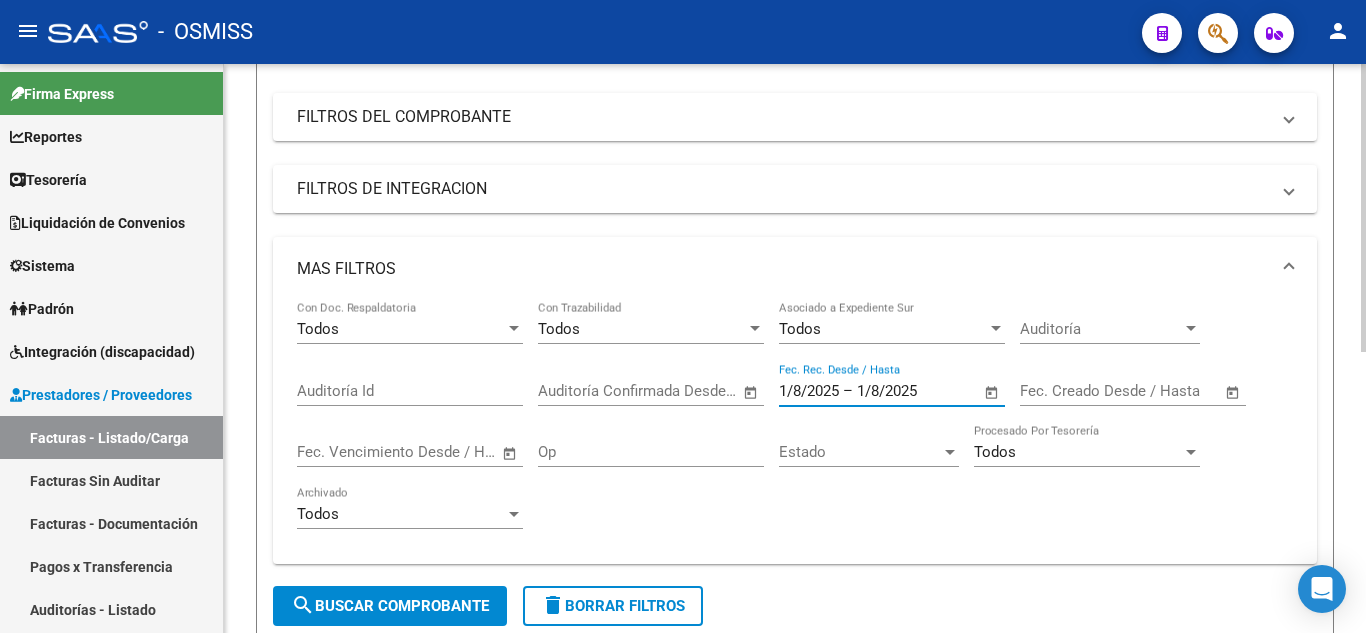 click on "search  Buscar Comprobante" 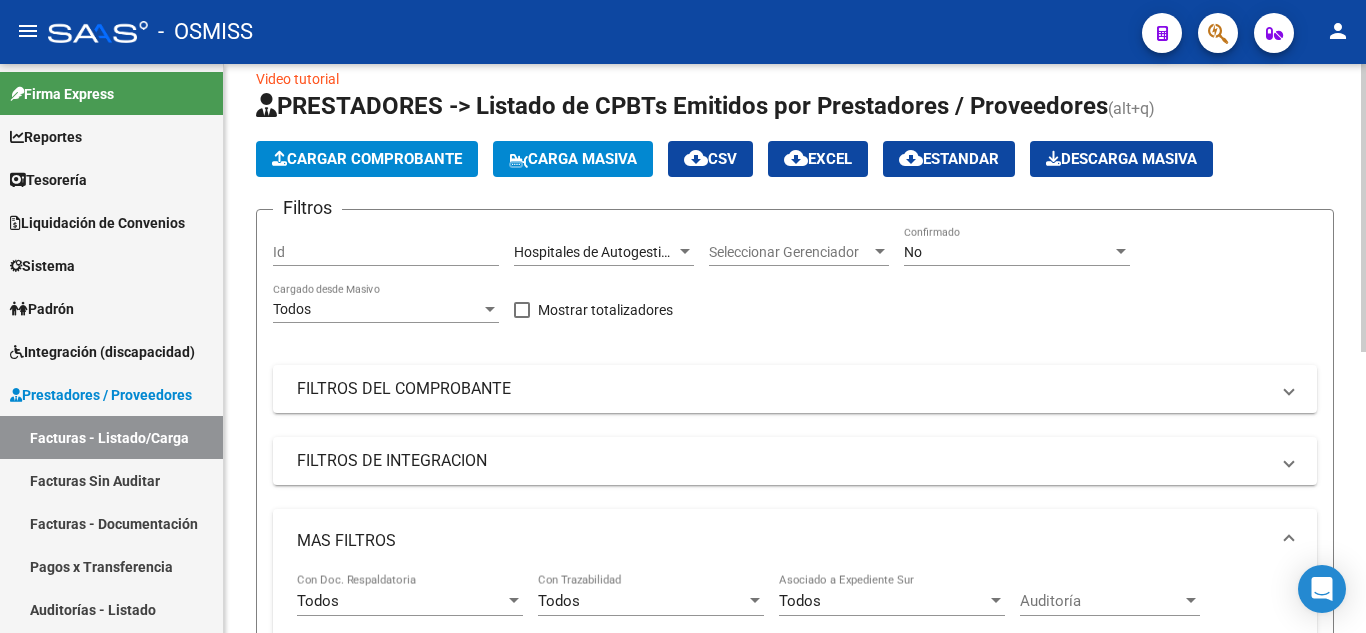 scroll, scrollTop: 100, scrollLeft: 0, axis: vertical 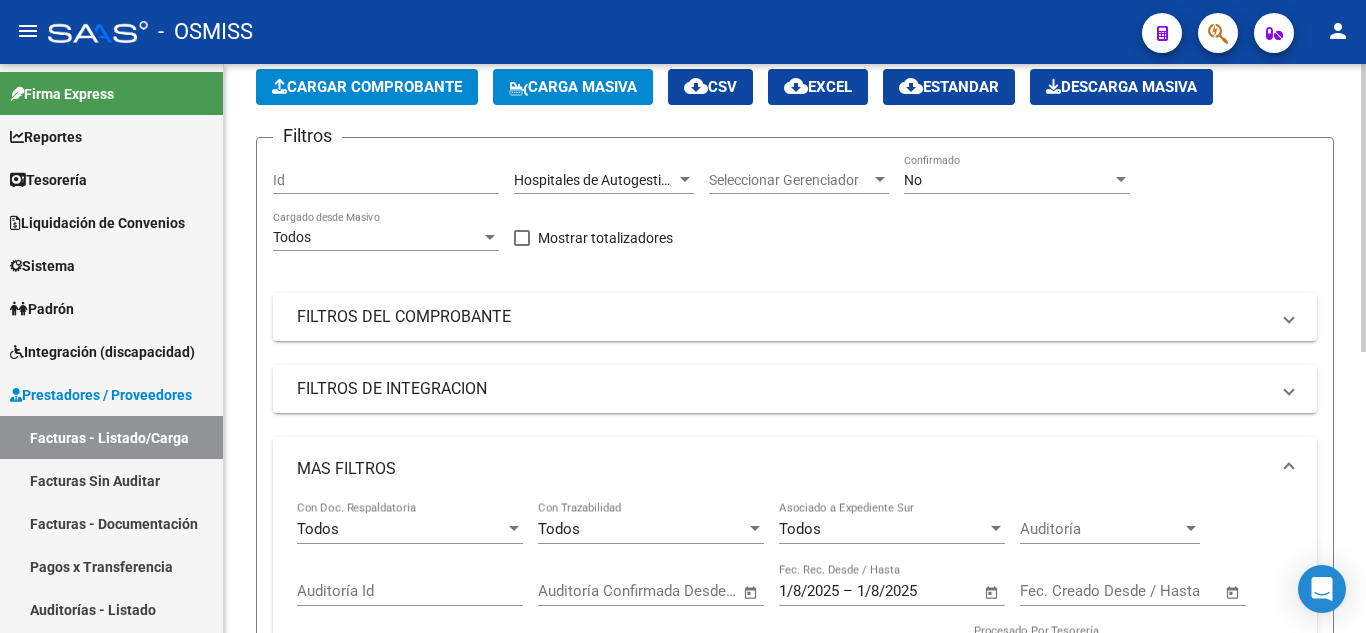 click on "[DATE] [DATE] – [DATE] [DATE] Fec. Rec. Desde / Hasta" 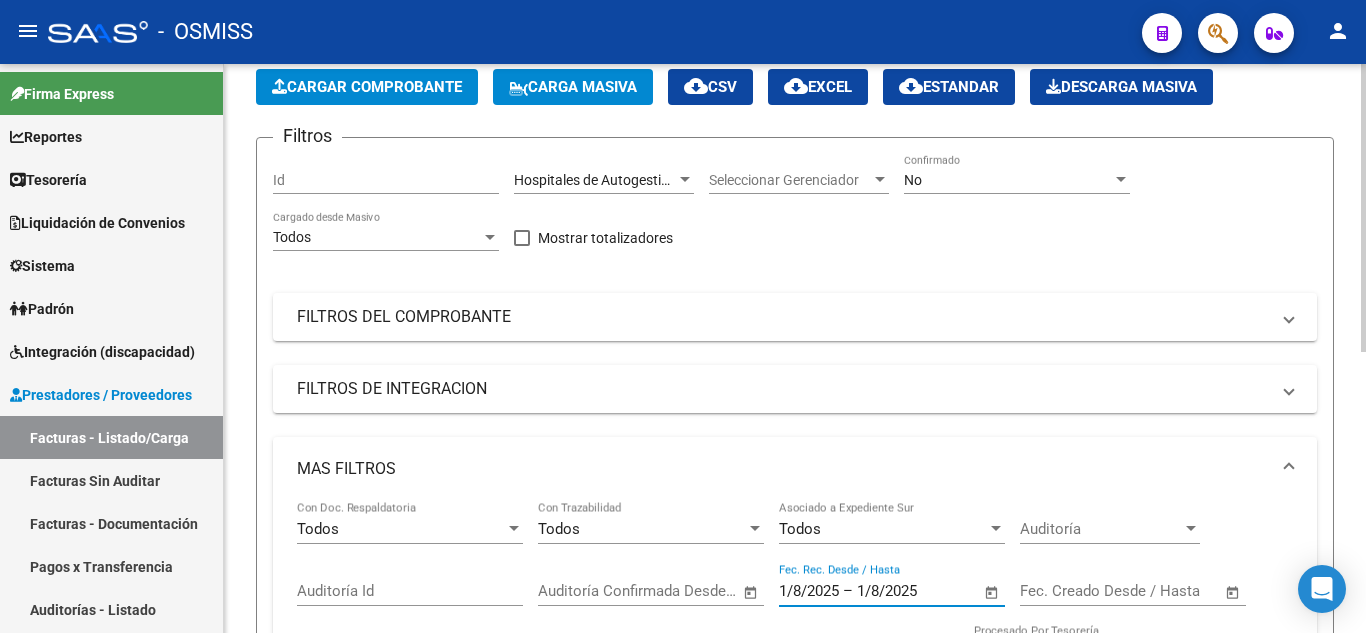 click on "[DATE] [DATE] – [DATE] [DATE]" at bounding box center [880, 591] 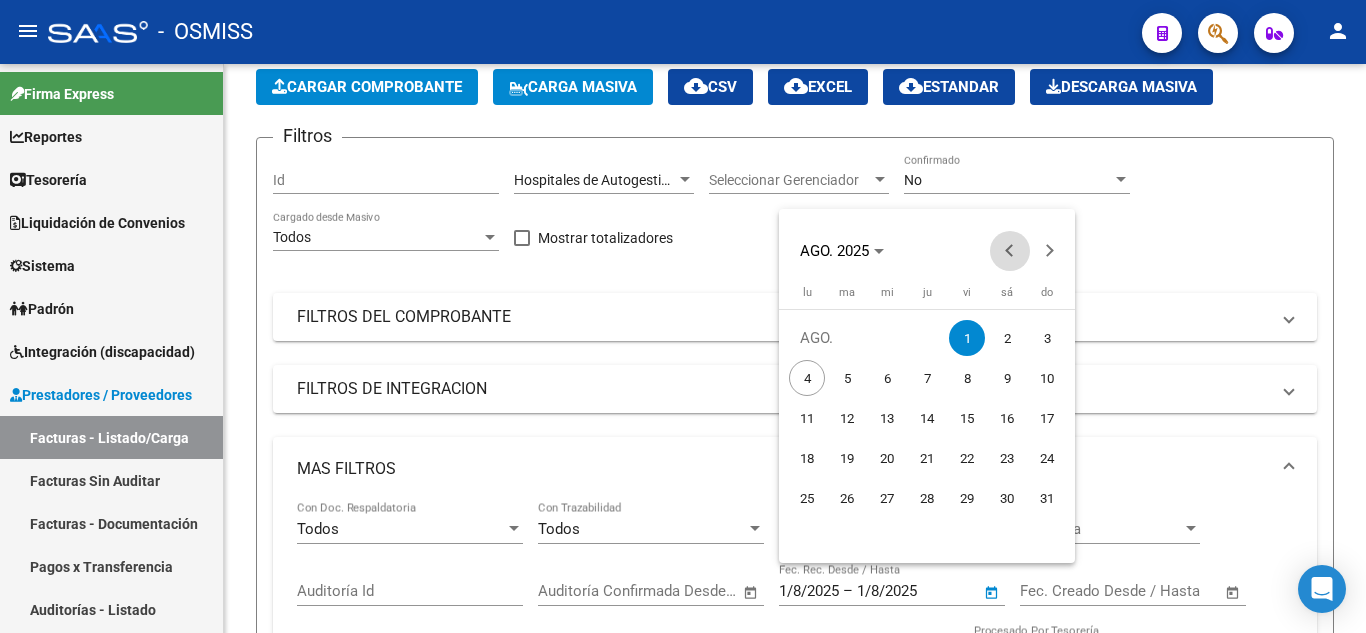 click at bounding box center (1010, 251) 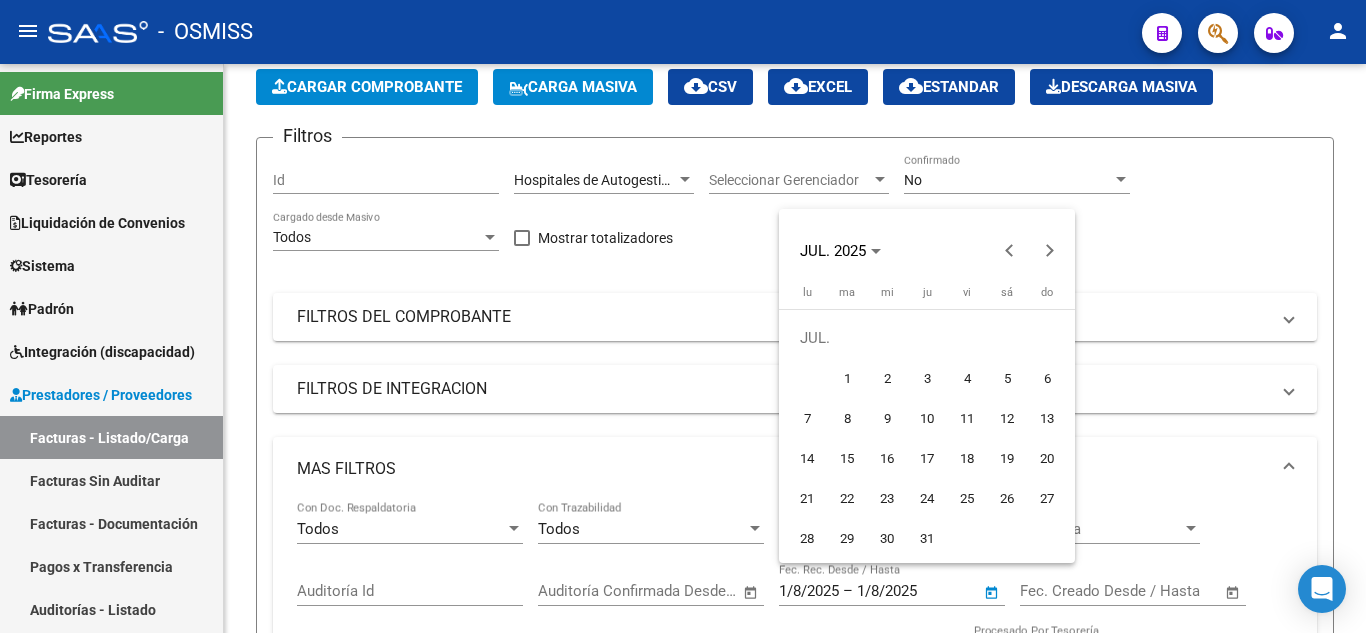 click on "8" at bounding box center [847, 418] 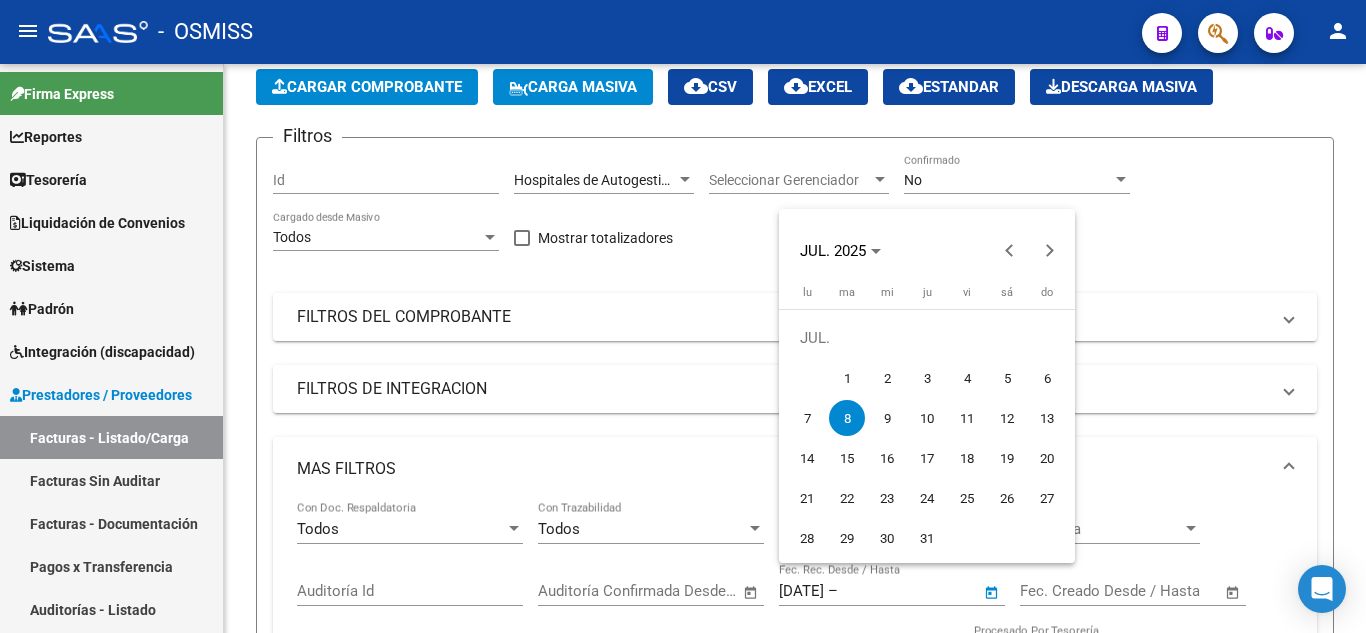 click on "8" at bounding box center [847, 418] 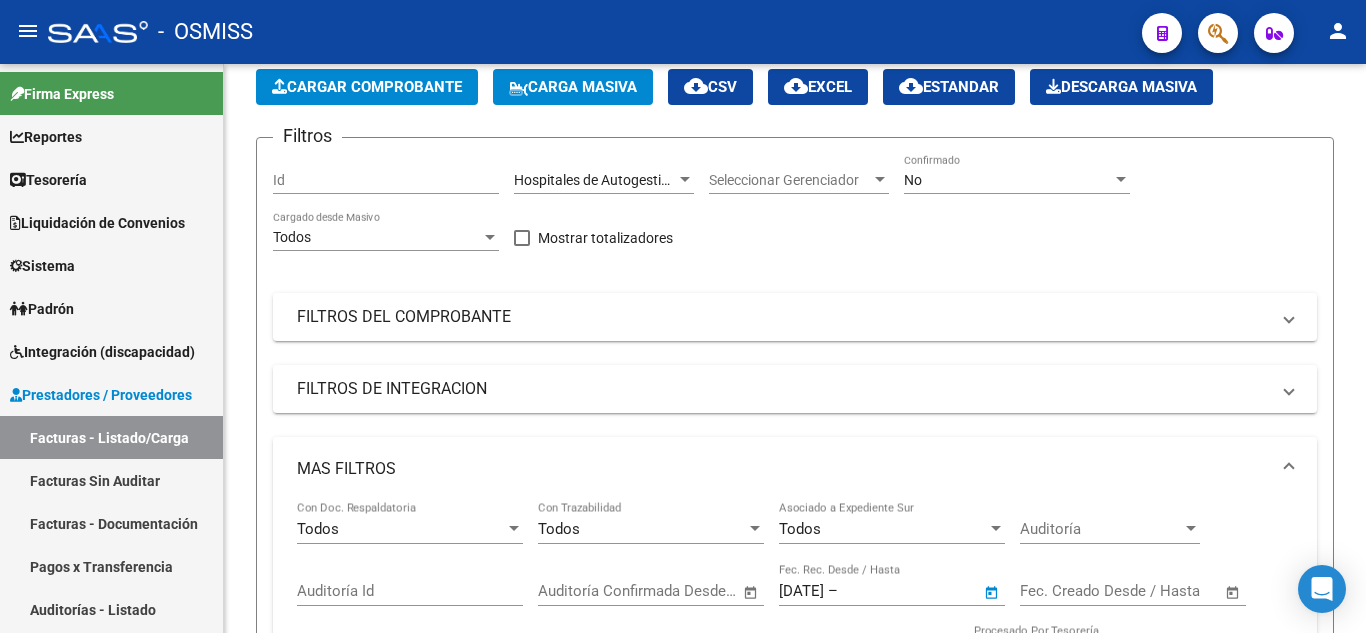 type on "[DATE]" 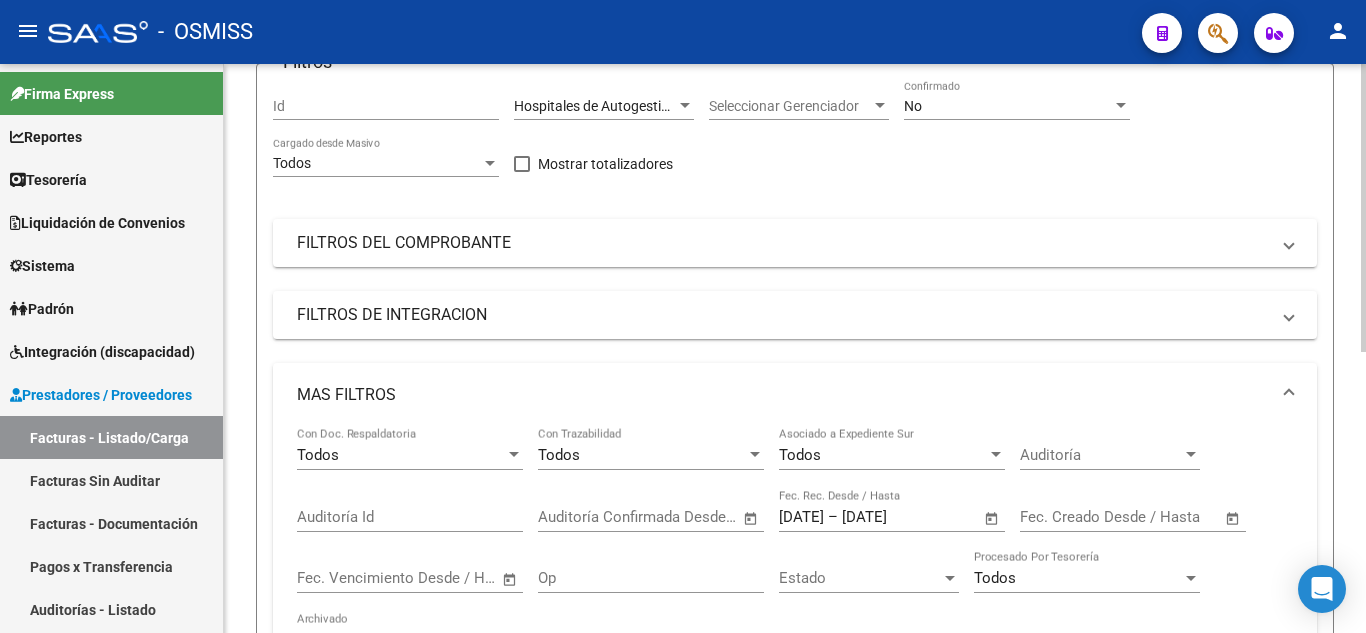 scroll, scrollTop: 100, scrollLeft: 0, axis: vertical 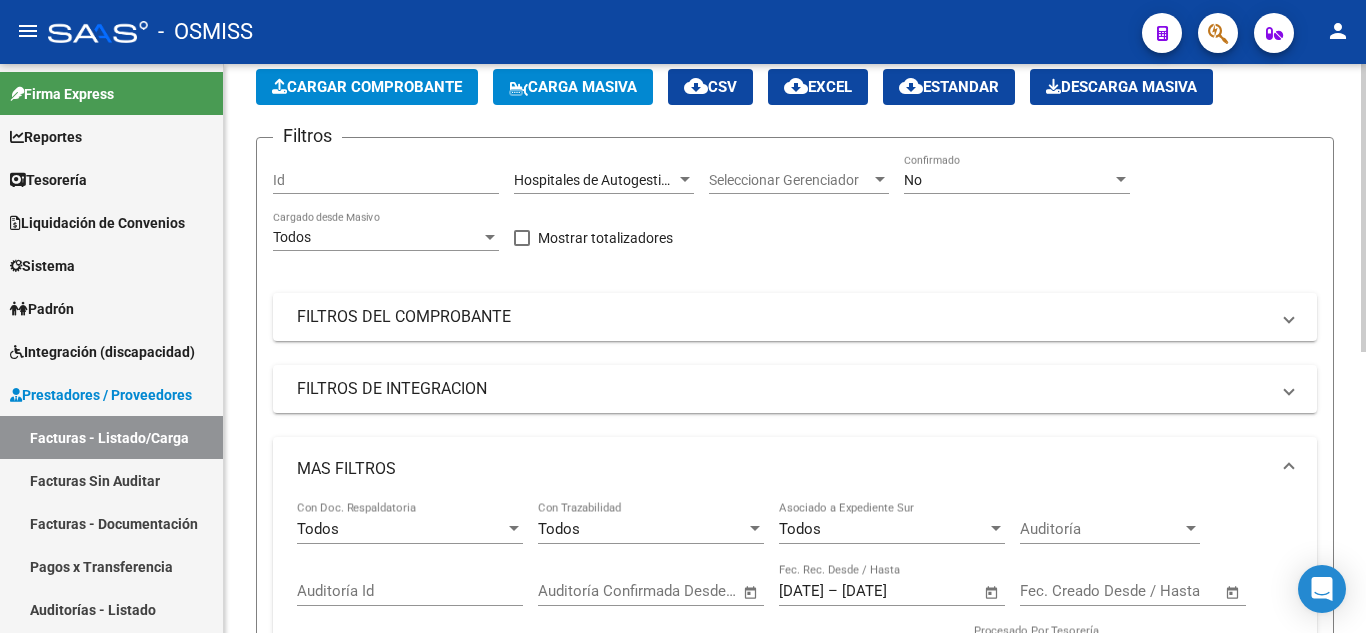 click on "Hospitales de Autogestión - Afiliaciones" at bounding box center (636, 180) 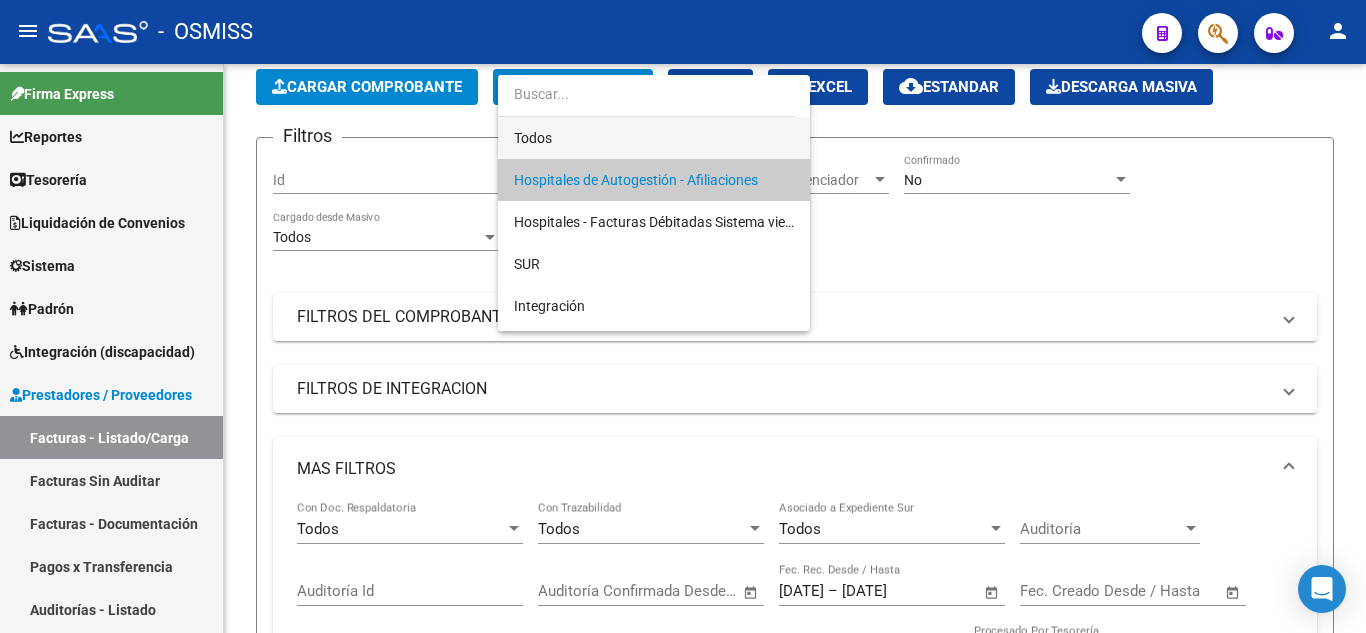 click on "Todos" at bounding box center [654, 138] 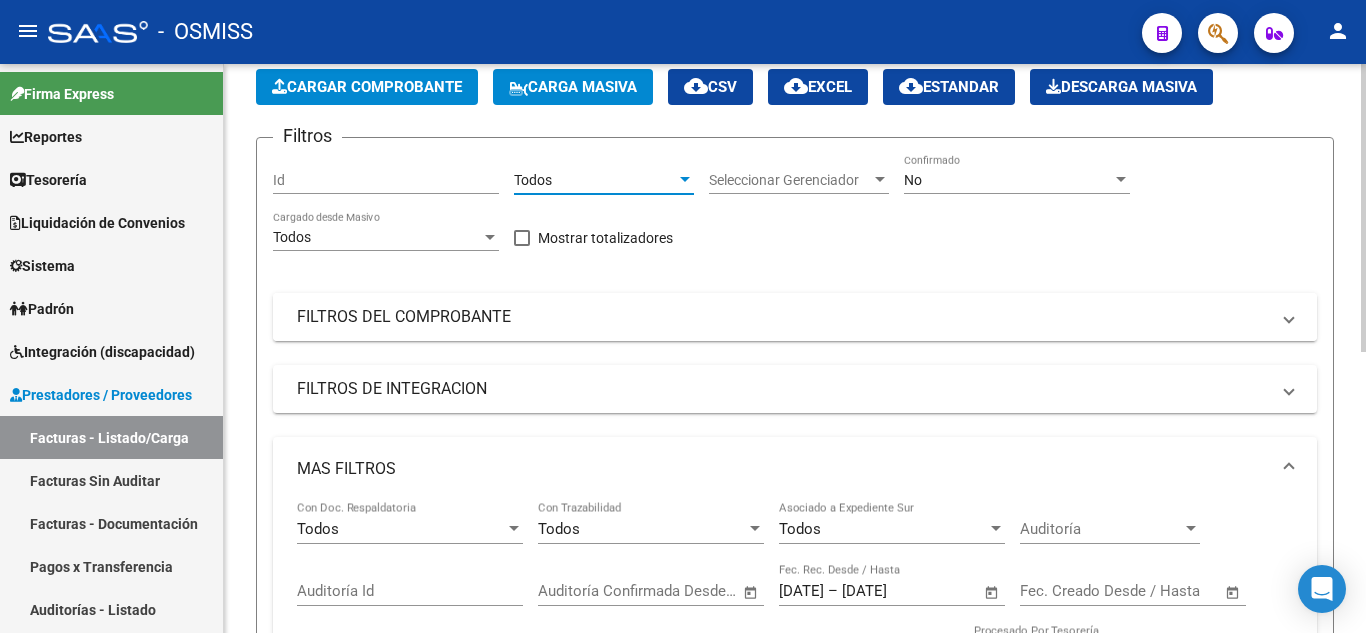 click on "FILTROS DEL COMPROBANTE" at bounding box center (783, 317) 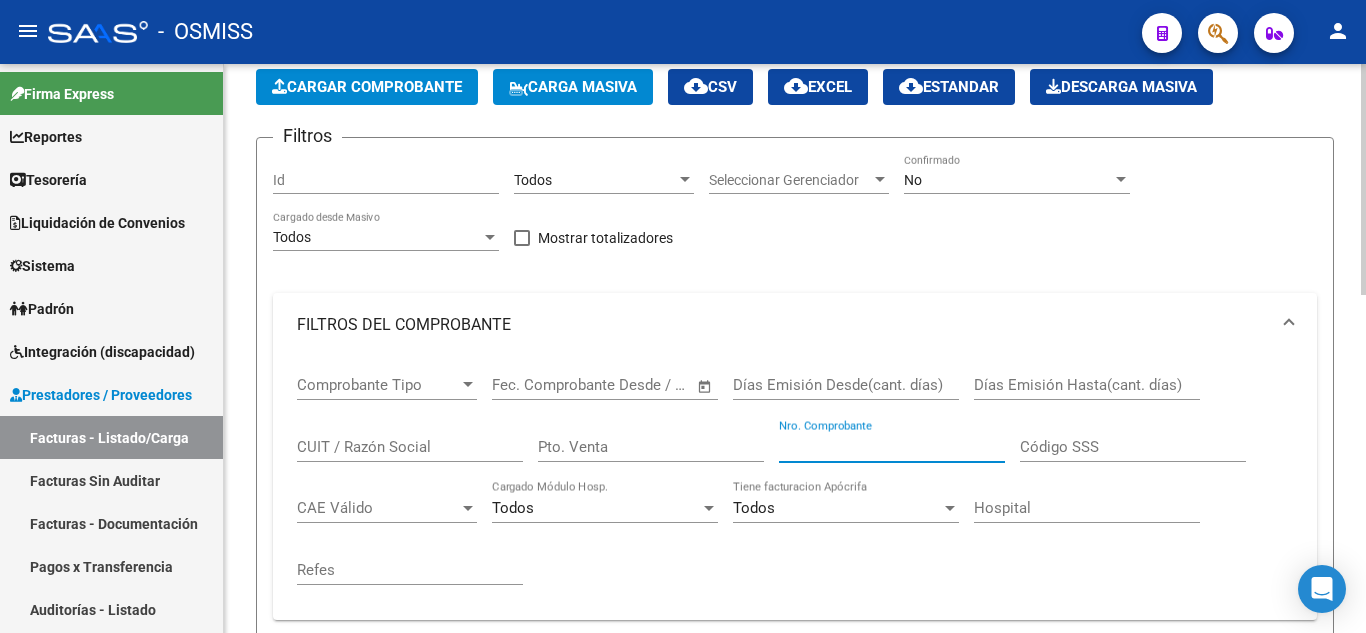 click on "Nro. Comprobante" at bounding box center (892, 447) 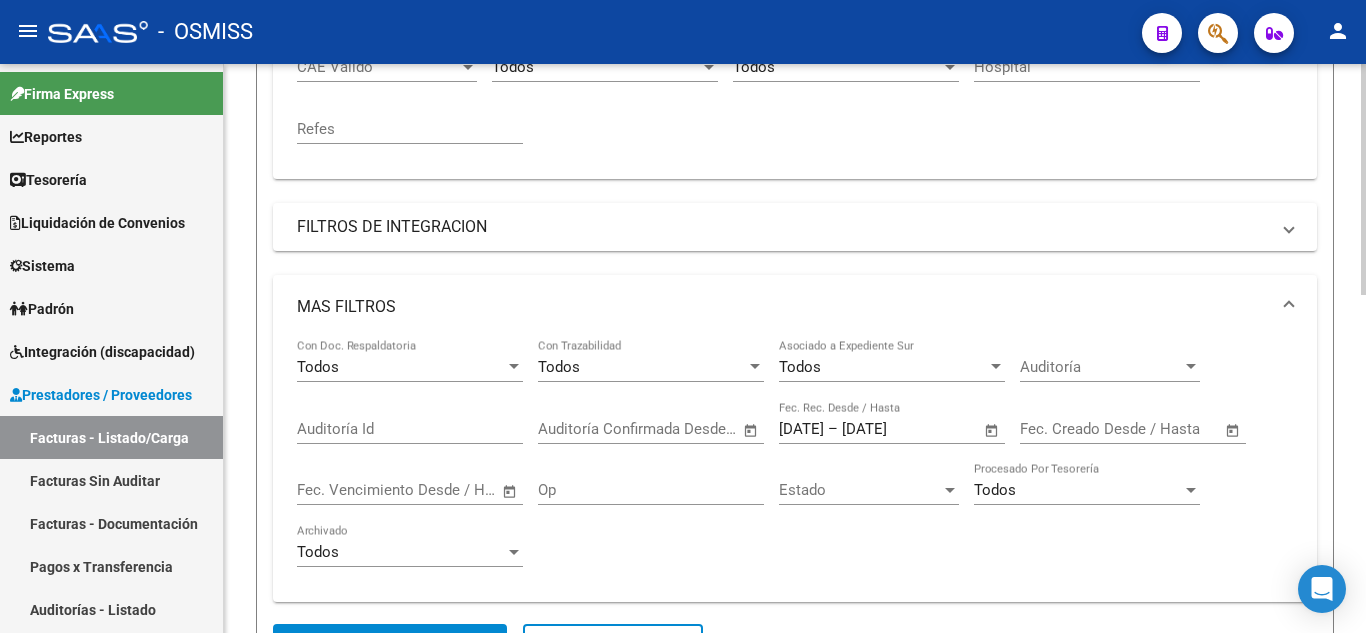 scroll, scrollTop: 700, scrollLeft: 0, axis: vertical 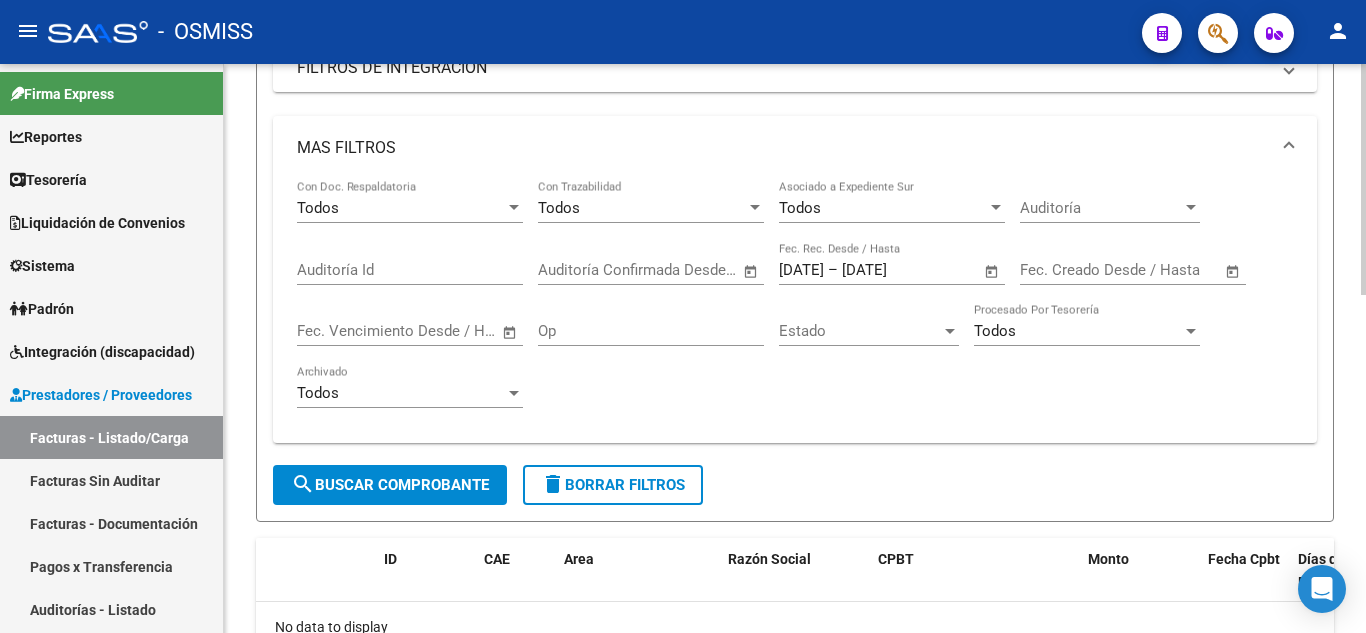 type on "713" 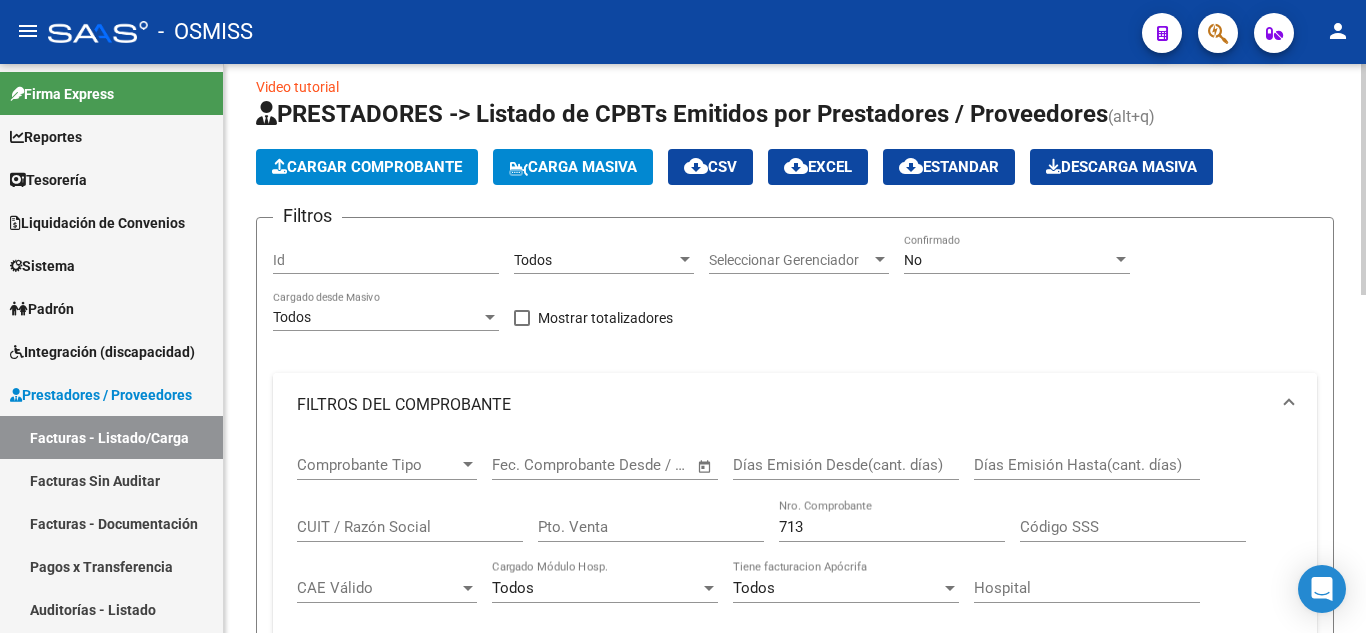 scroll, scrollTop: 0, scrollLeft: 0, axis: both 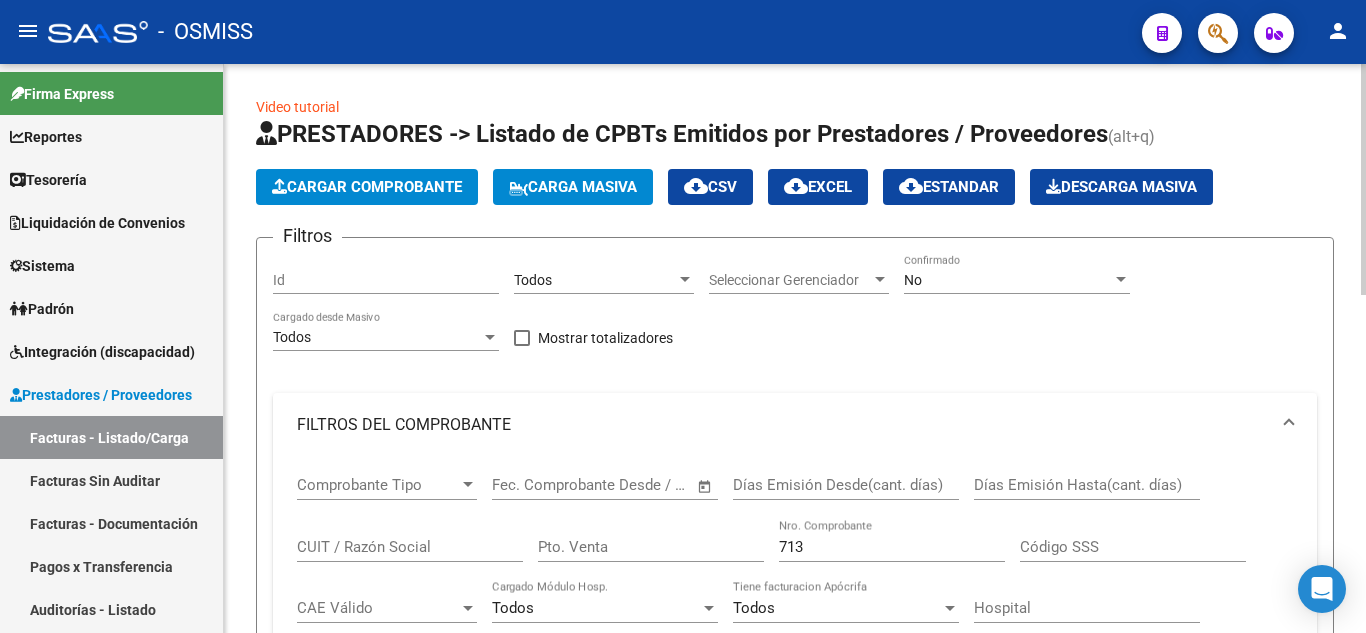 click on "No" at bounding box center (1008, 280) 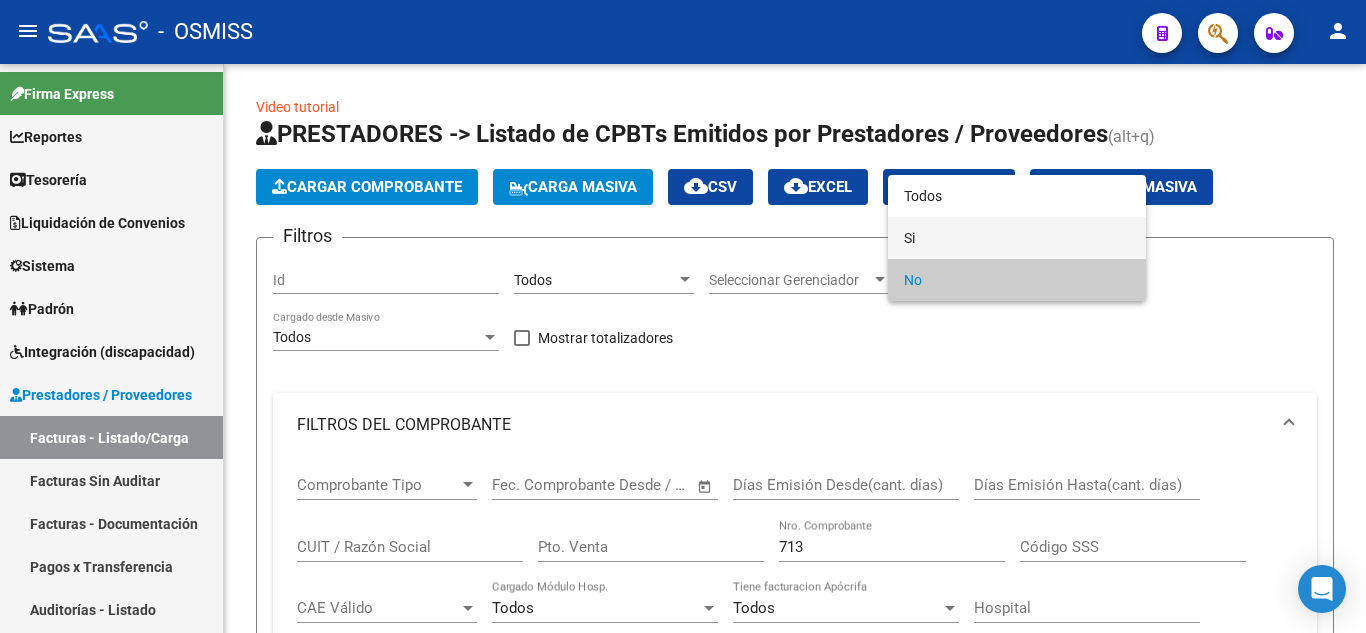 click on "Si" at bounding box center [1017, 238] 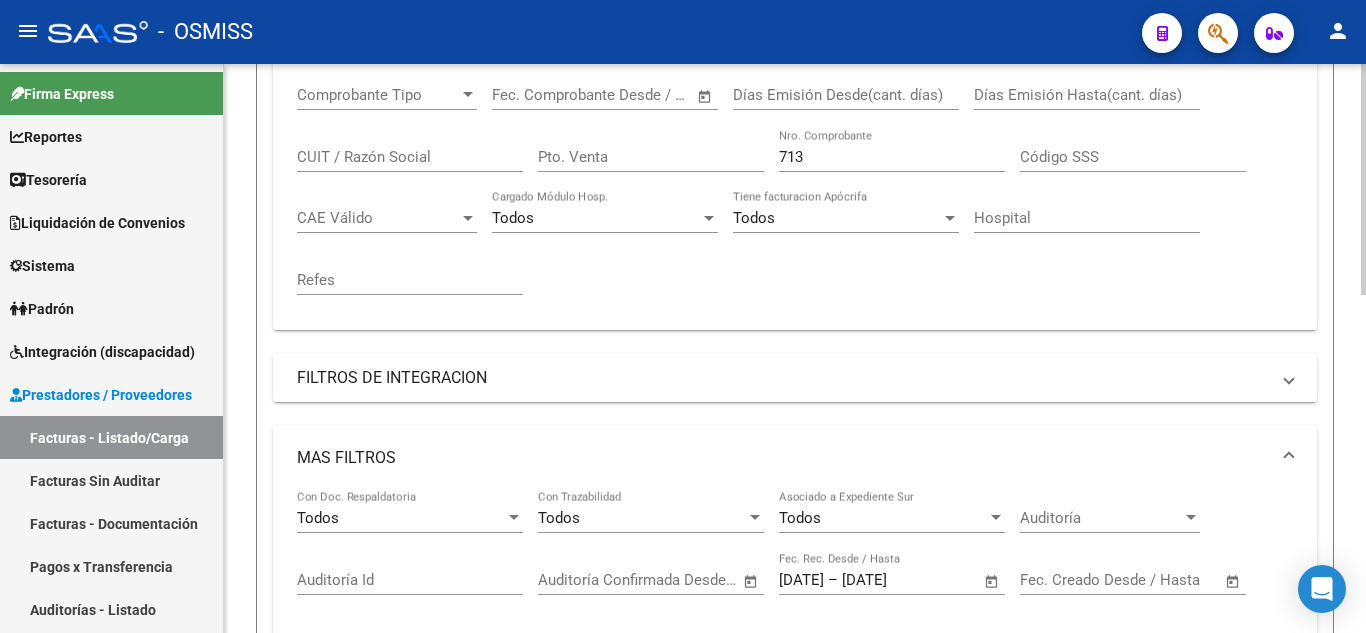 scroll, scrollTop: 600, scrollLeft: 0, axis: vertical 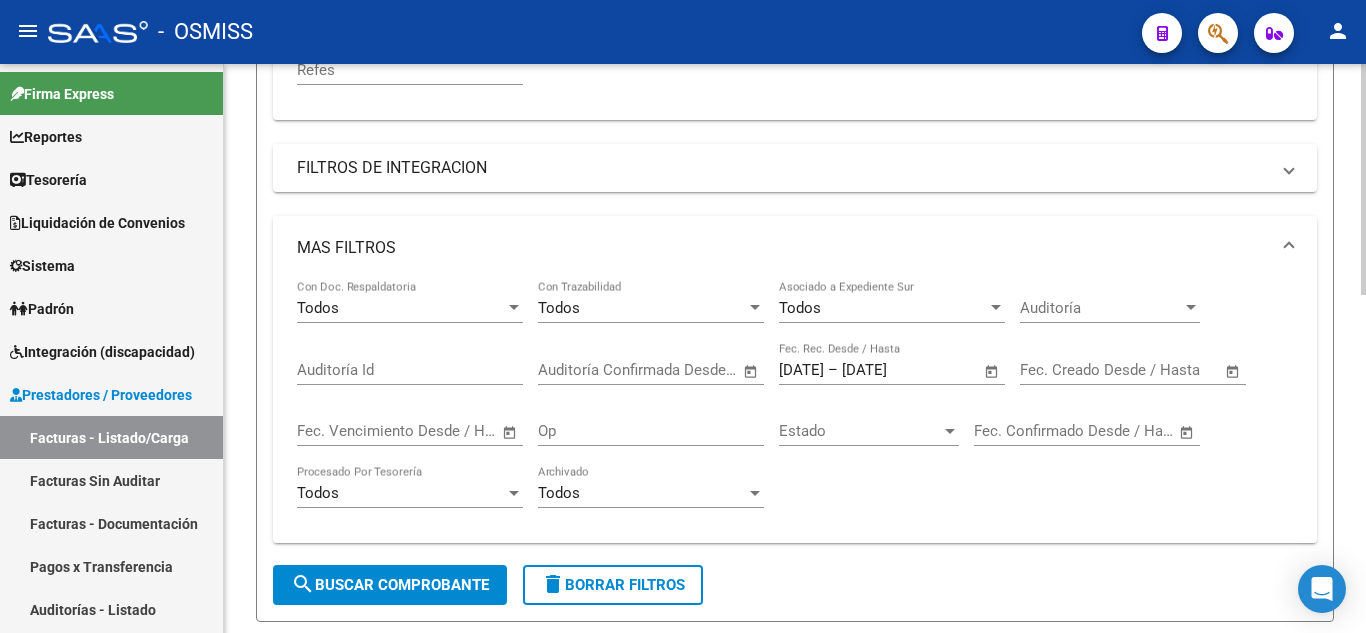click on "search  Buscar Comprobante" 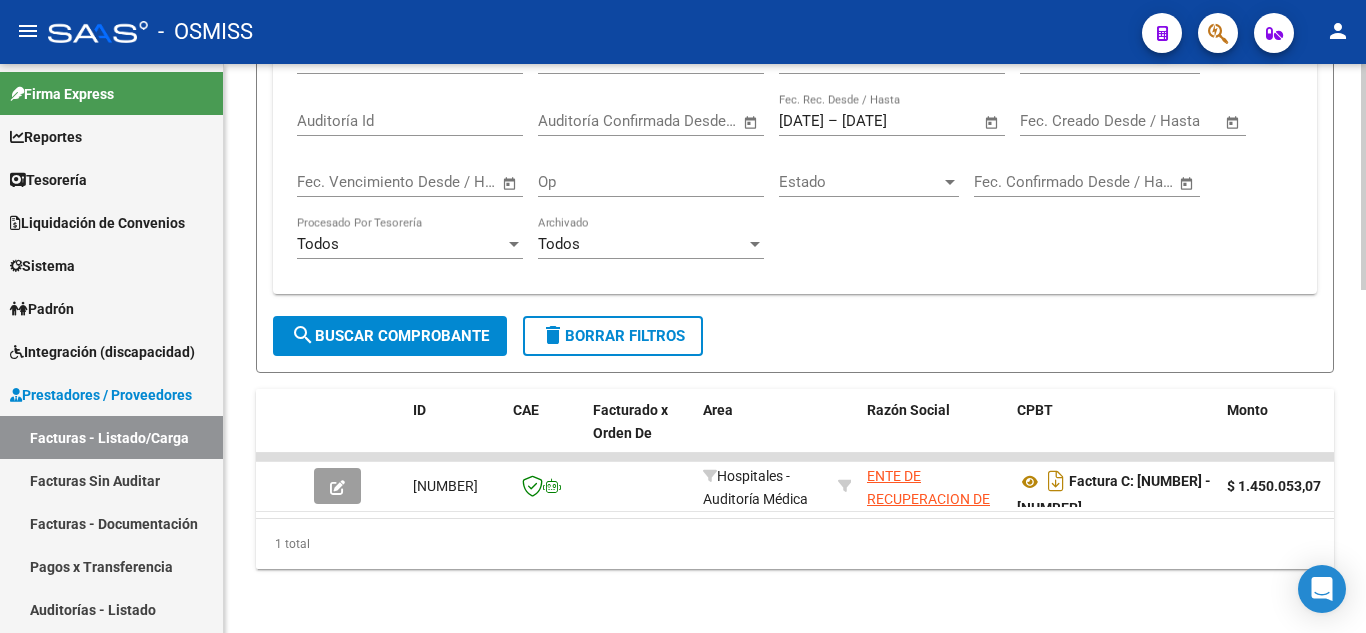 scroll, scrollTop: 865, scrollLeft: 0, axis: vertical 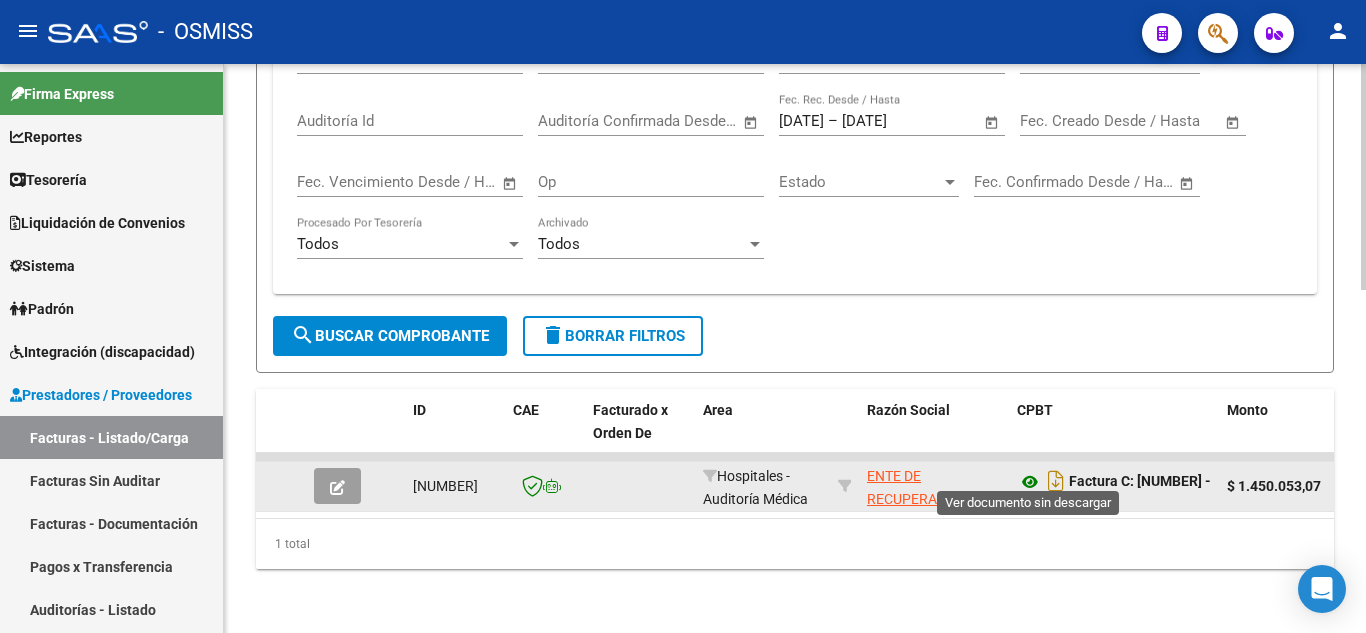 click 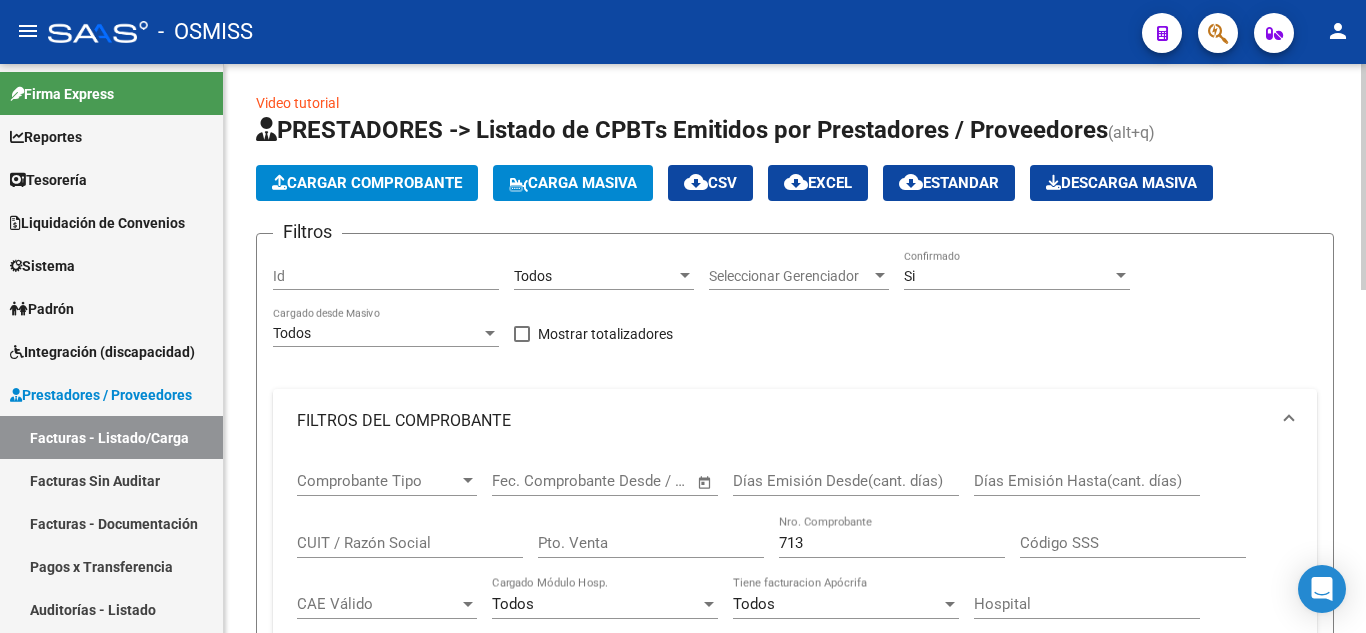 scroll, scrollTop: 0, scrollLeft: 0, axis: both 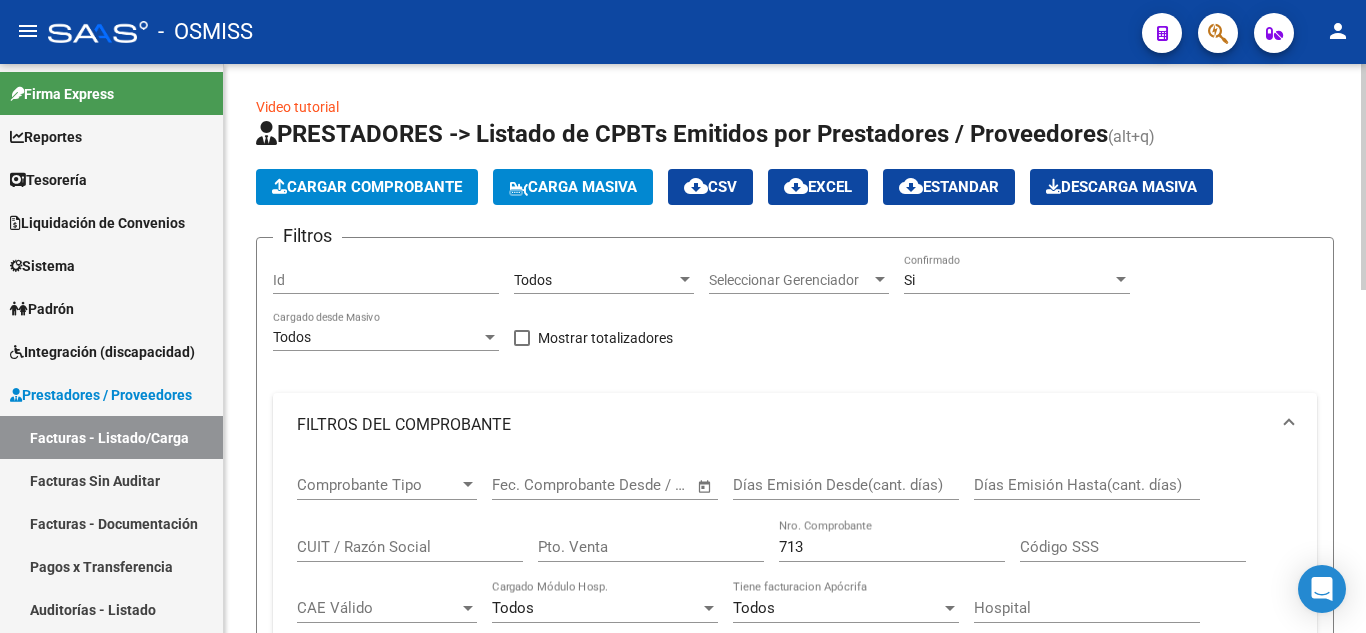 click on "Todos" at bounding box center [595, 280] 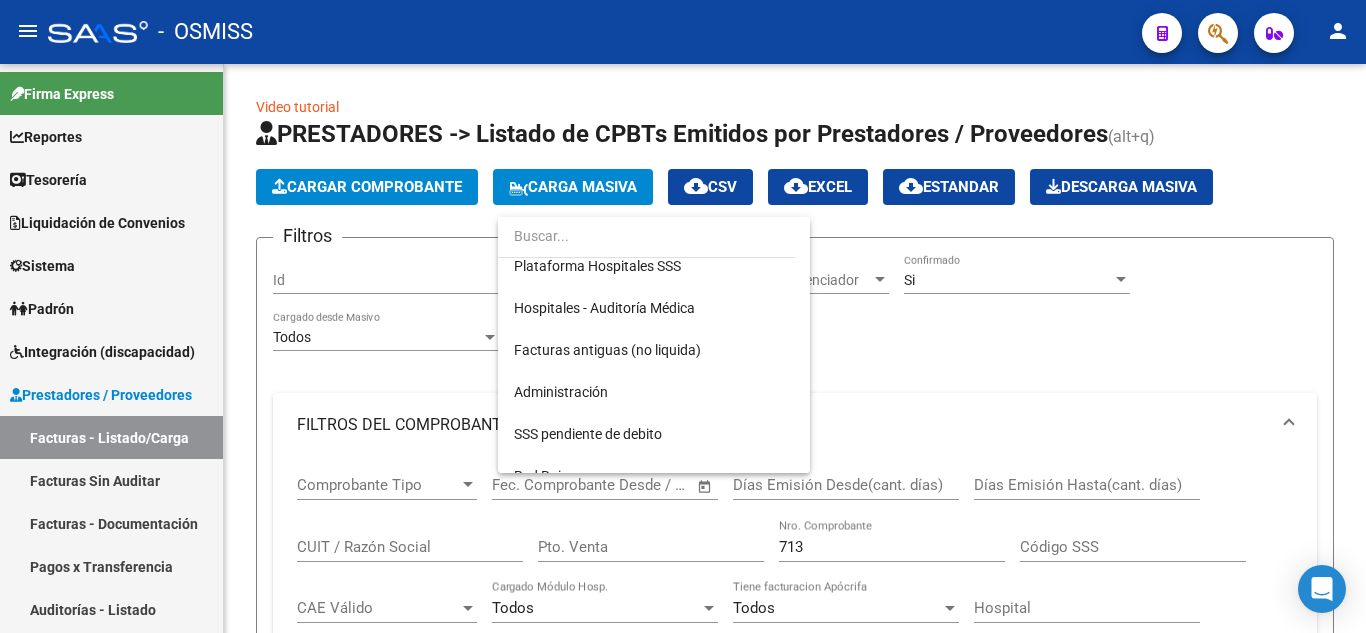 scroll, scrollTop: 400, scrollLeft: 0, axis: vertical 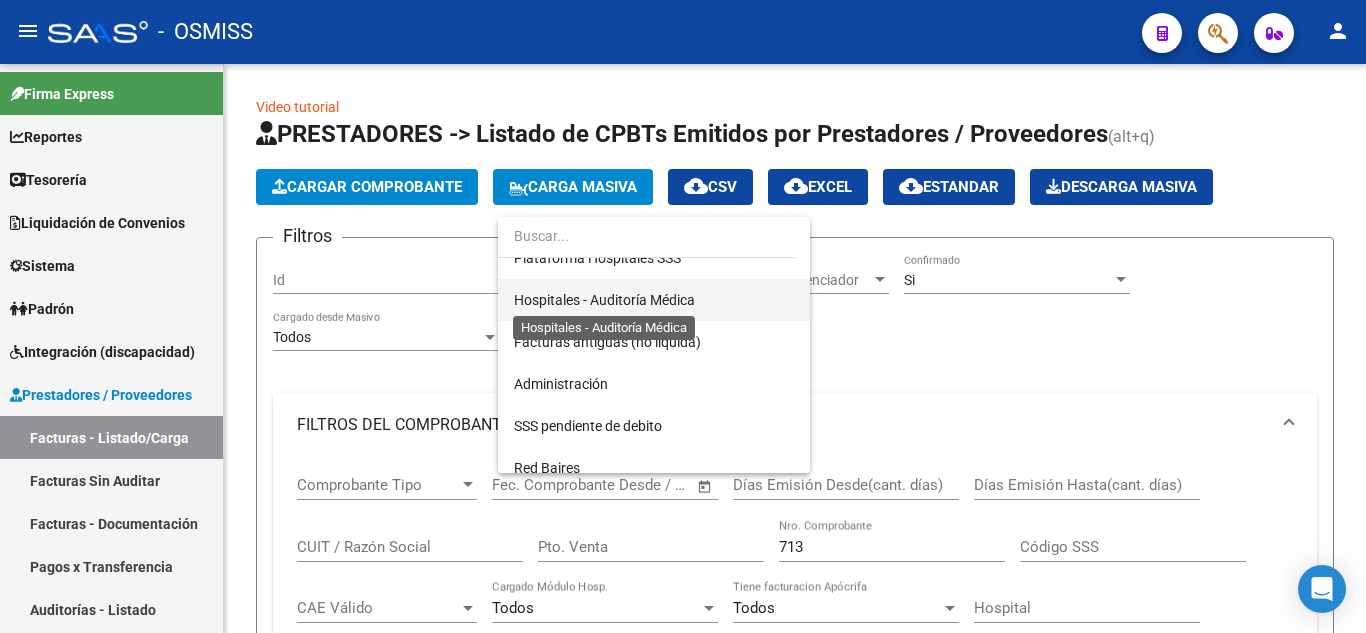 click on "Hospitales - Auditoría Médica" at bounding box center (654, 300) 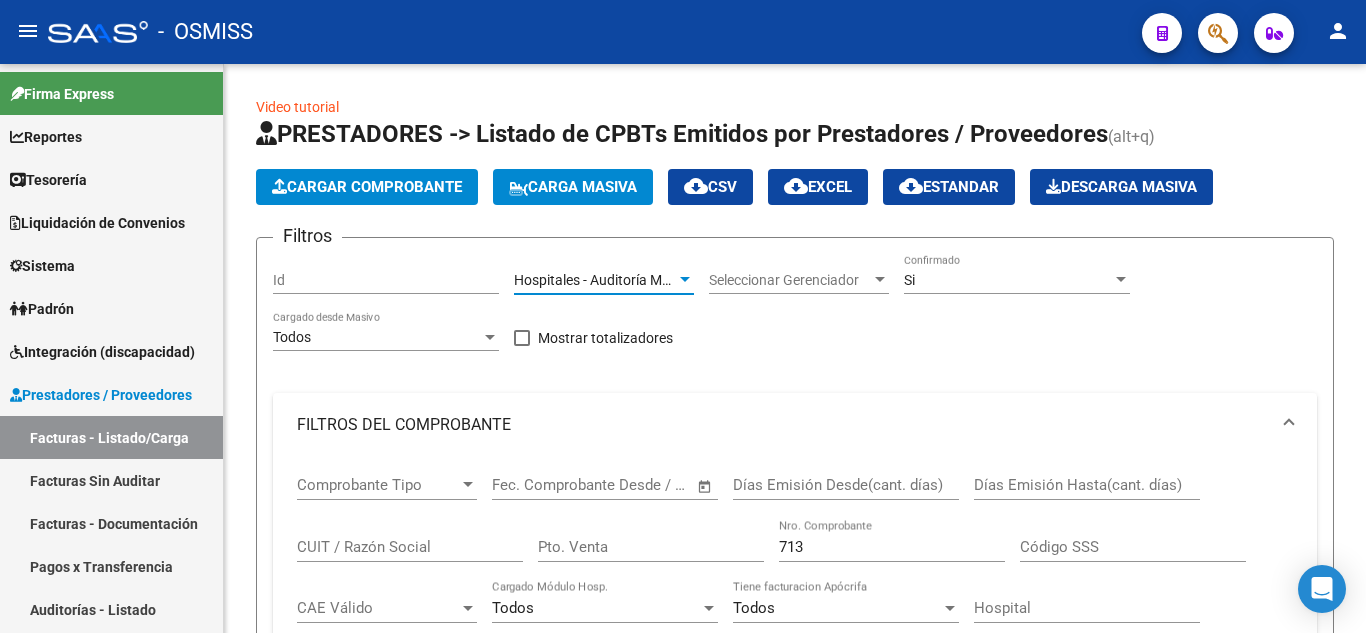 scroll, scrollTop: 420, scrollLeft: 0, axis: vertical 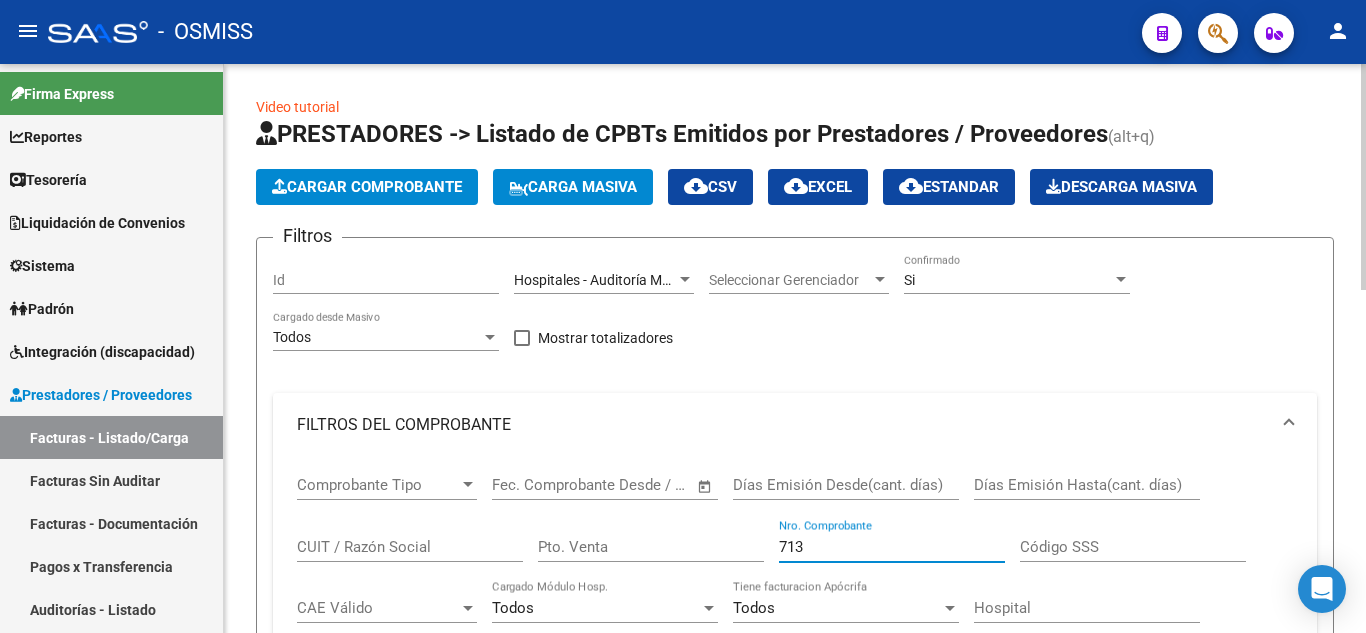 drag, startPoint x: 840, startPoint y: 544, endPoint x: 524, endPoint y: 543, distance: 316.0016 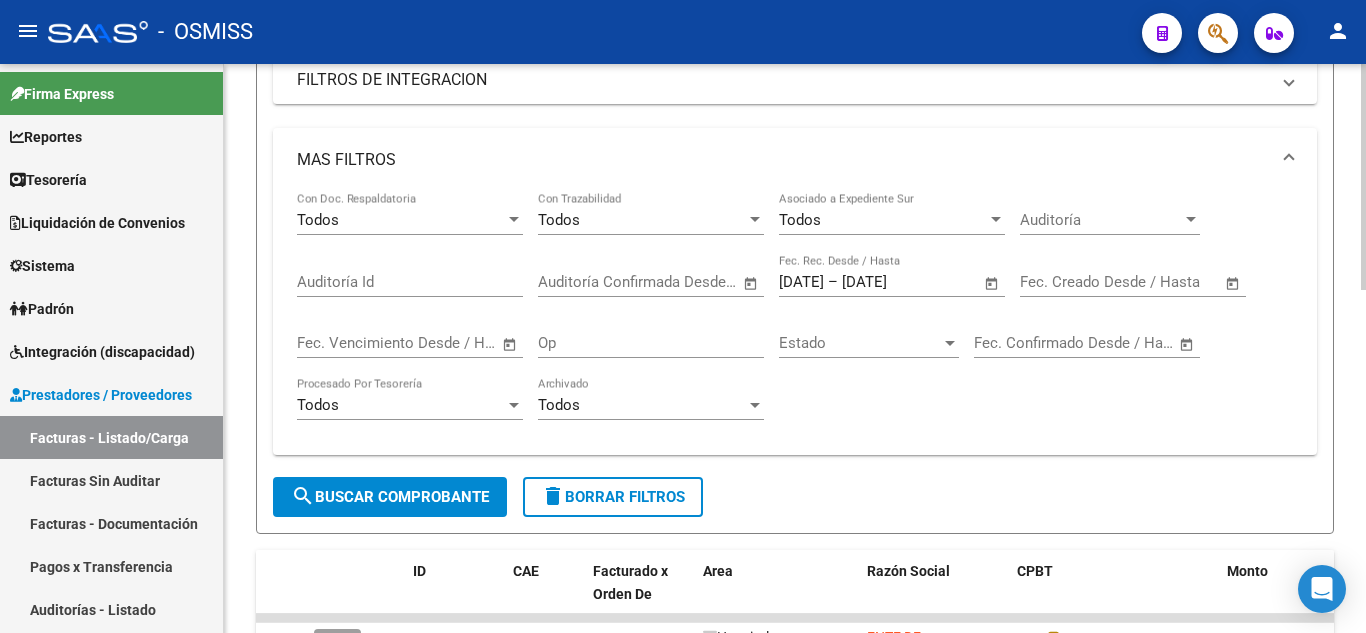 scroll, scrollTop: 700, scrollLeft: 0, axis: vertical 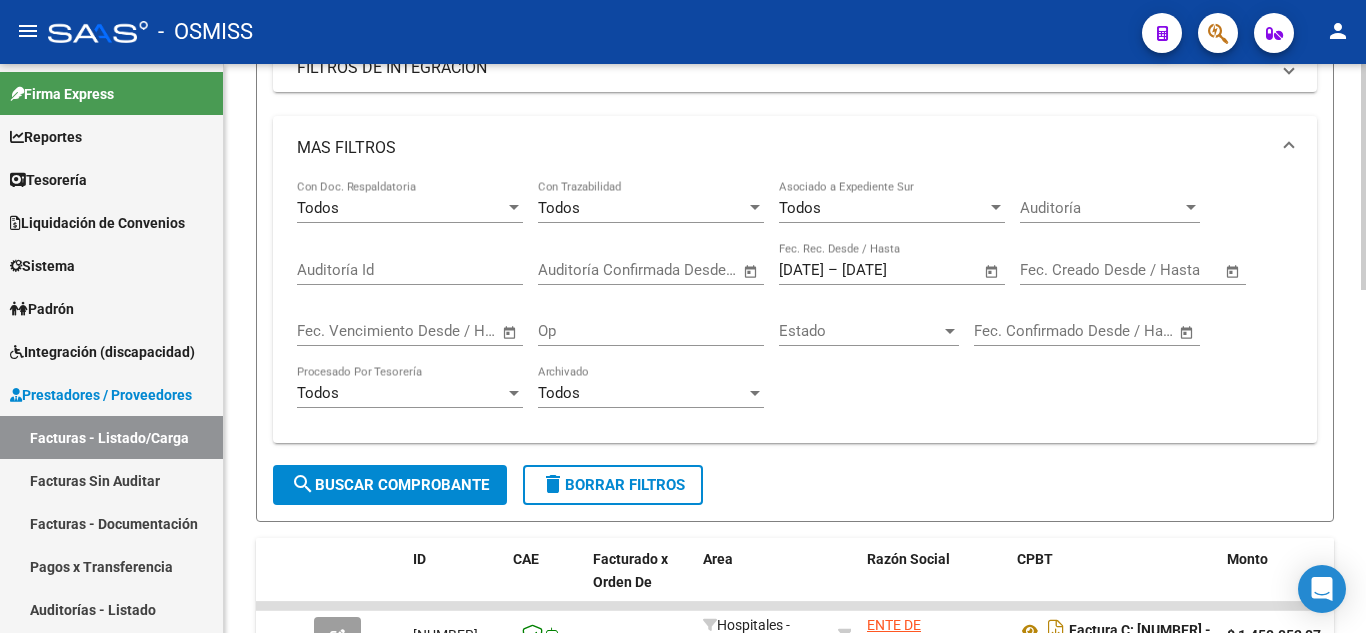 type 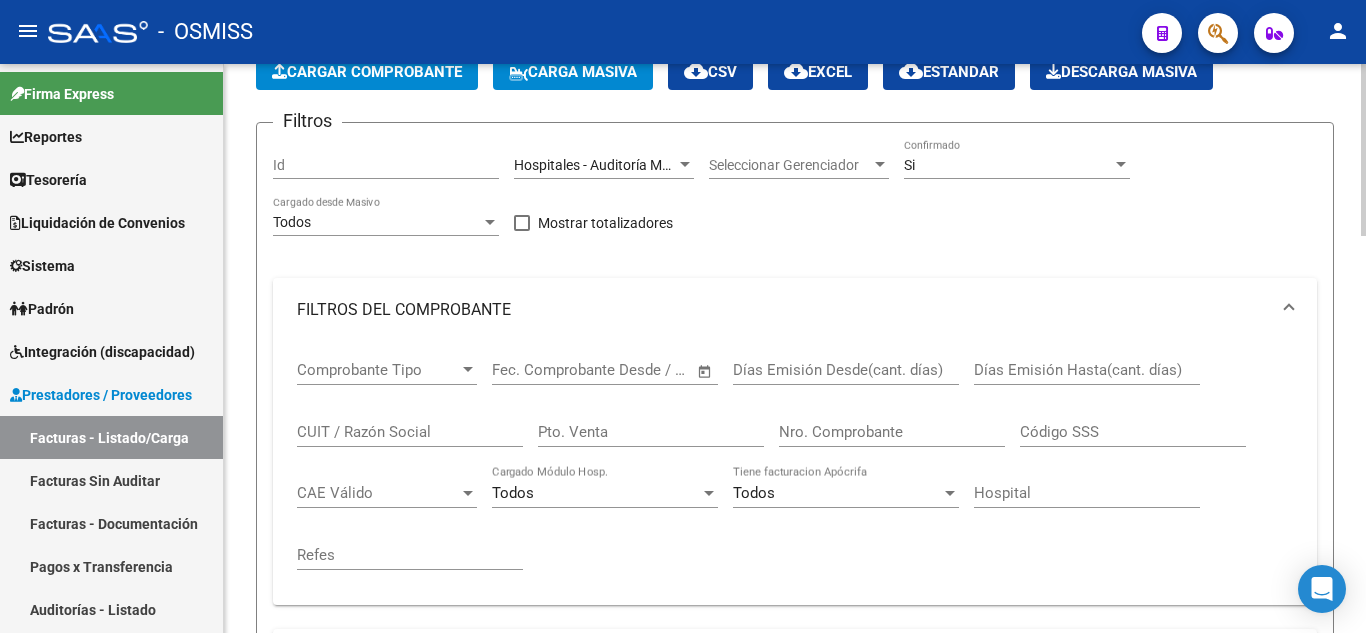 scroll, scrollTop: 515, scrollLeft: 0, axis: vertical 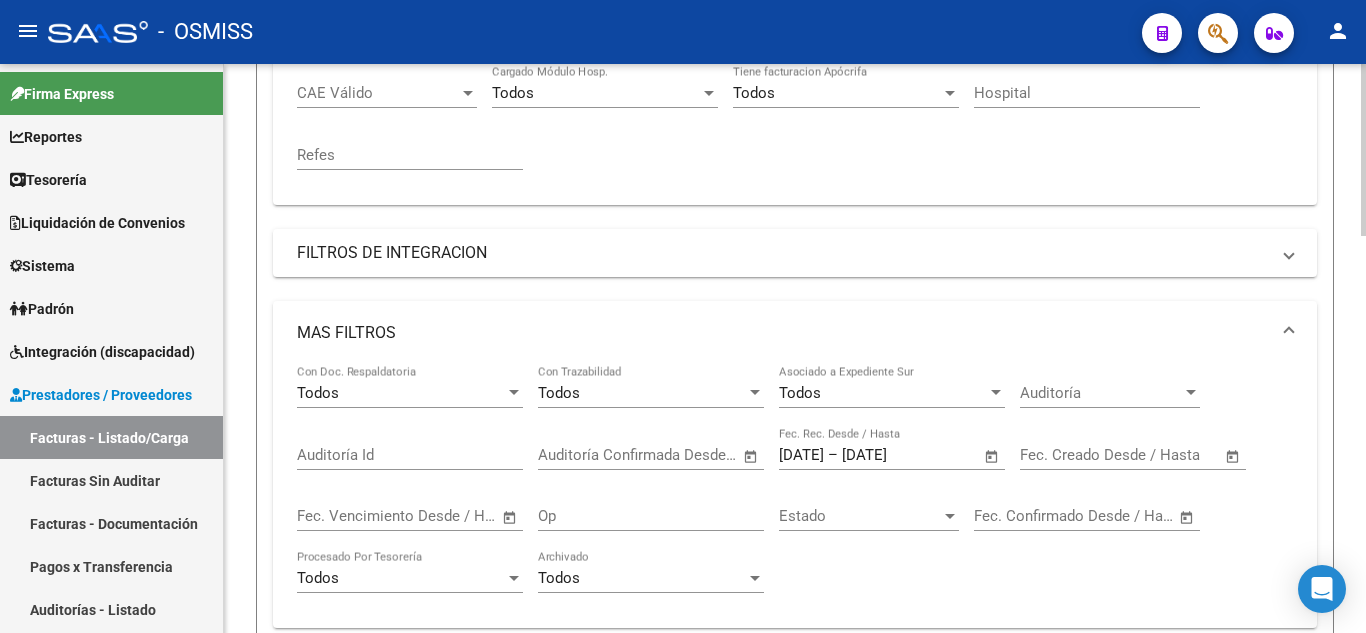 click on "[DATE]" at bounding box center [890, 455] 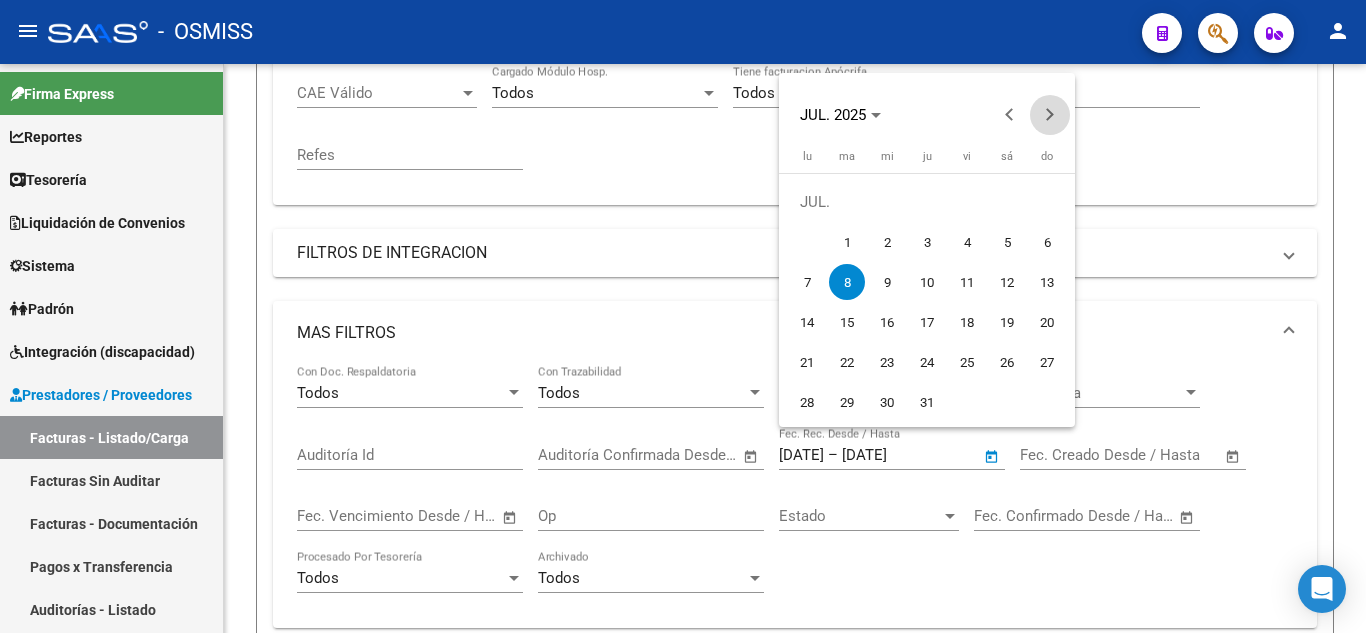 click at bounding box center [1050, 115] 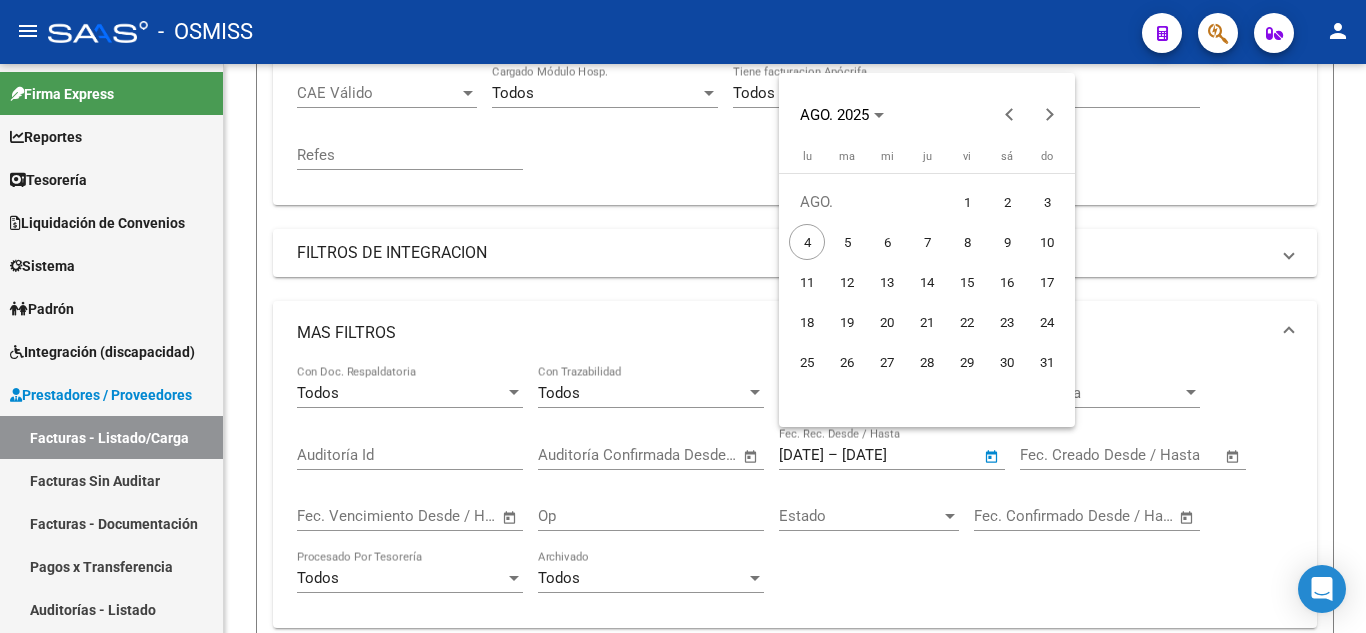 click on "1" at bounding box center (967, 202) 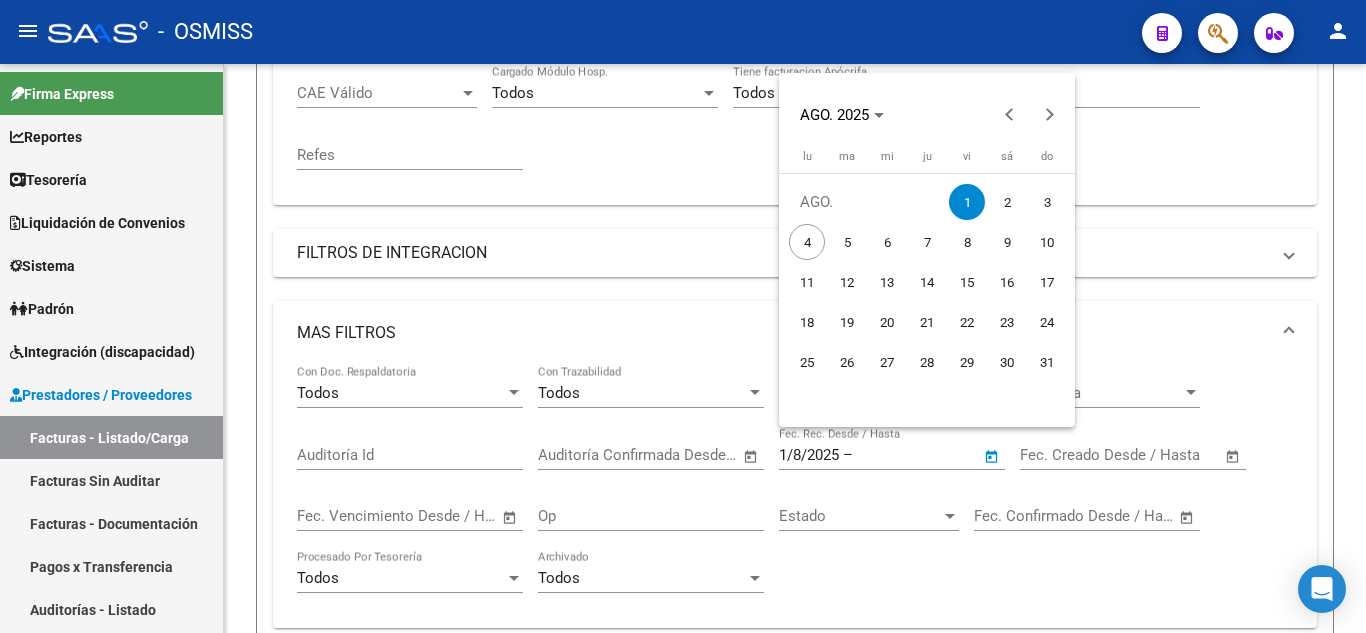 click on "1" at bounding box center [967, 202] 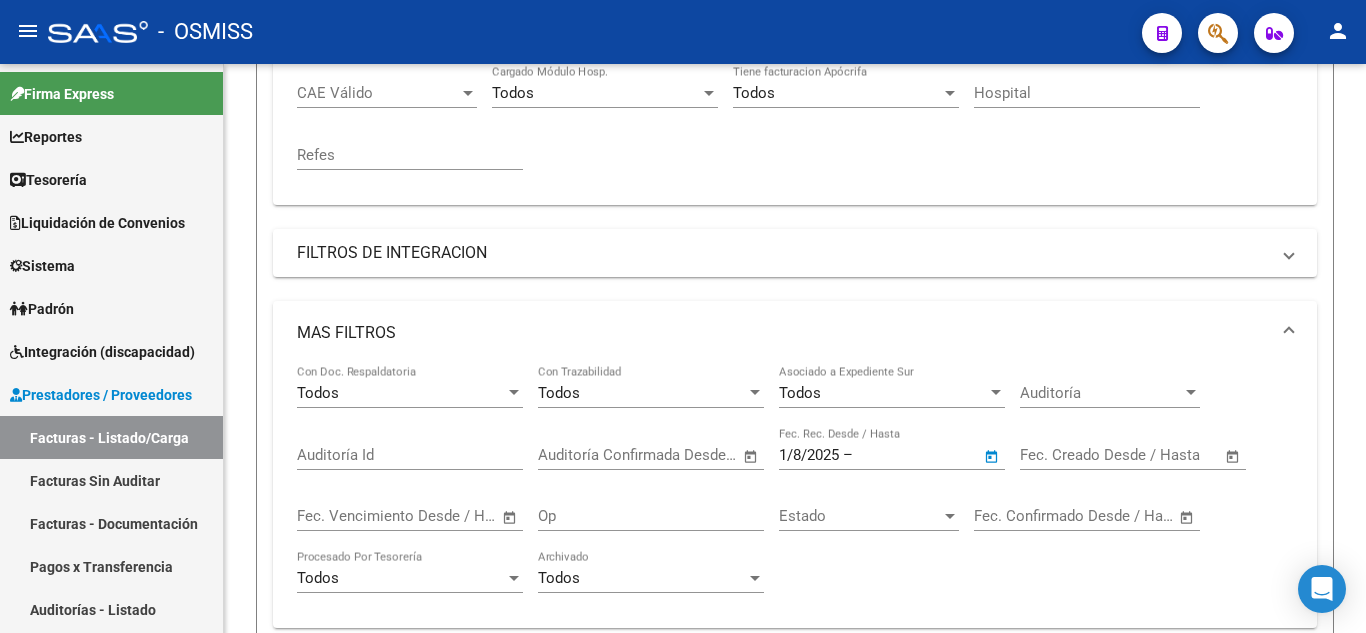 type on "1/8/2025" 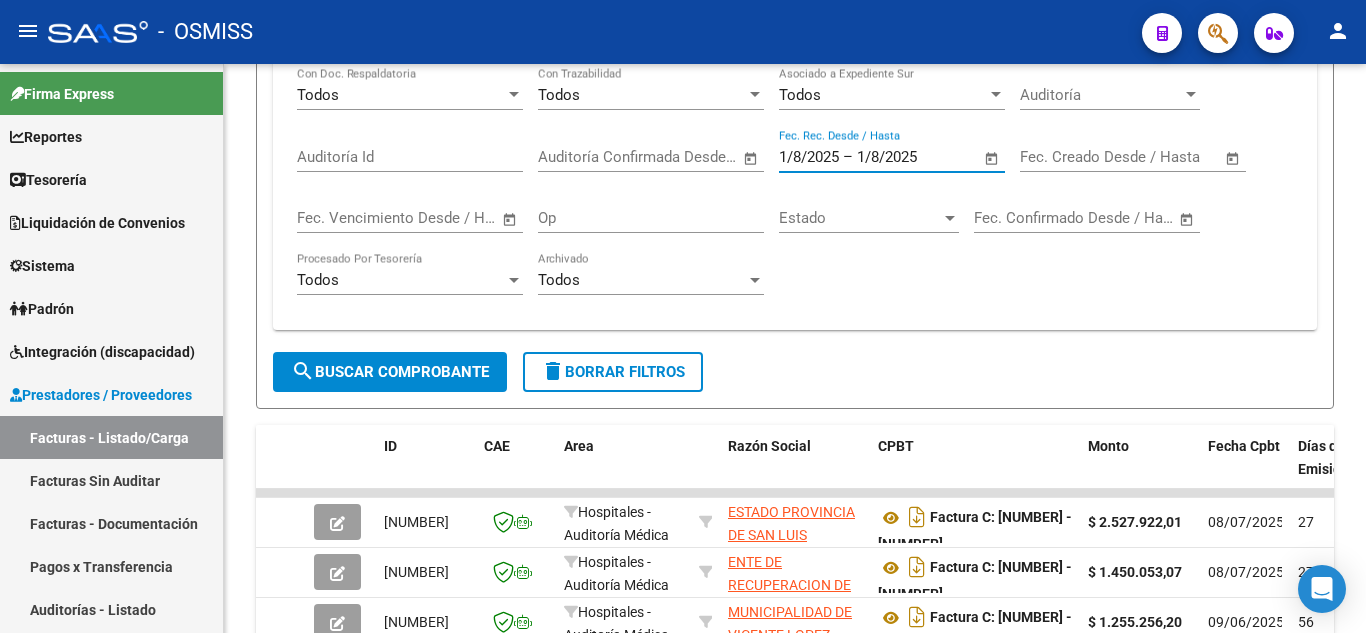 scroll, scrollTop: 815, scrollLeft: 0, axis: vertical 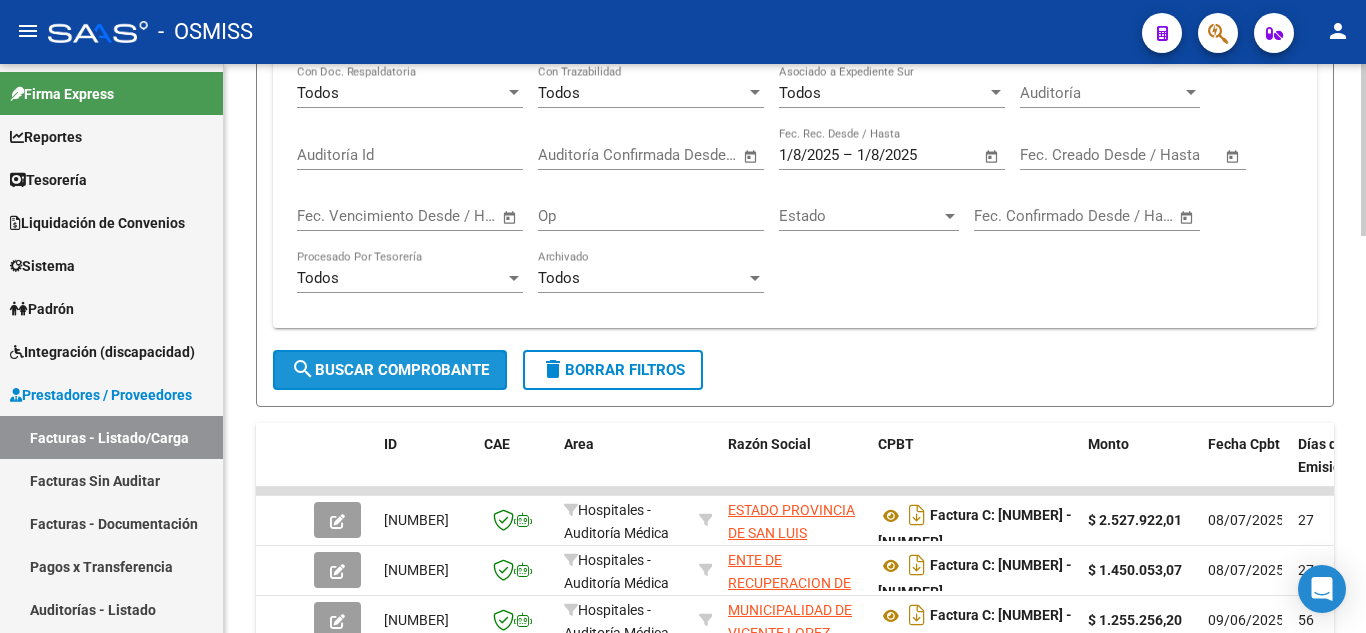 click on "search  Buscar Comprobante" 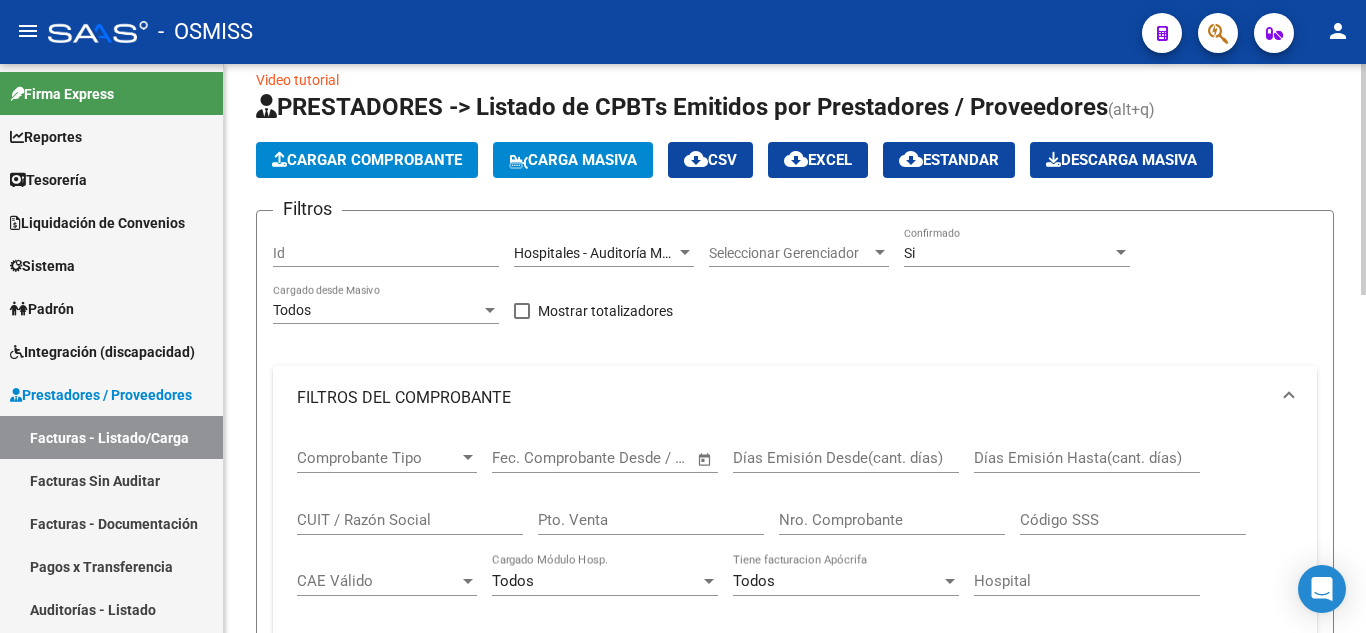 scroll, scrollTop: 0, scrollLeft: 0, axis: both 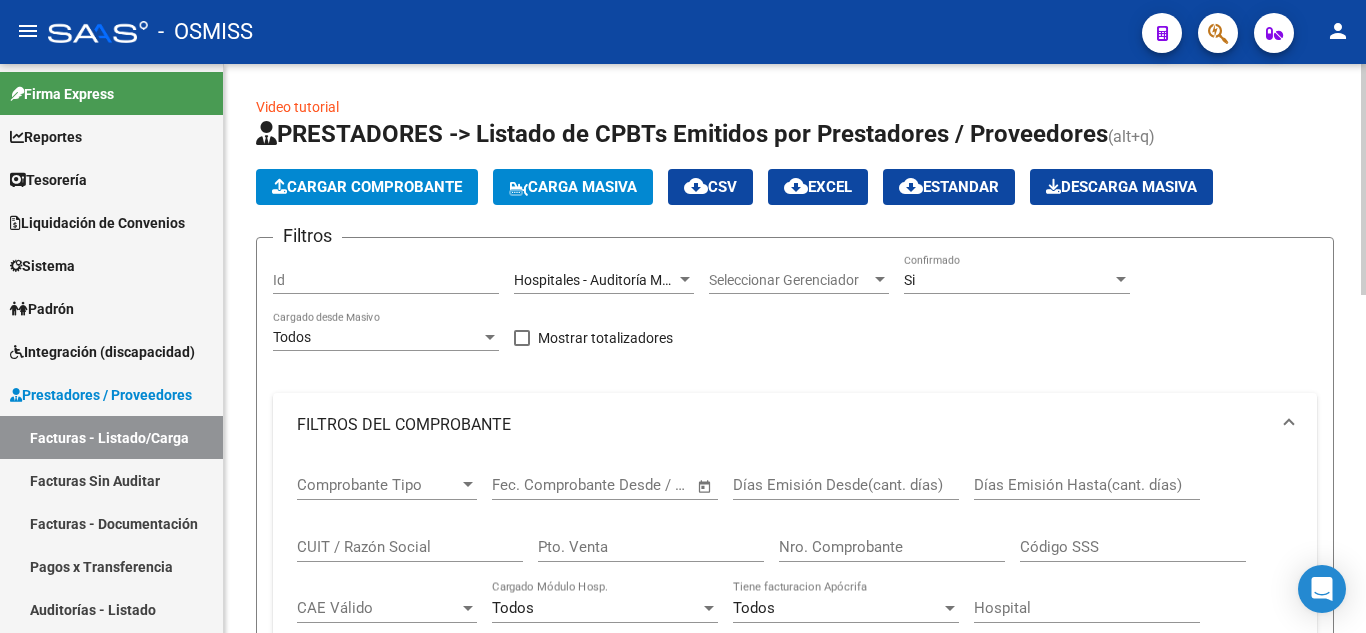 click on "Si" at bounding box center [1008, 280] 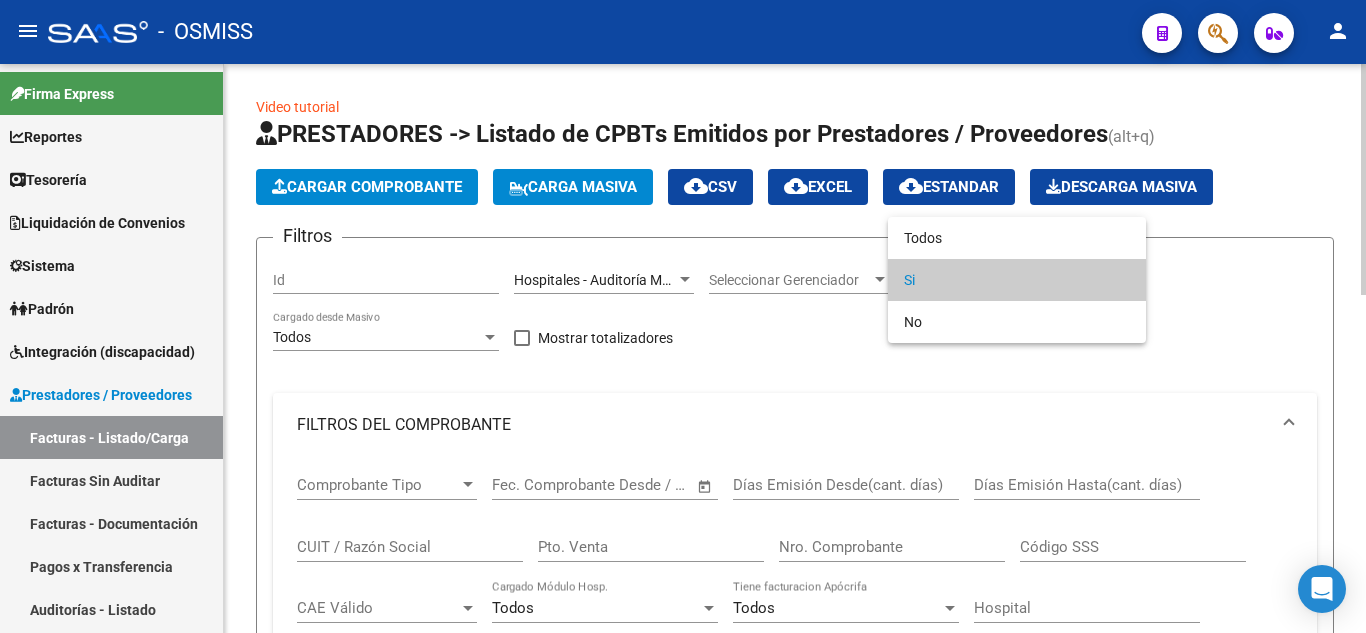 click on "Si" at bounding box center [1017, 280] 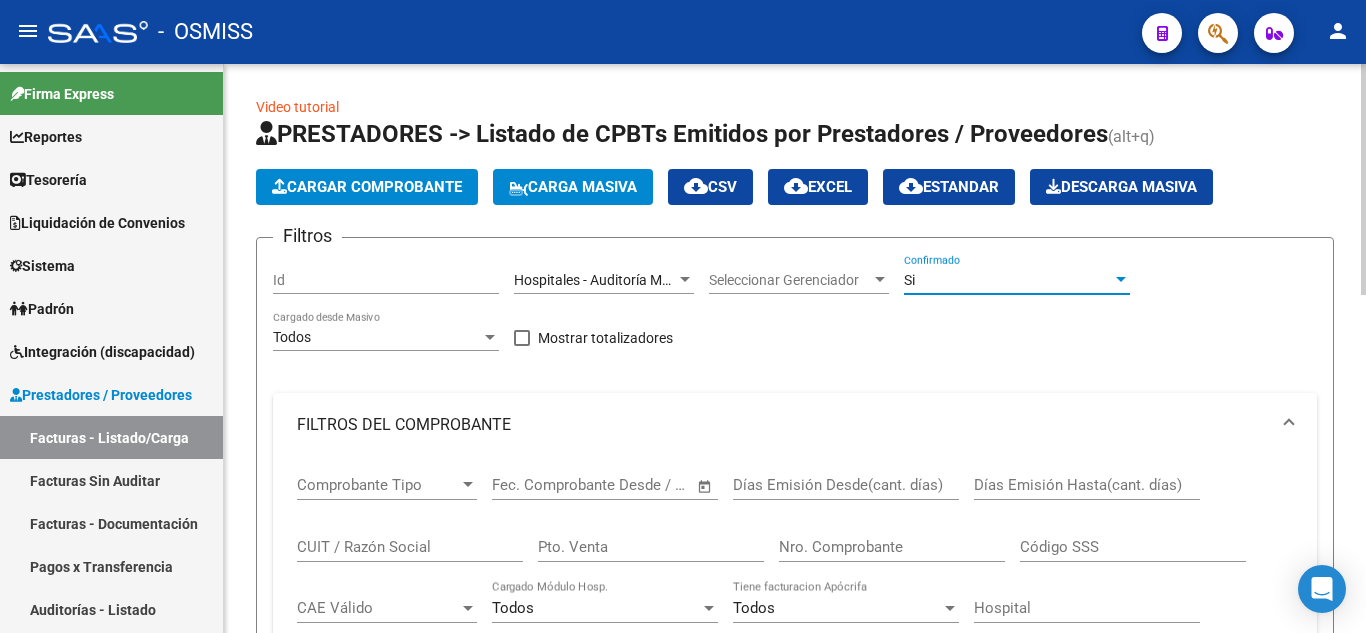 click on "Si" at bounding box center [1008, 280] 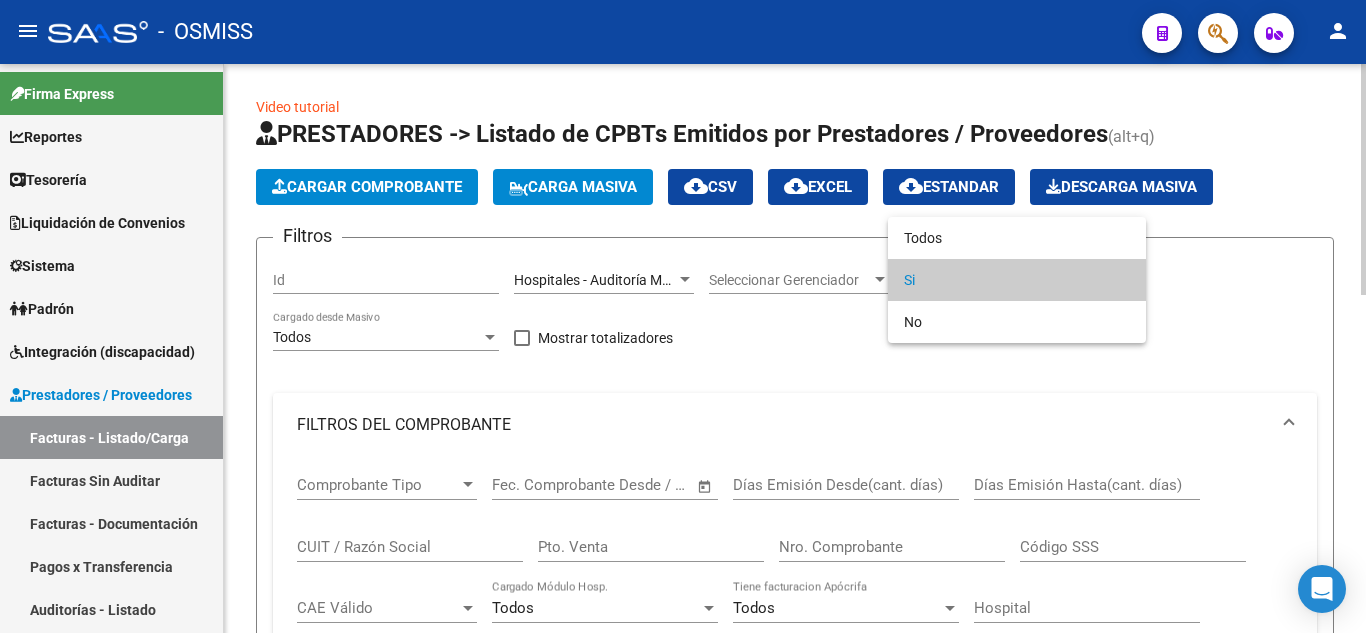 click on "Si" at bounding box center [1017, 280] 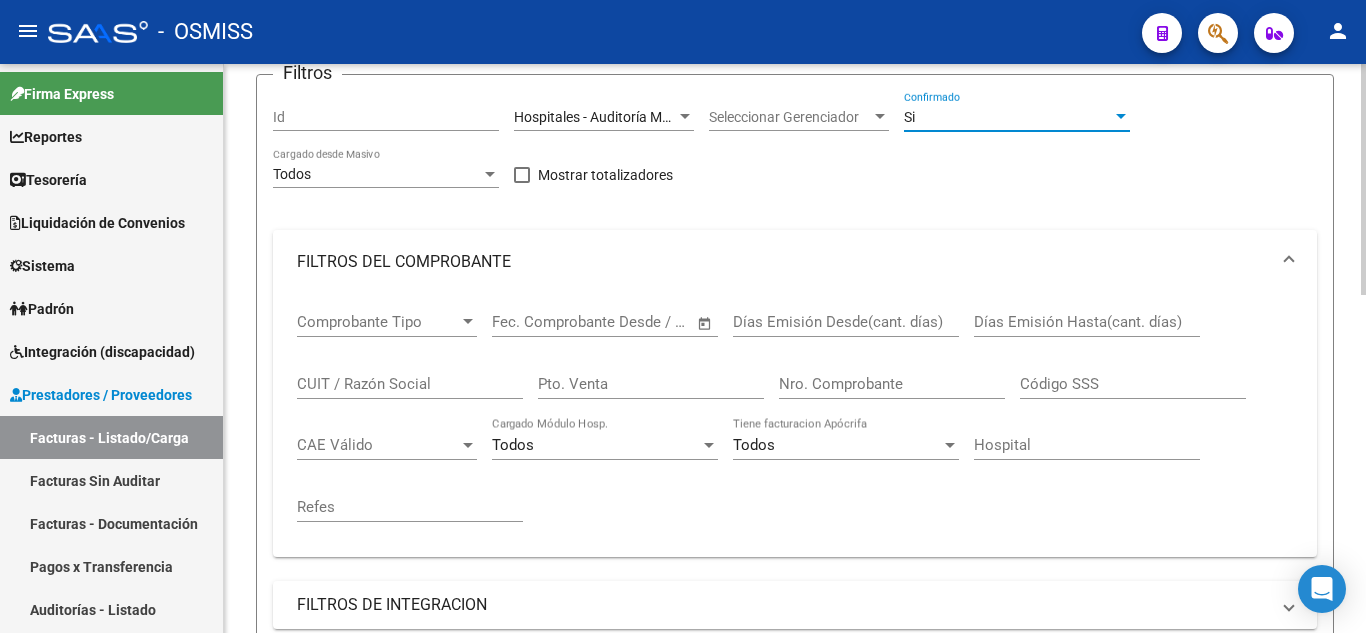 scroll, scrollTop: 0, scrollLeft: 0, axis: both 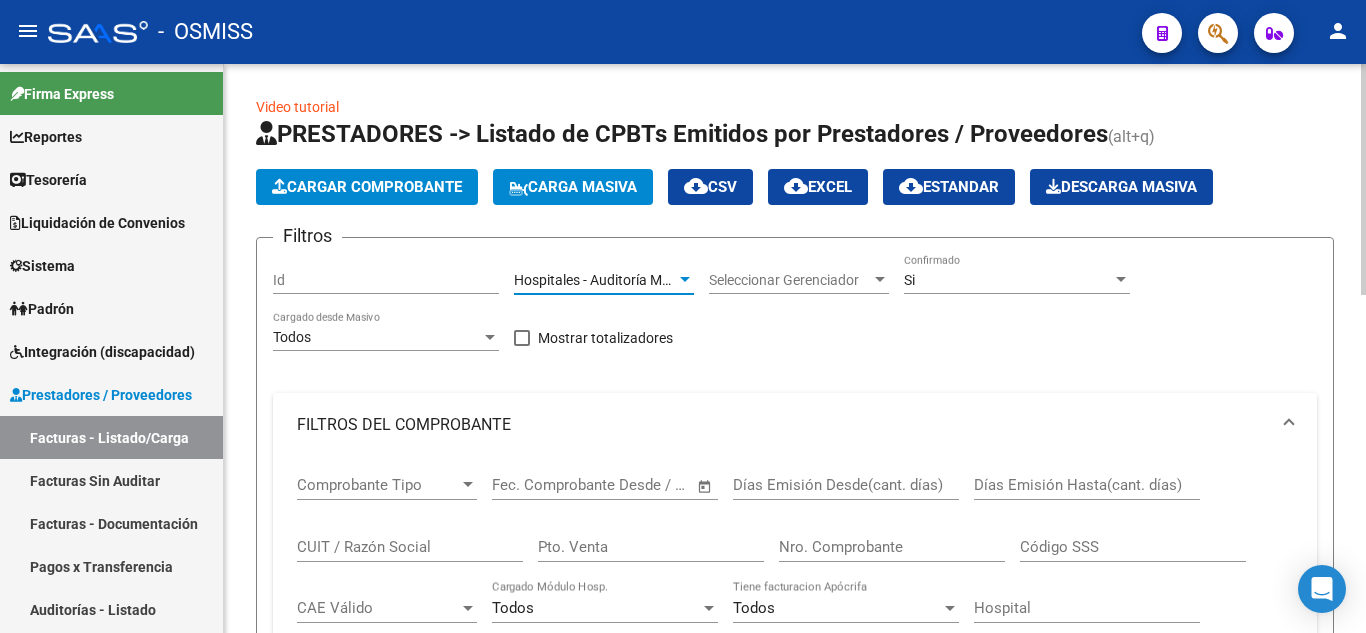 click on "Hospitales - Auditoría Médica" at bounding box center [604, 280] 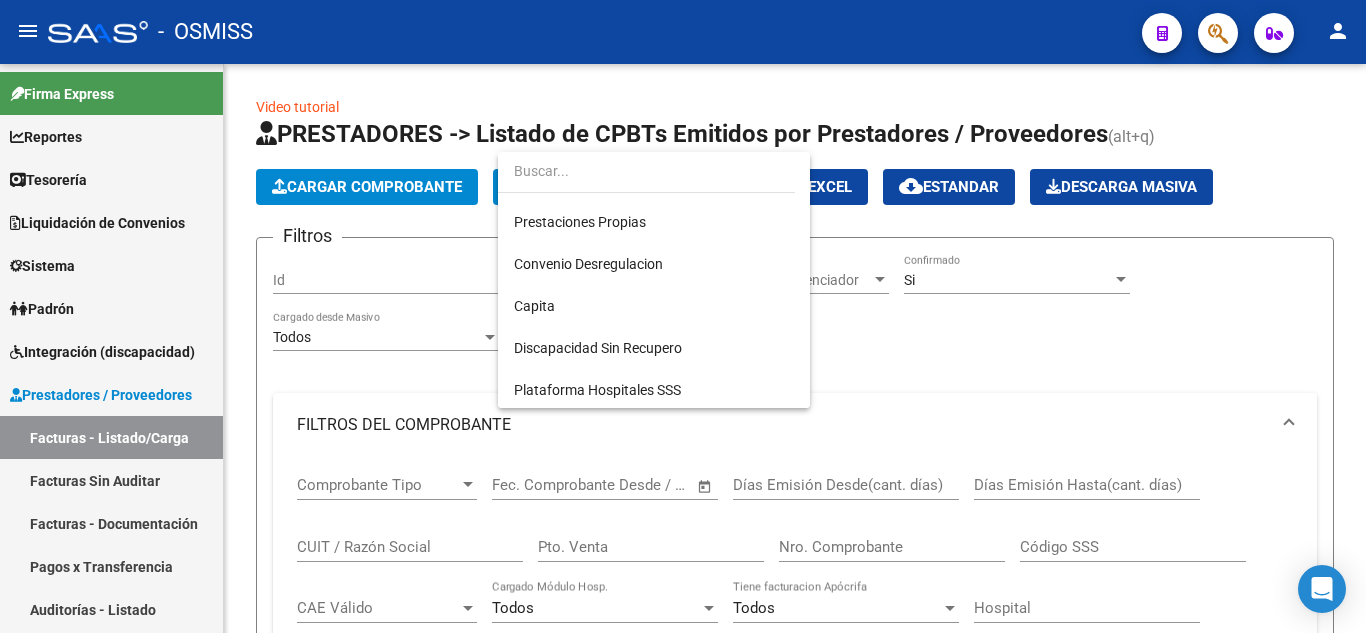 scroll, scrollTop: 0, scrollLeft: 0, axis: both 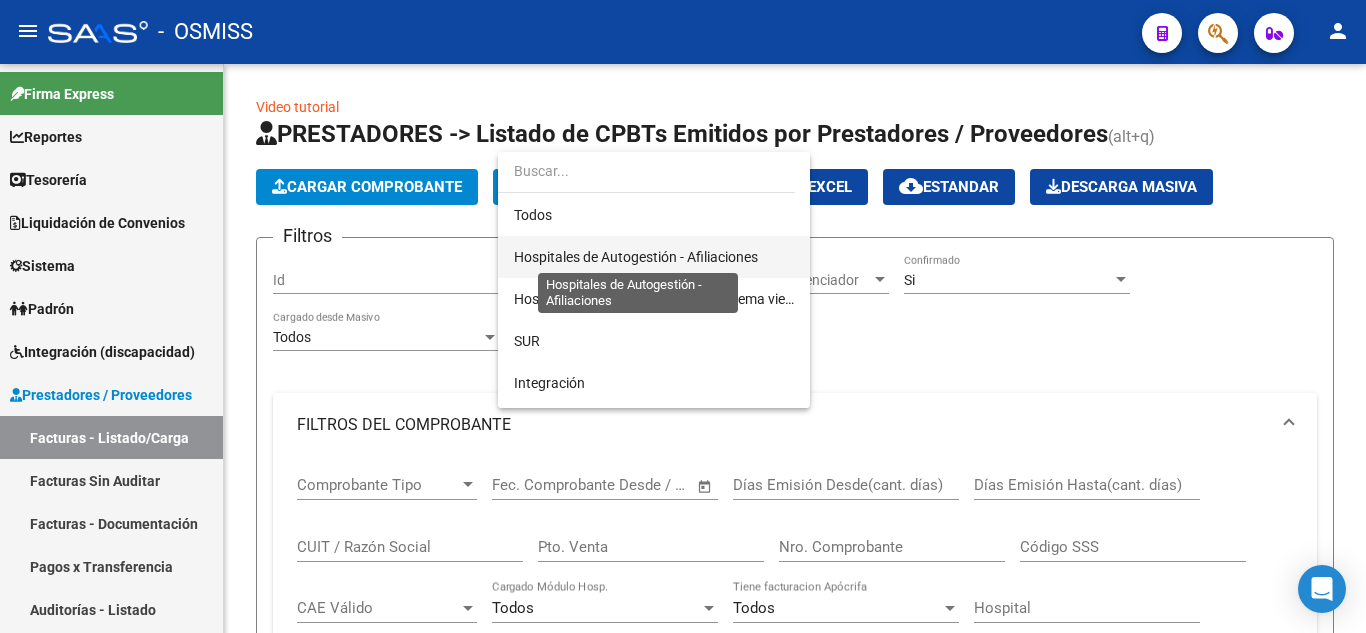 click on "Hospitales de Autogestión - Afiliaciones" at bounding box center [636, 257] 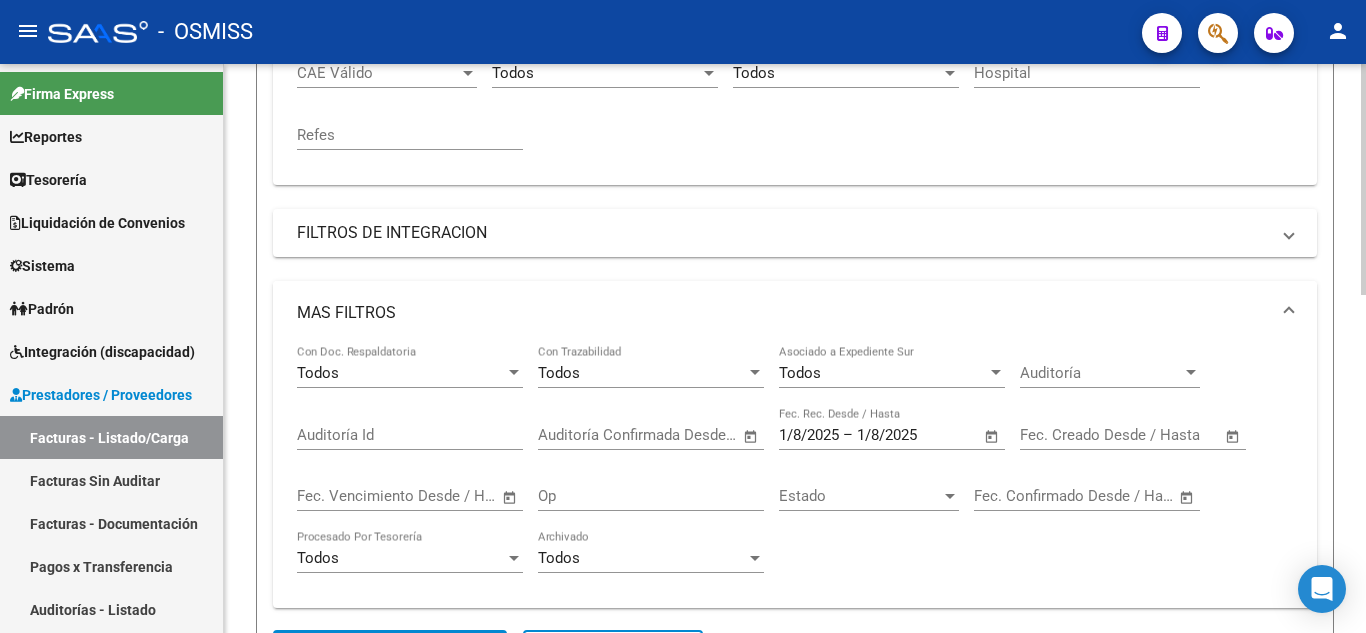 scroll, scrollTop: 700, scrollLeft: 0, axis: vertical 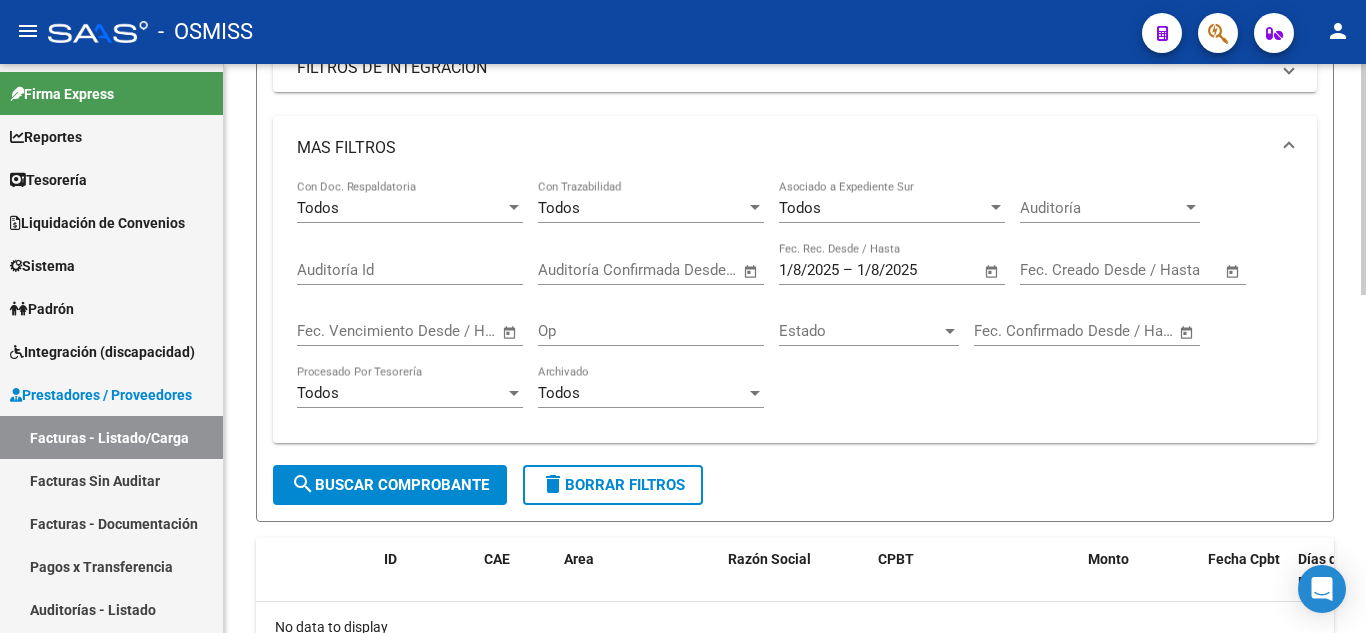 click on "search  Buscar Comprobante" 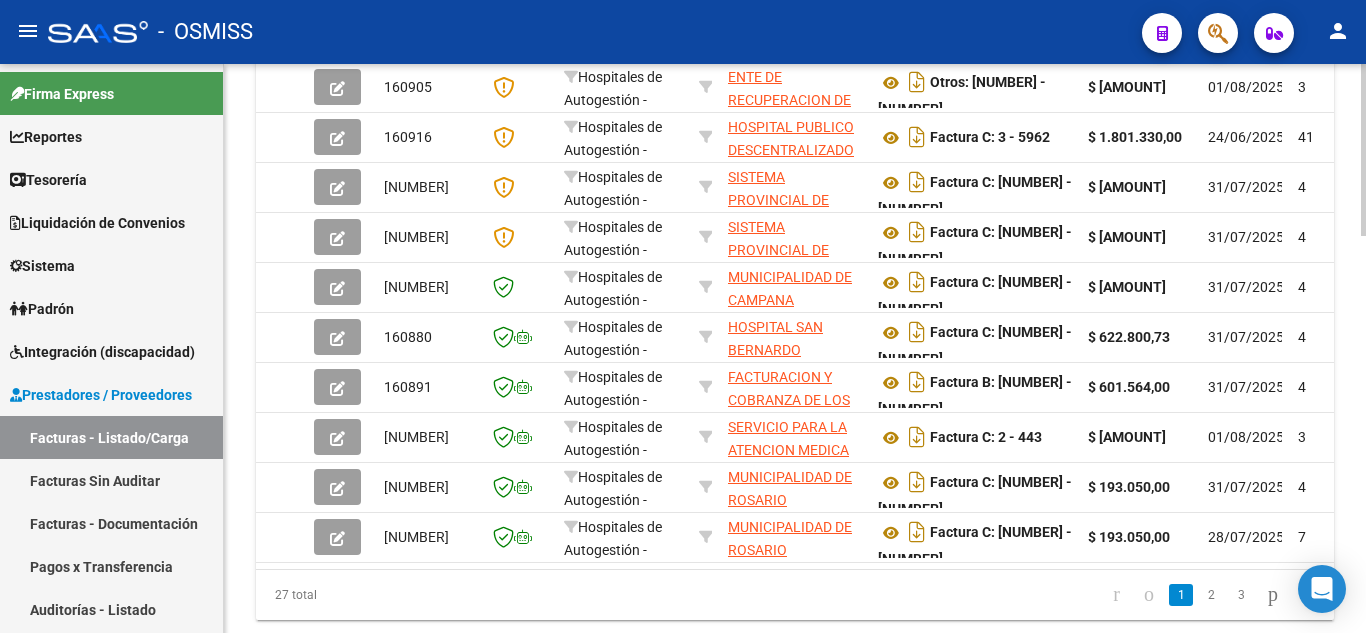 scroll, scrollTop: 1215, scrollLeft: 0, axis: vertical 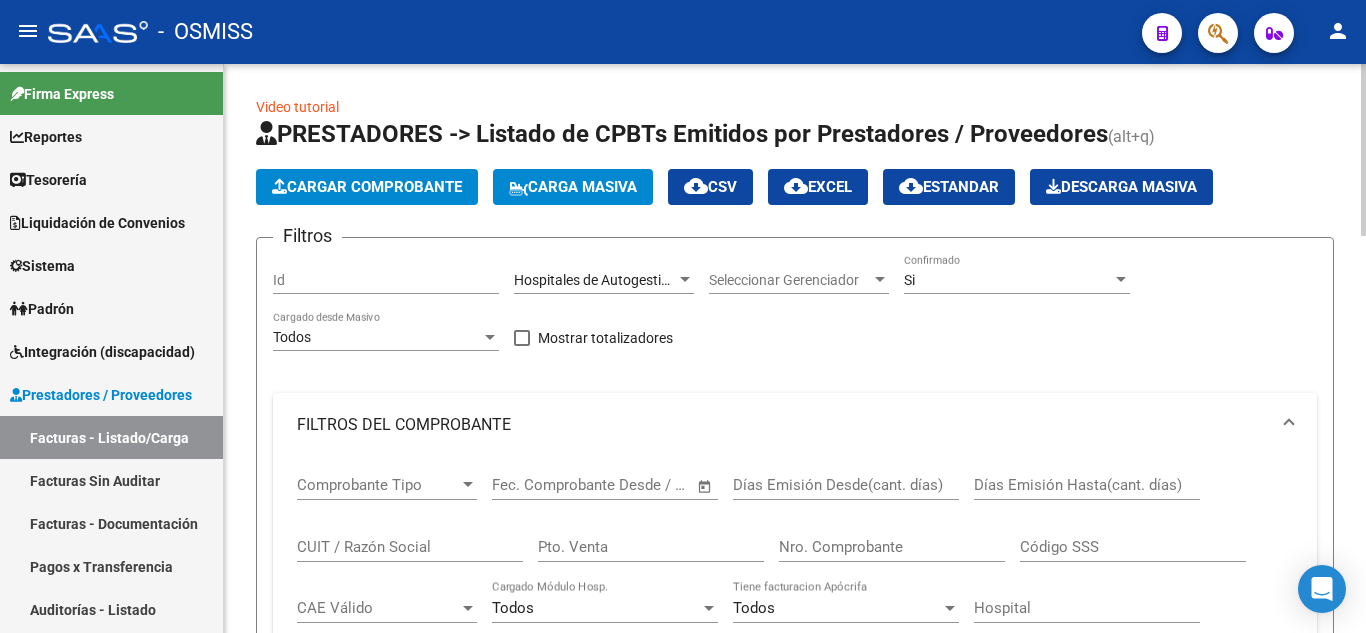 click on "cloud_download" 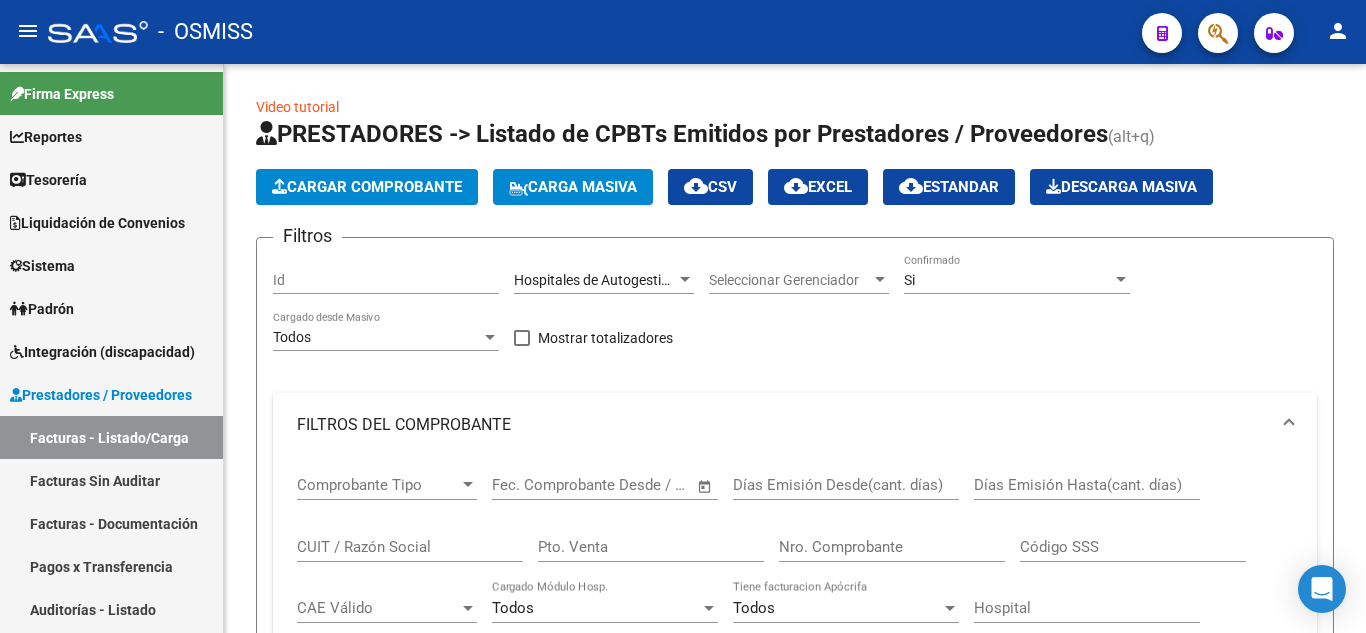 click 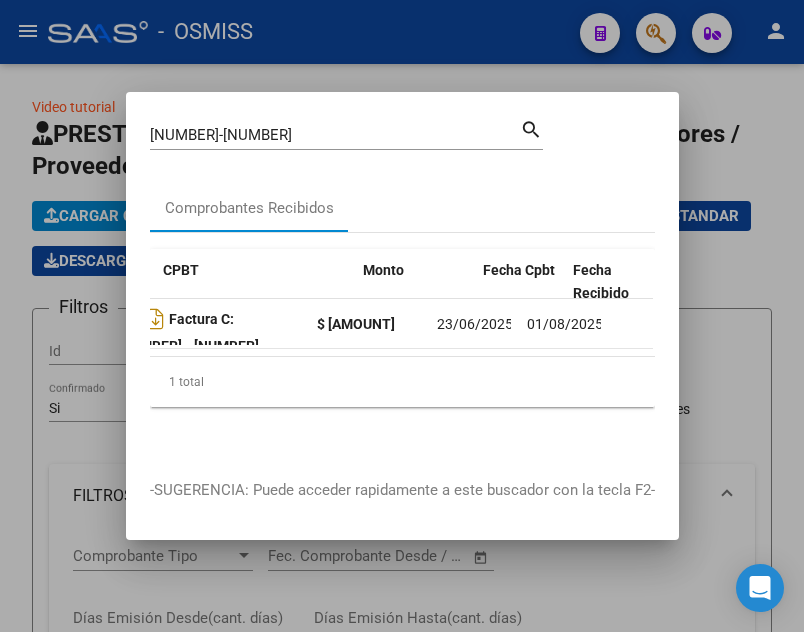 scroll, scrollTop: 0, scrollLeft: 614, axis: horizontal 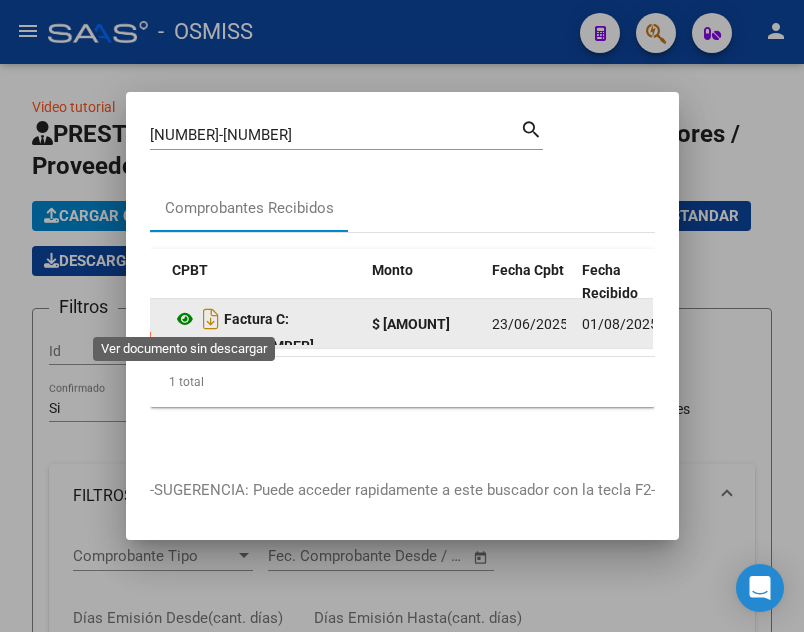 click 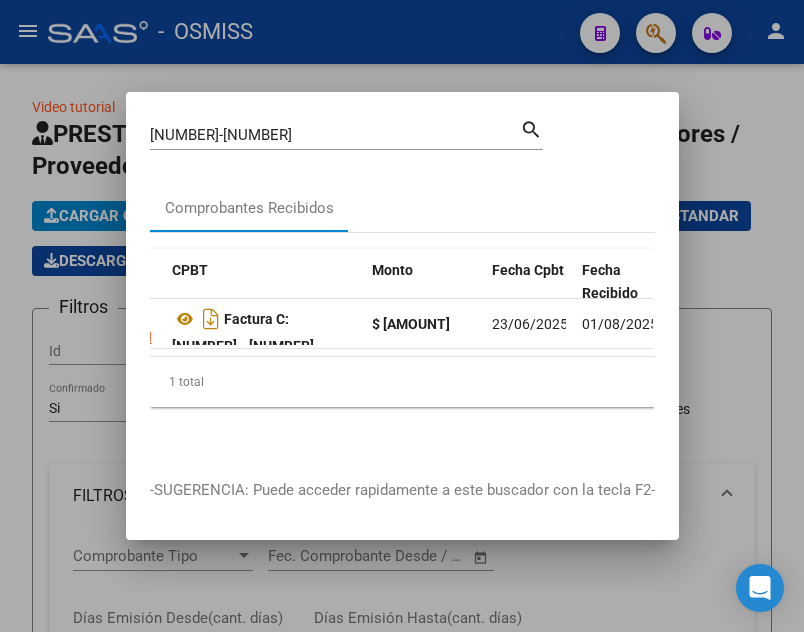 click on "[NUMBER]-[NUMBER]" at bounding box center [335, 135] 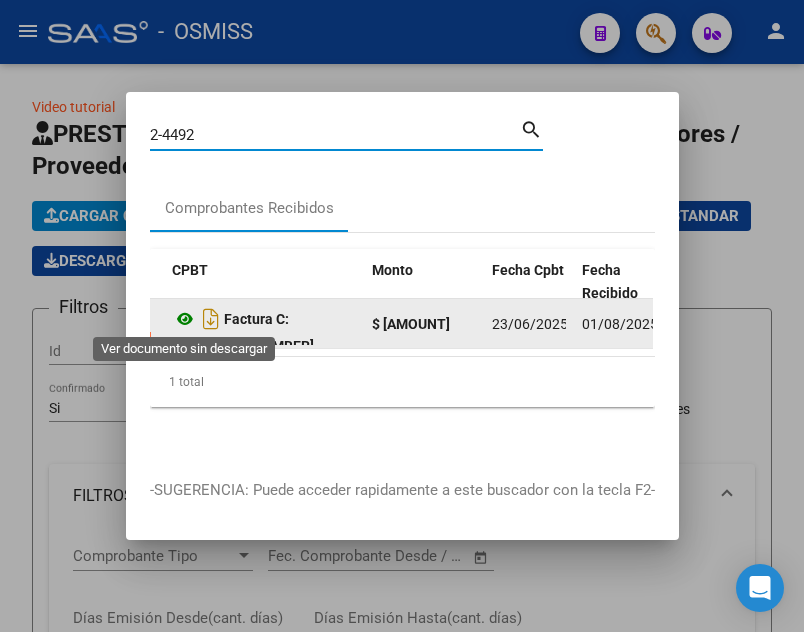 click 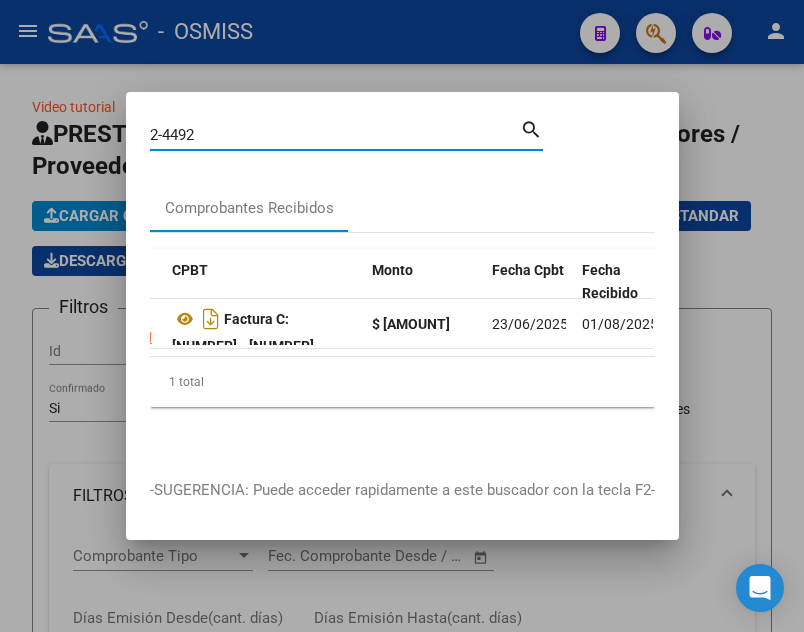 click on "2-4492" at bounding box center (335, 135) 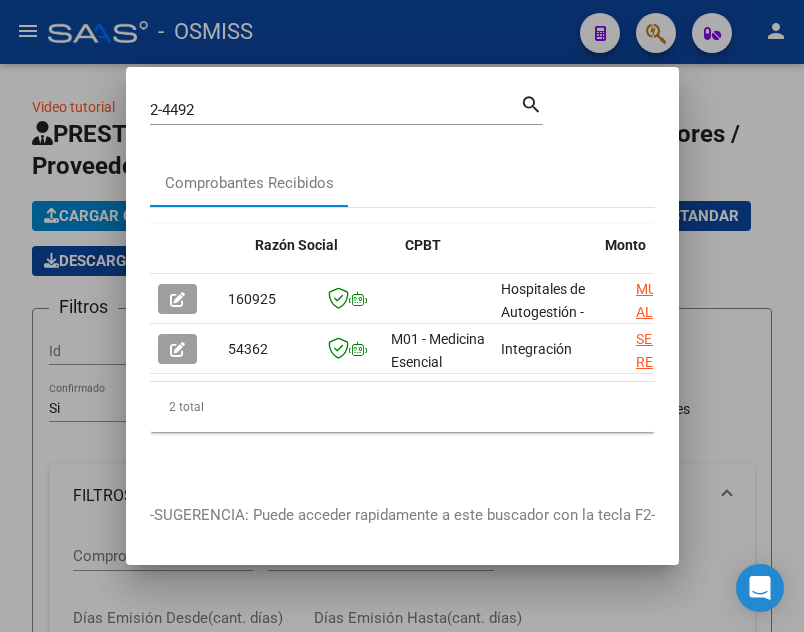 scroll, scrollTop: 0, scrollLeft: 381, axis: horizontal 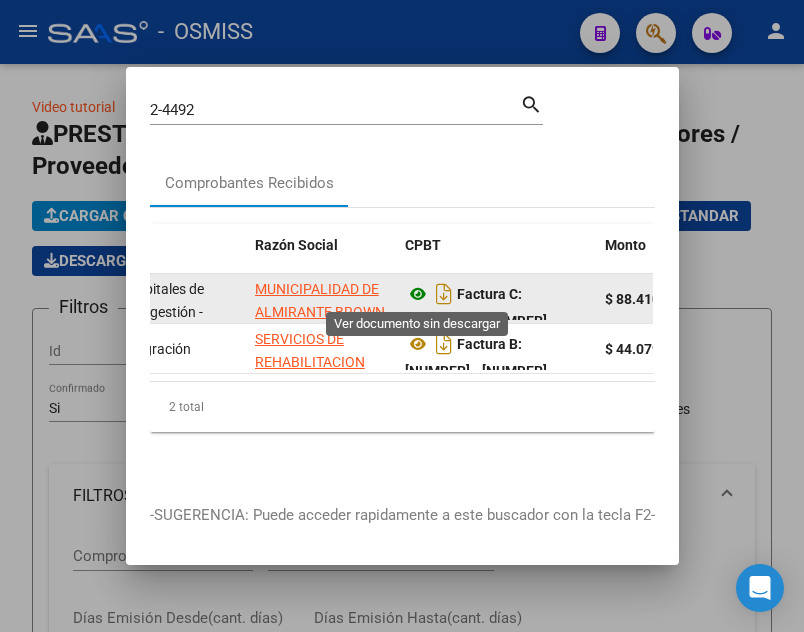click 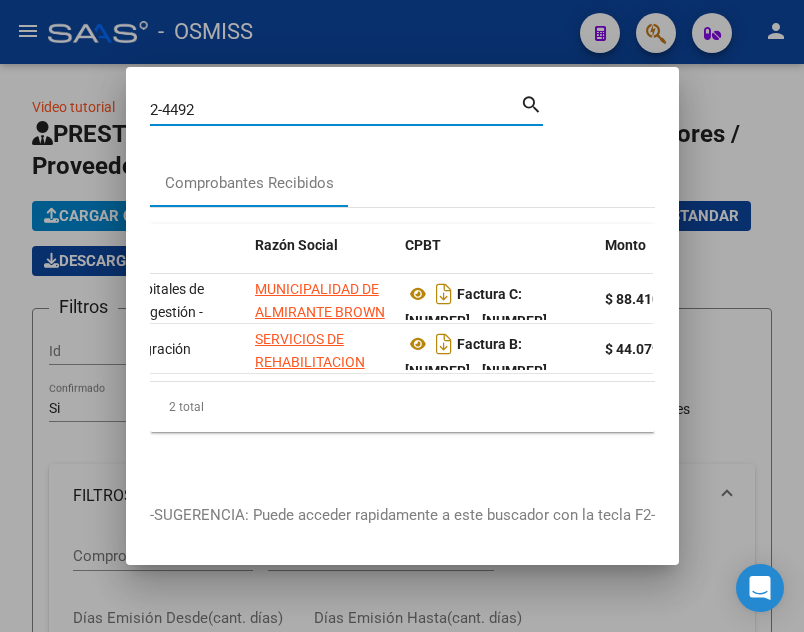 drag, startPoint x: 222, startPoint y: 104, endPoint x: 5, endPoint y: 77, distance: 218.67328 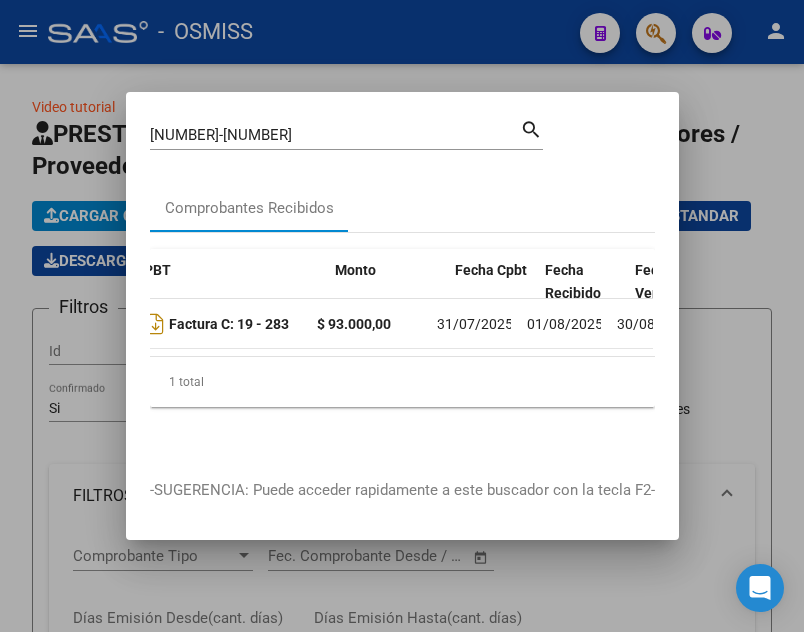 scroll, scrollTop: 0, scrollLeft: 651, axis: horizontal 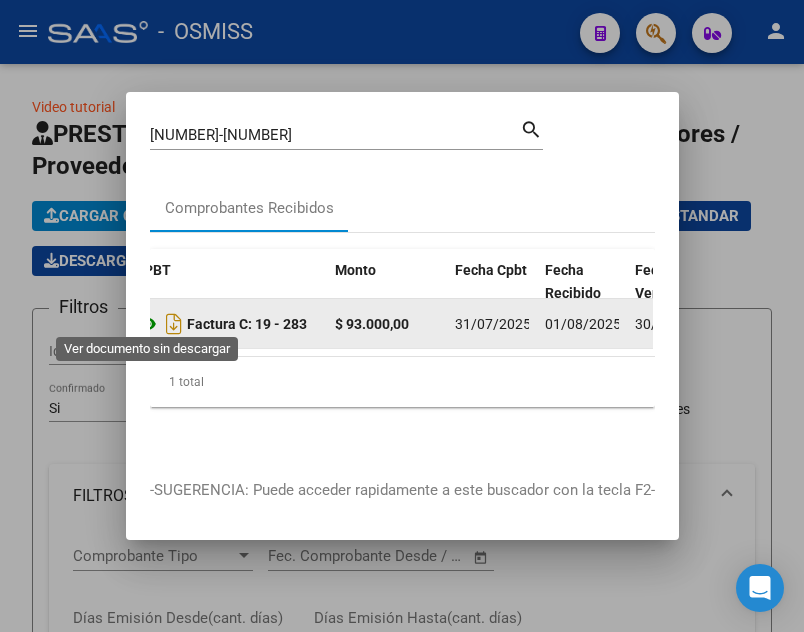 click 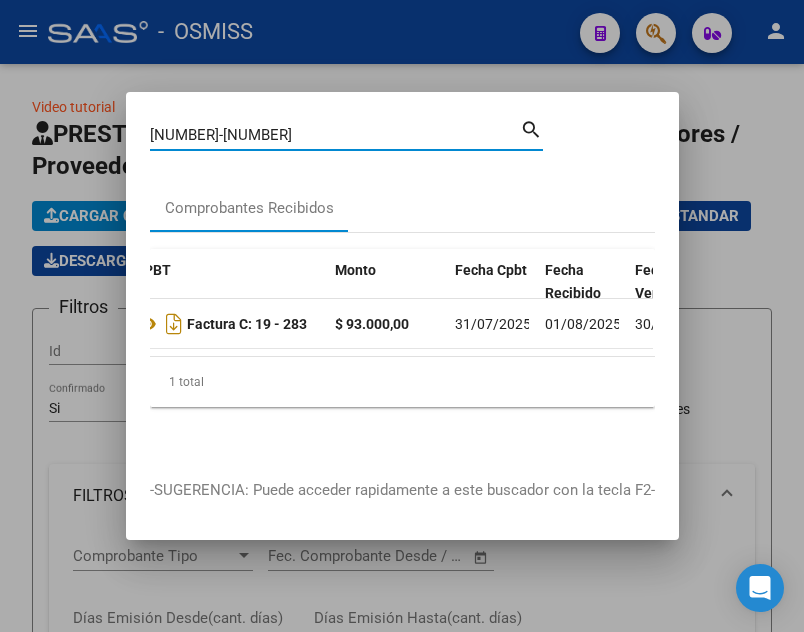 drag, startPoint x: 227, startPoint y: 130, endPoint x: 5, endPoint y: 84, distance: 226.71568 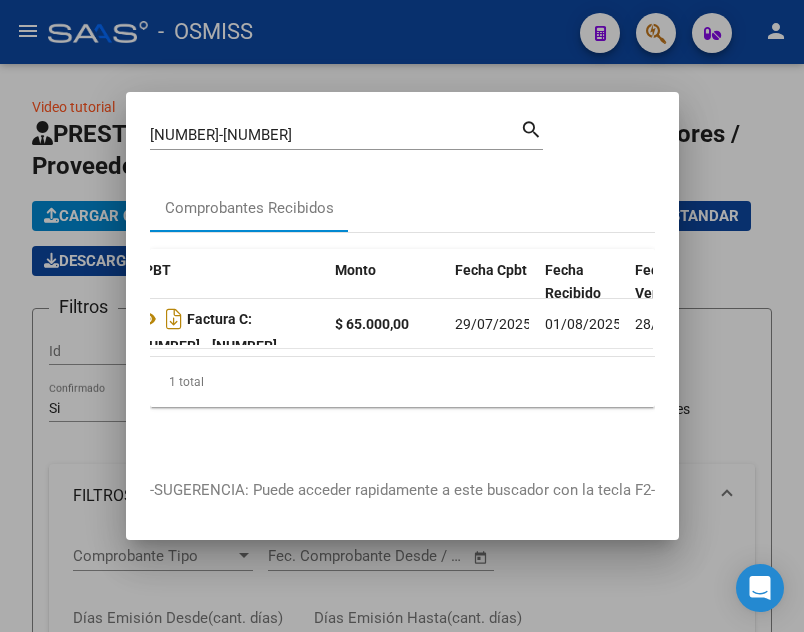 scroll, scrollTop: 0, scrollLeft: 632, axis: horizontal 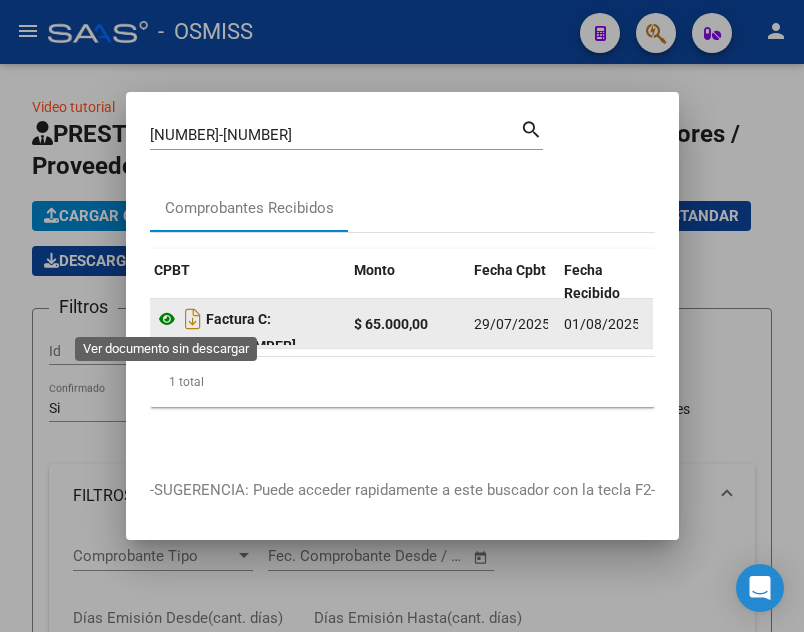 click 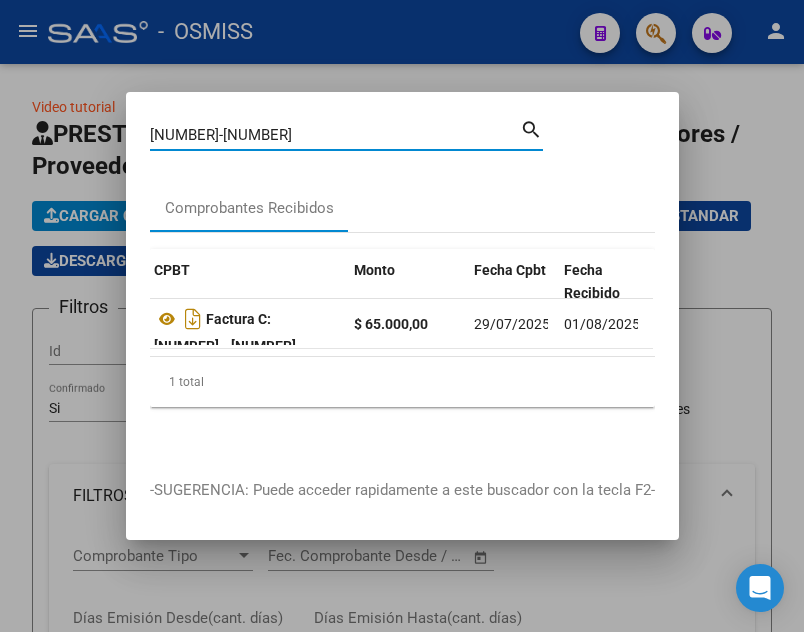 drag, startPoint x: 212, startPoint y: 122, endPoint x: 8, endPoint y: 70, distance: 210.52316 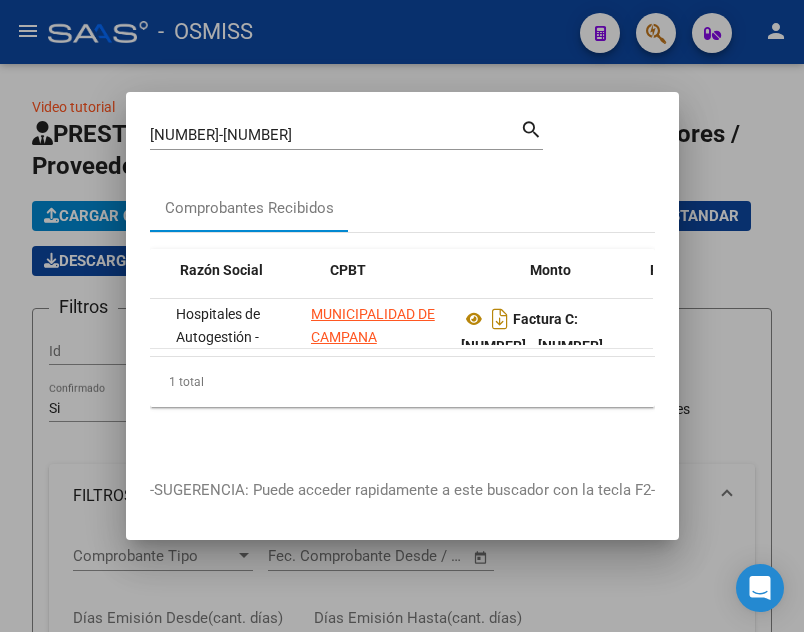 scroll, scrollTop: 0, scrollLeft: 493, axis: horizontal 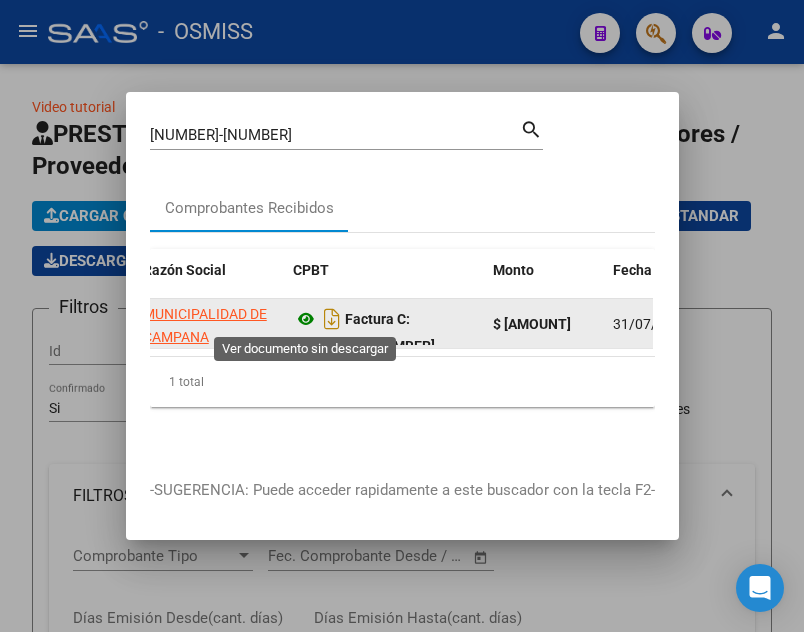 click 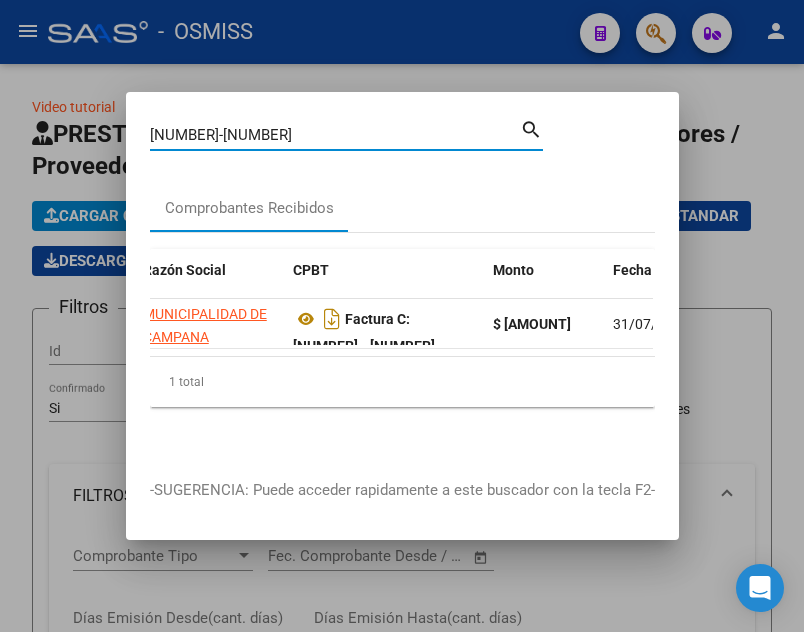 drag, startPoint x: 220, startPoint y: 132, endPoint x: 44, endPoint y: 135, distance: 176.02557 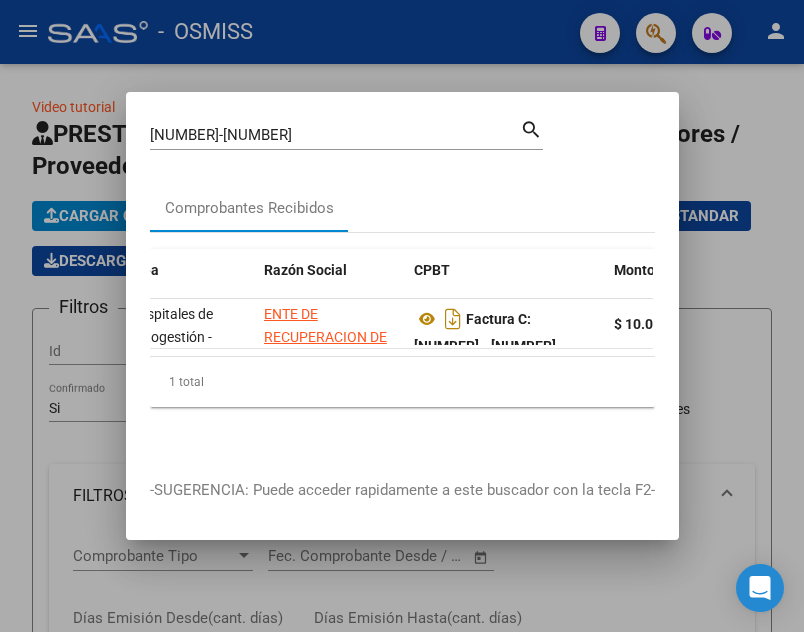scroll, scrollTop: 0, scrollLeft: 474, axis: horizontal 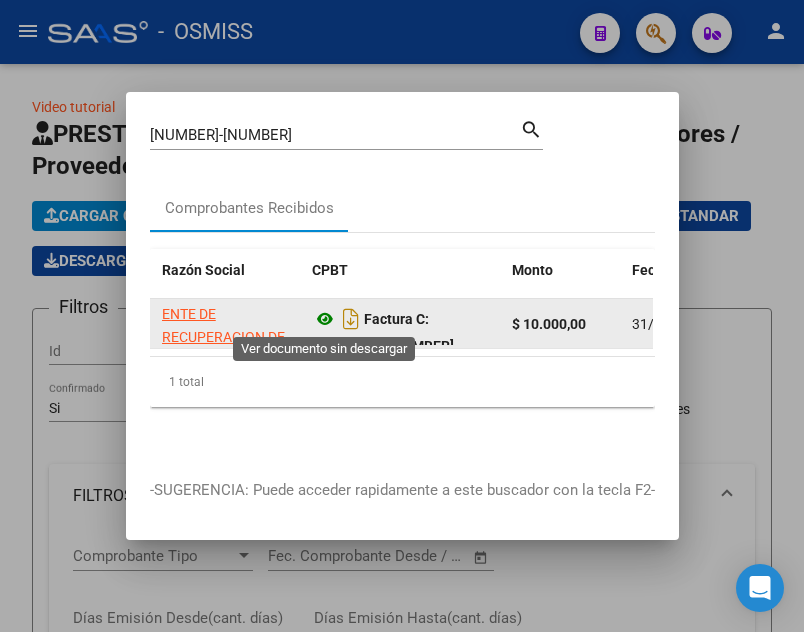 click 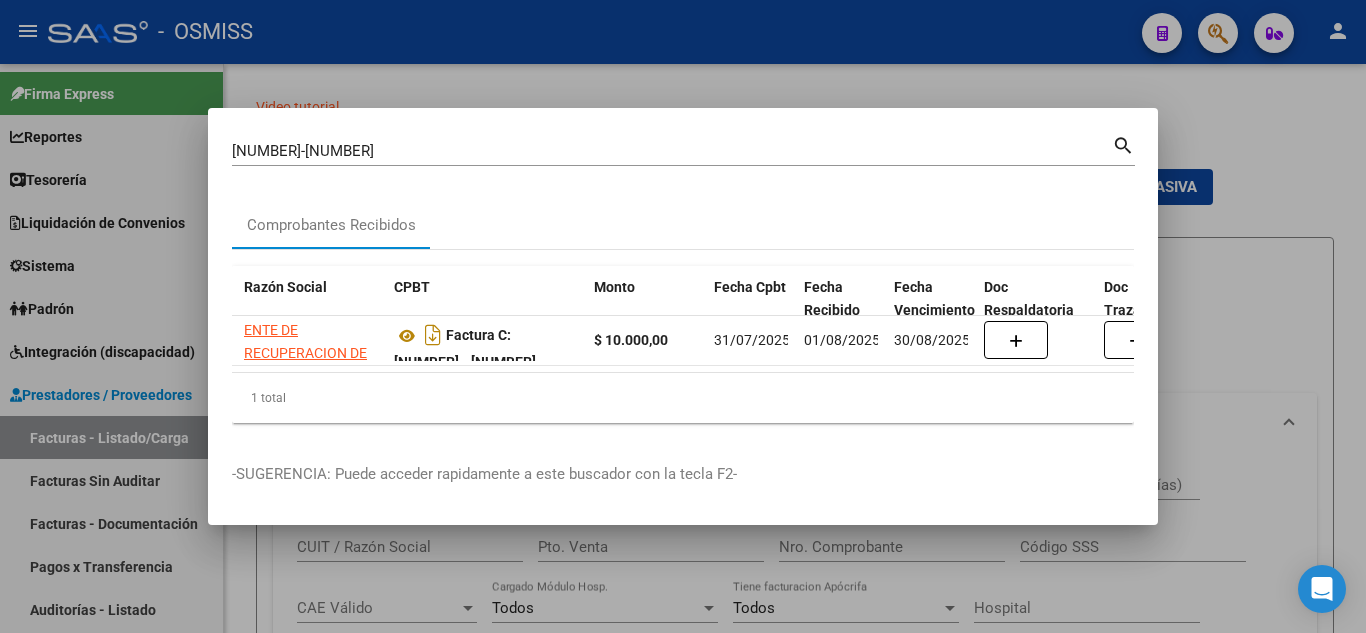 click on "Comprobantes Recibidos" at bounding box center (683, 225) 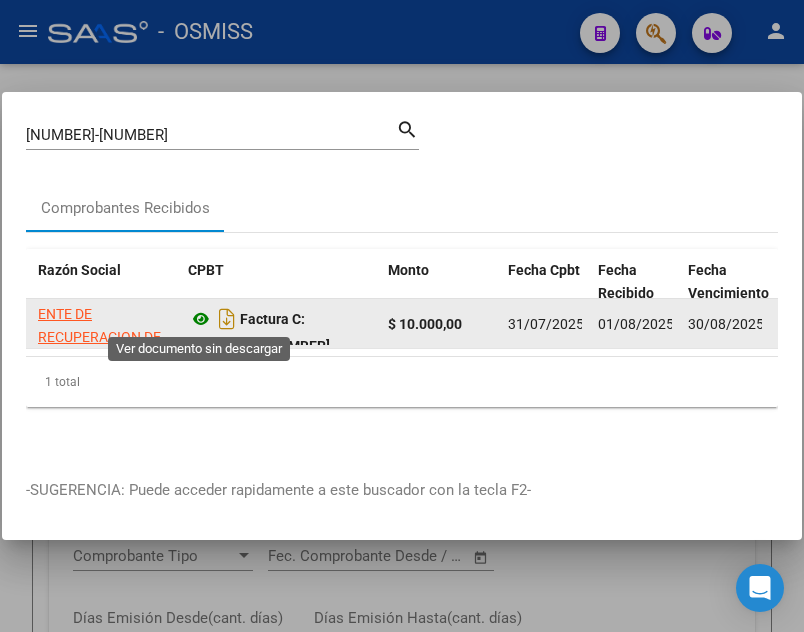 click 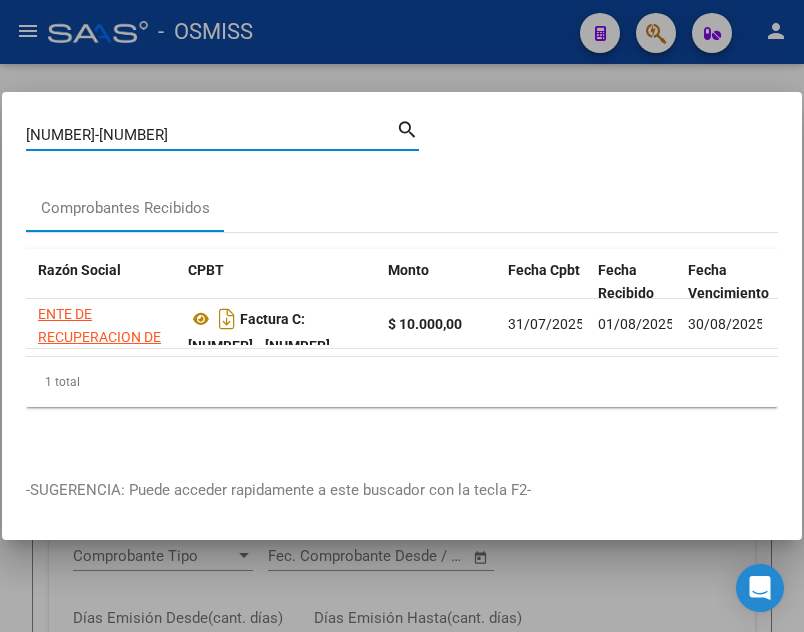 drag, startPoint x: 129, startPoint y: 126, endPoint x: 19, endPoint y: 98, distance: 113.507706 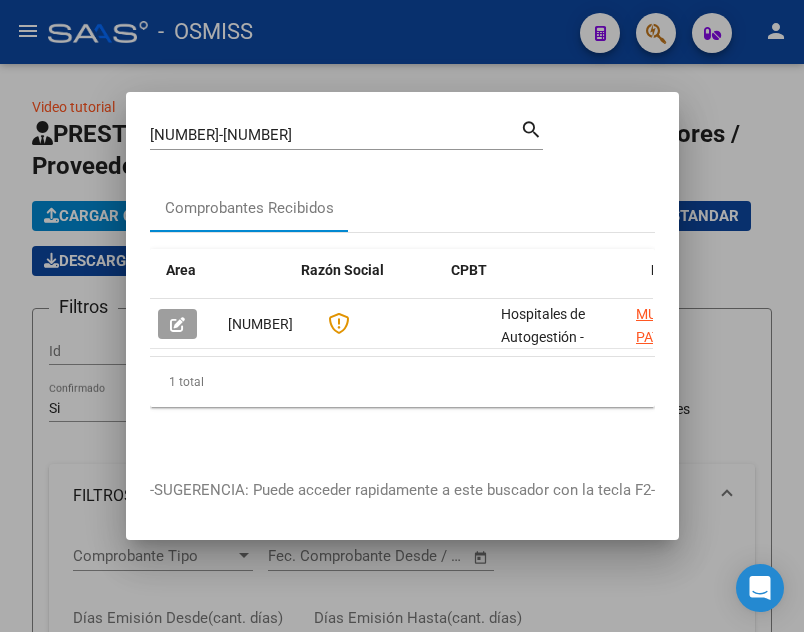 scroll, scrollTop: 0, scrollLeft: 483, axis: horizontal 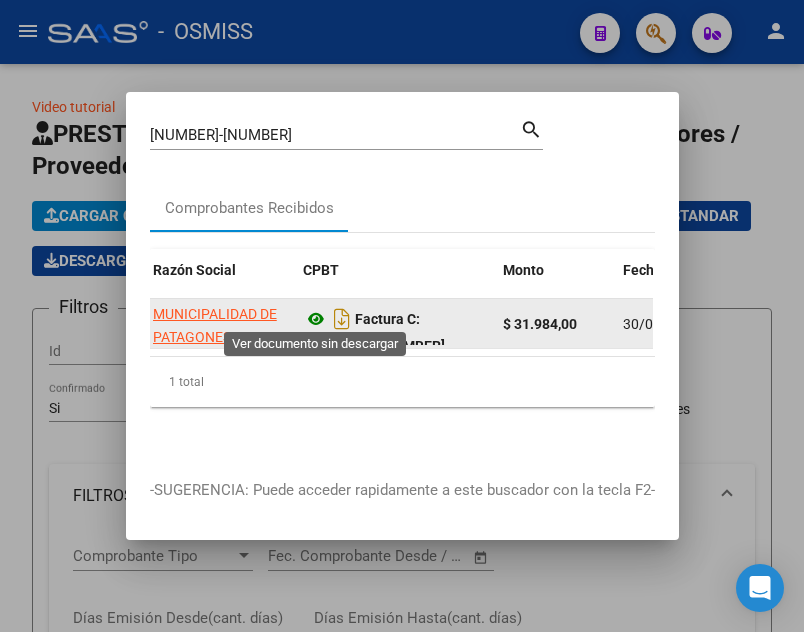 click 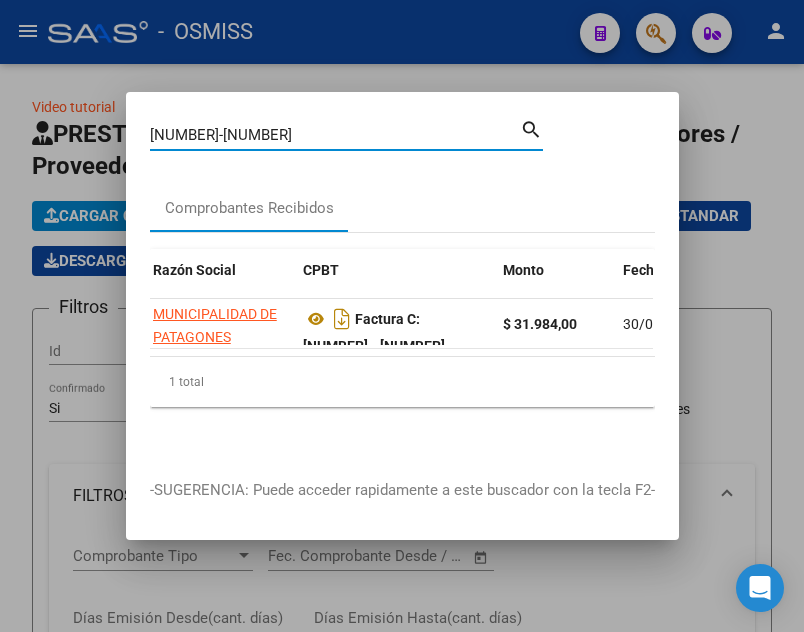 drag, startPoint x: 228, startPoint y: 121, endPoint x: 5, endPoint y: 127, distance: 223.0807 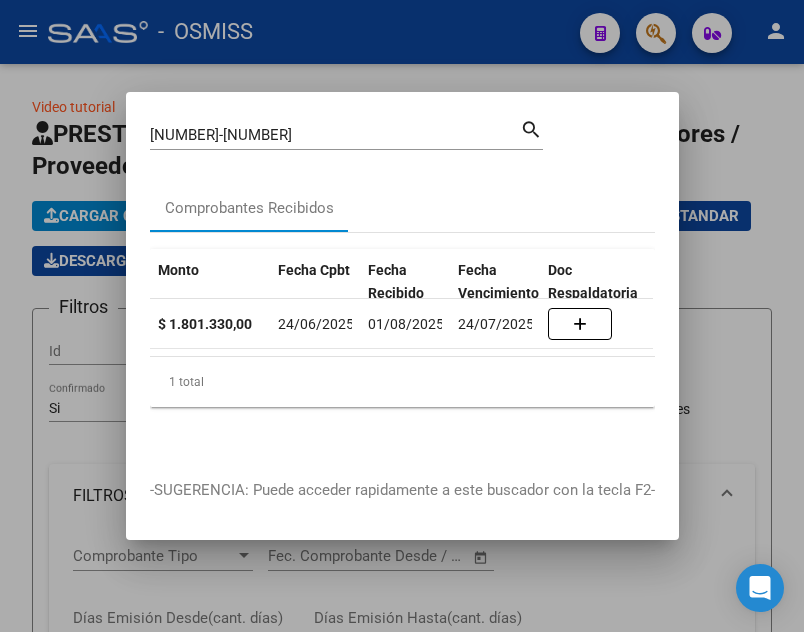 scroll, scrollTop: 0, scrollLeft: 604, axis: horizontal 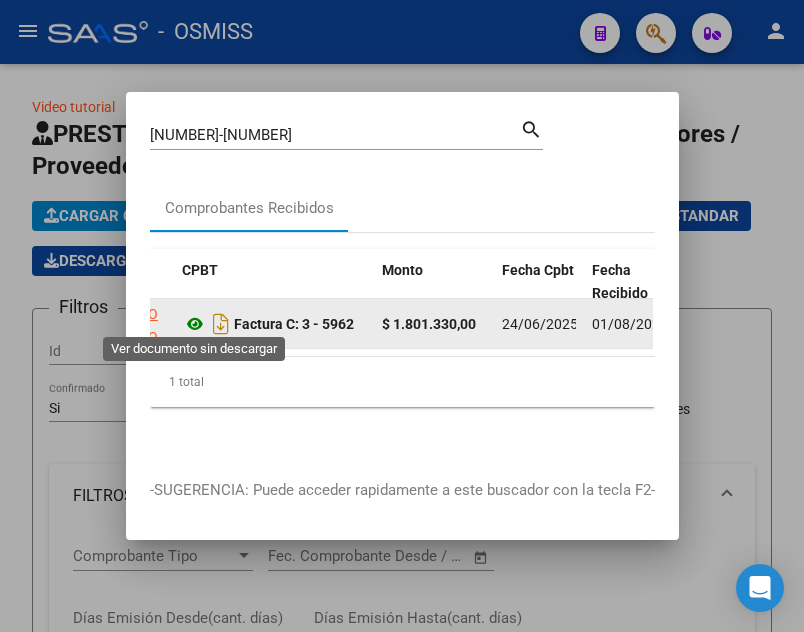 click 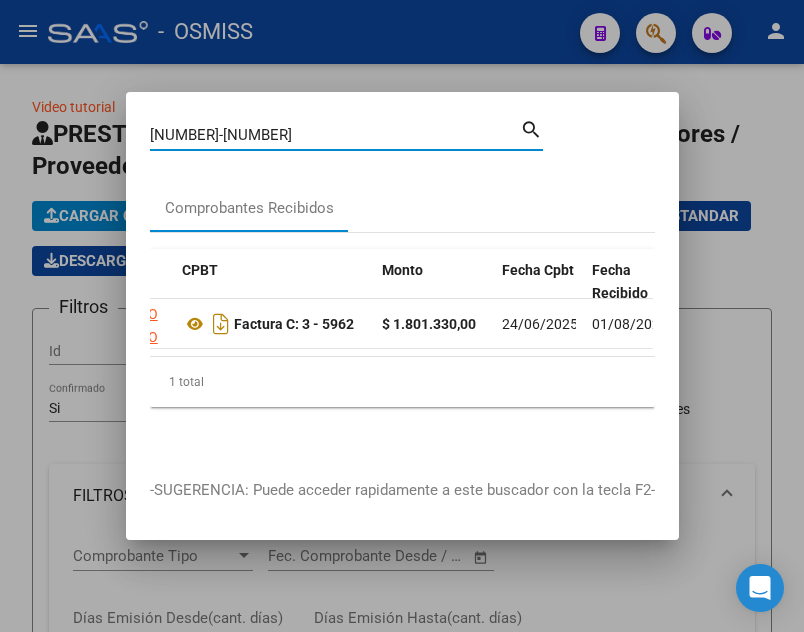 drag, startPoint x: 223, startPoint y: 133, endPoint x: 5, endPoint y: 110, distance: 219.20995 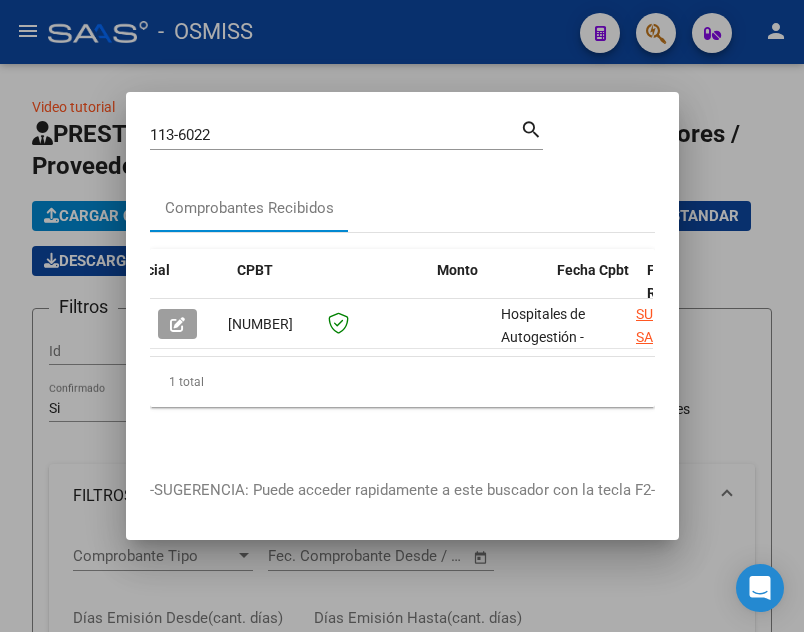 scroll, scrollTop: 0, scrollLeft: 735, axis: horizontal 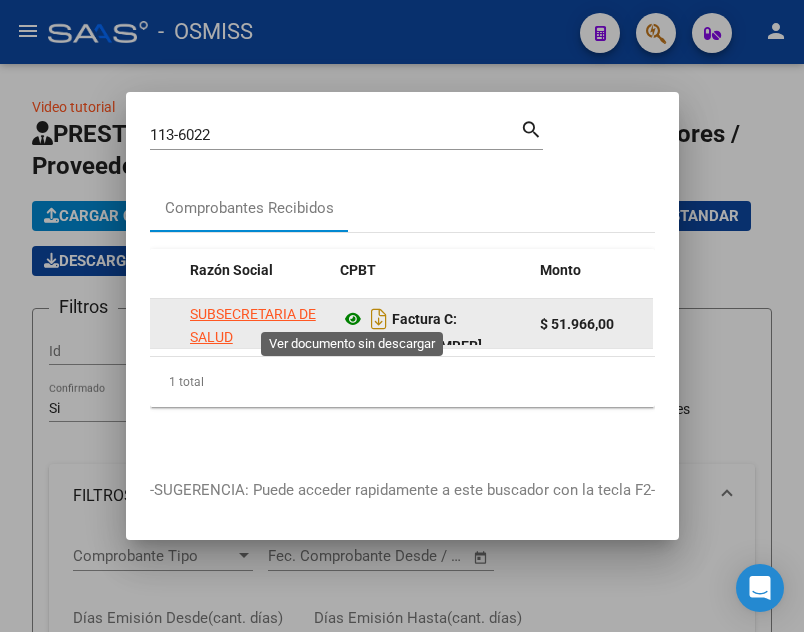 click 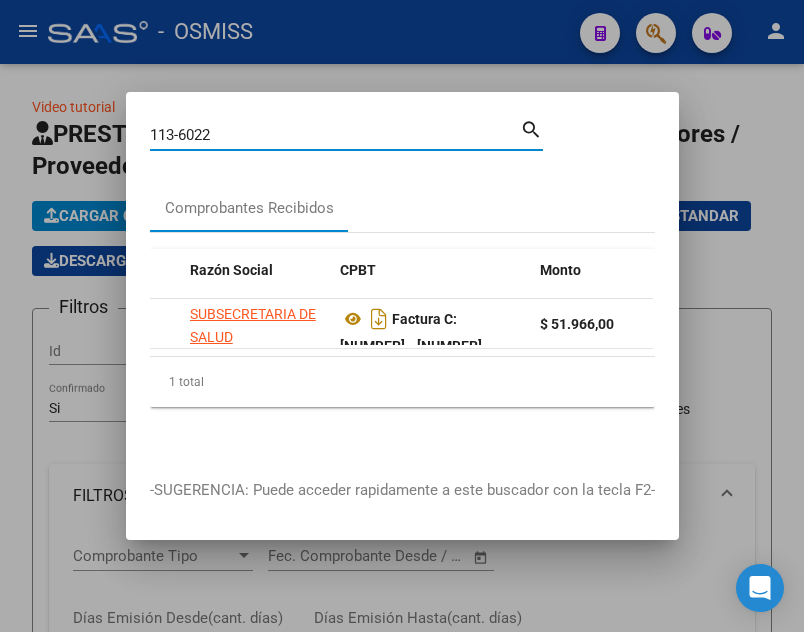 drag, startPoint x: 233, startPoint y: 126, endPoint x: 113, endPoint y: 120, distance: 120.14991 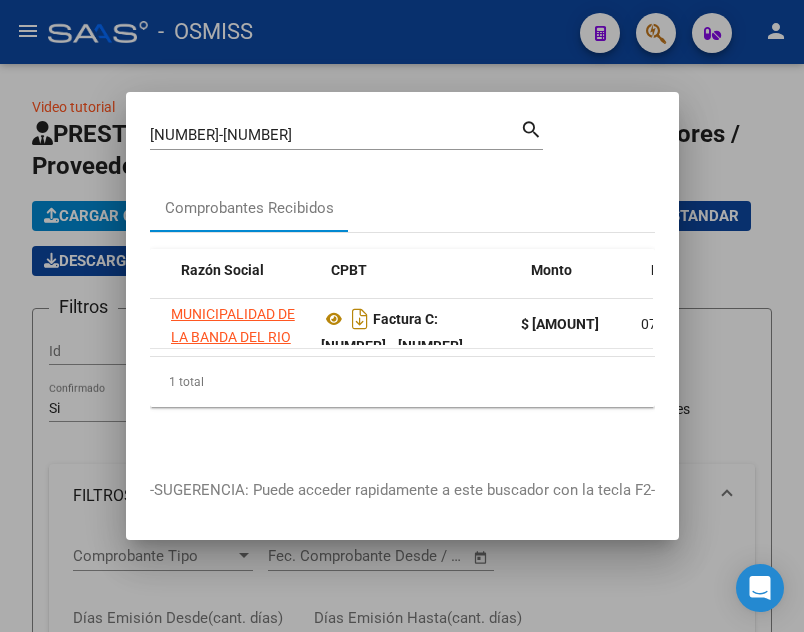 scroll, scrollTop: 0, scrollLeft: 437, axis: horizontal 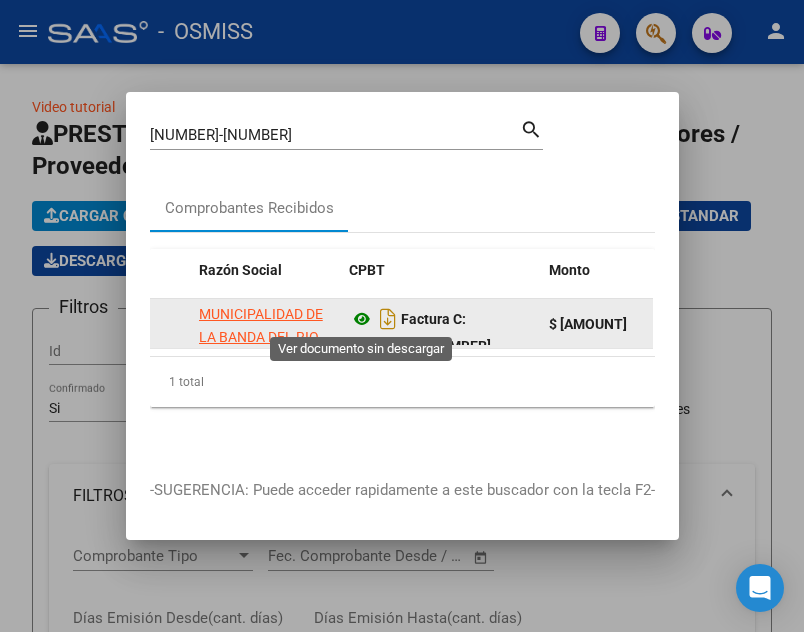 click 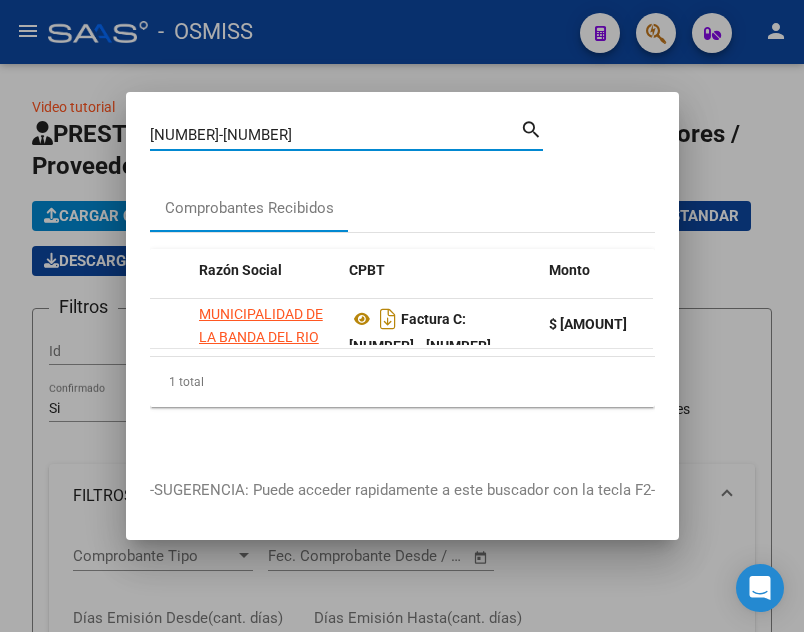 drag, startPoint x: 208, startPoint y: 127, endPoint x: 31, endPoint y: 97, distance: 179.52437 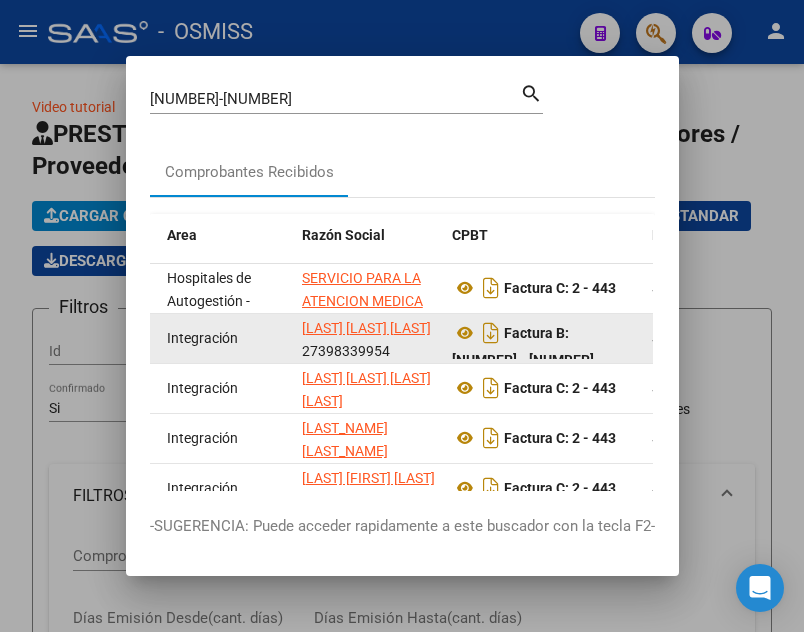 drag, startPoint x: 197, startPoint y: 348, endPoint x: 310, endPoint y: 348, distance: 113 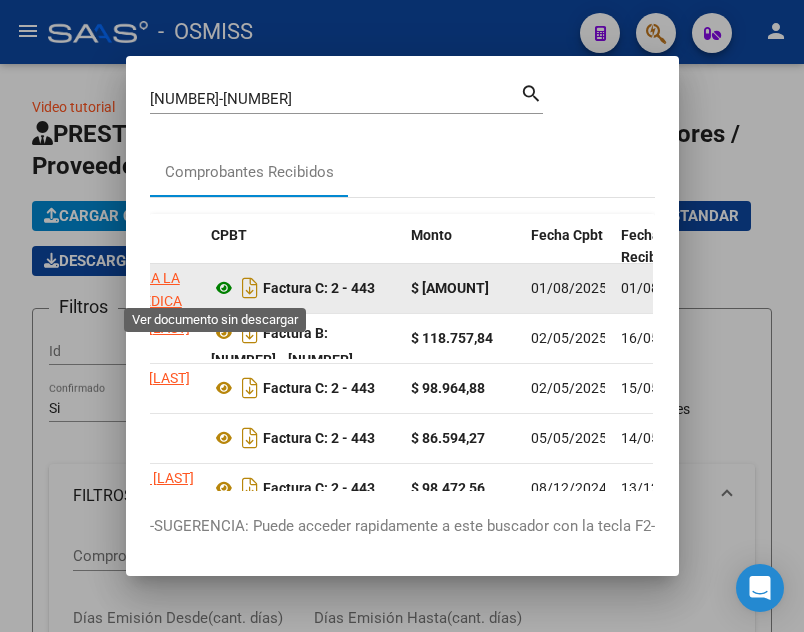 click 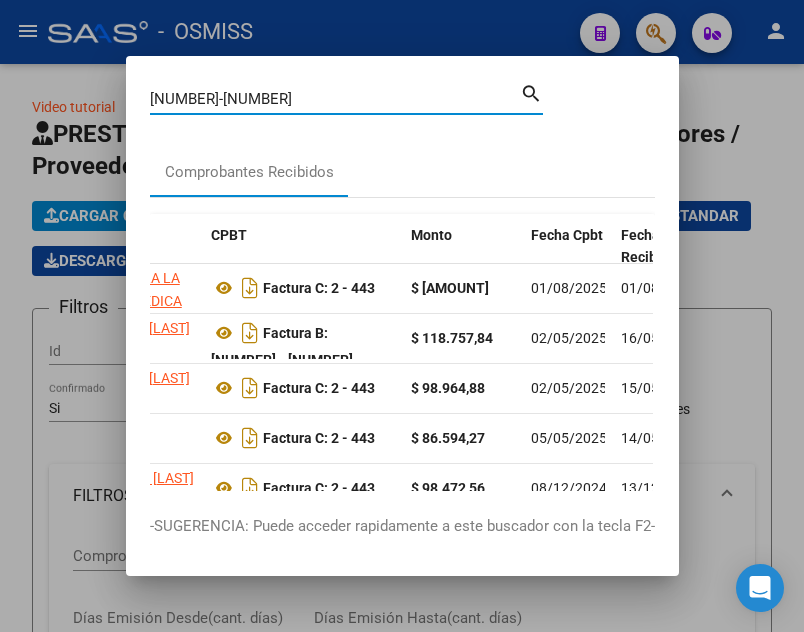 drag, startPoint x: 207, startPoint y: 103, endPoint x: 5, endPoint y: 75, distance: 203.93137 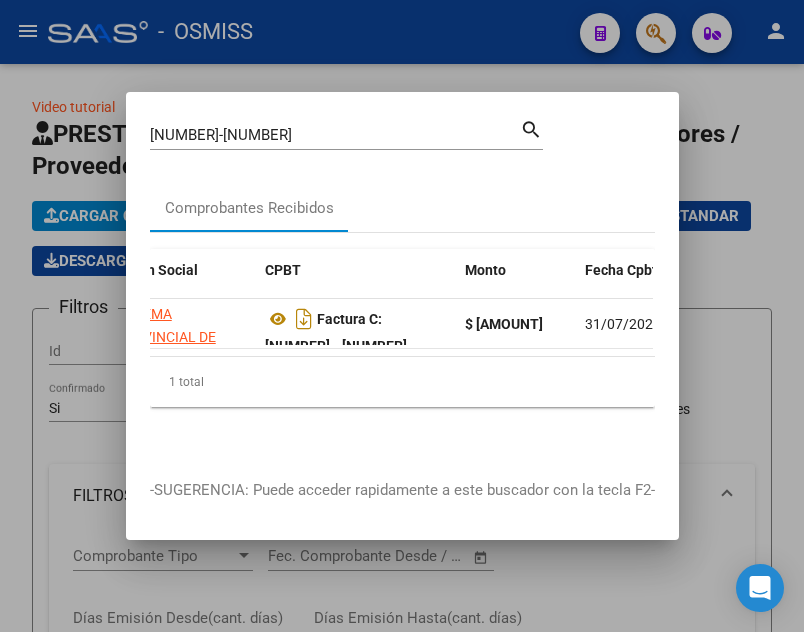 scroll, scrollTop: 0, scrollLeft: 530, axis: horizontal 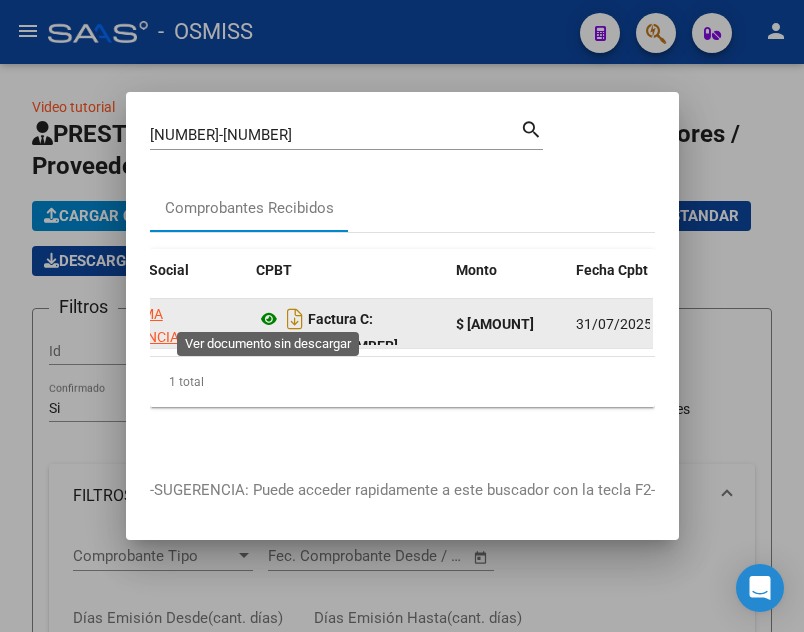 click 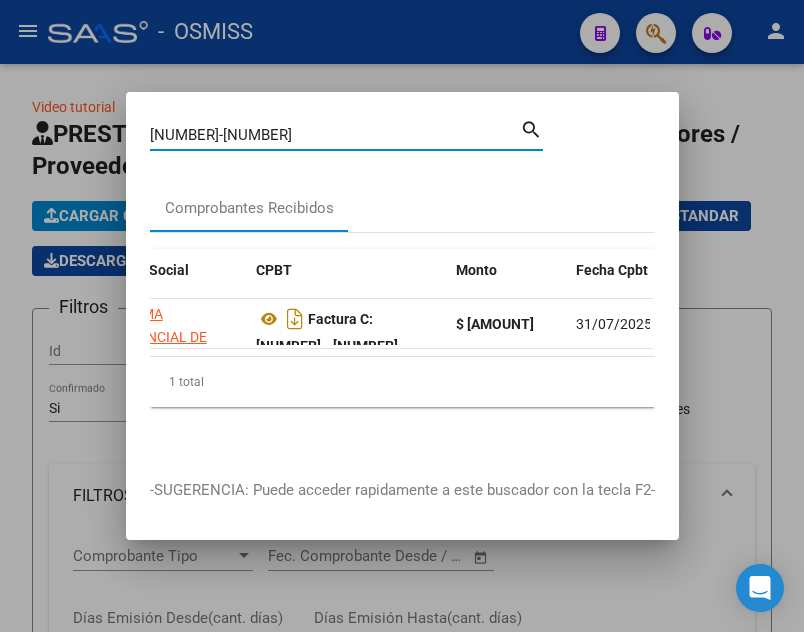 drag, startPoint x: 286, startPoint y: 123, endPoint x: 5, endPoint y: 134, distance: 281.2152 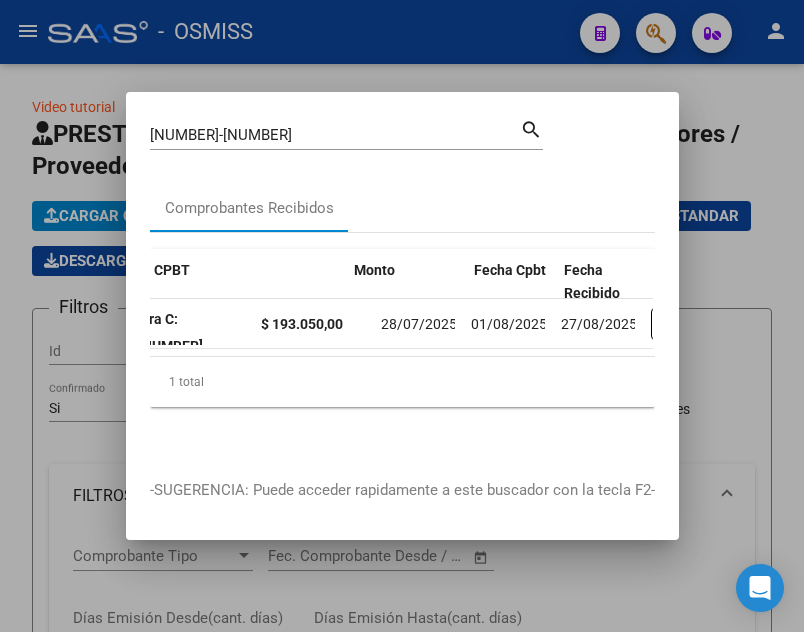scroll, scrollTop: 0, scrollLeft: 614, axis: horizontal 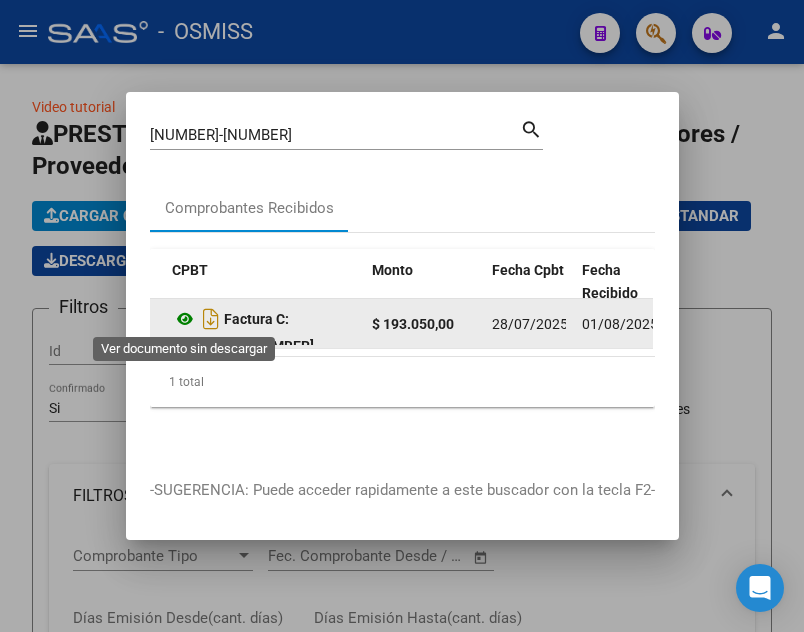 click 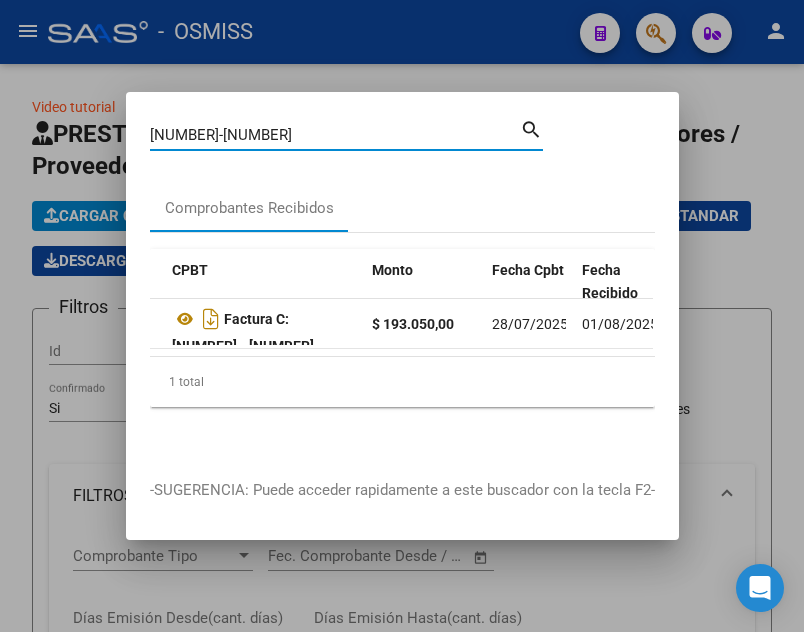 click on "[NUMBER]-[NUMBER]" at bounding box center (335, 135) 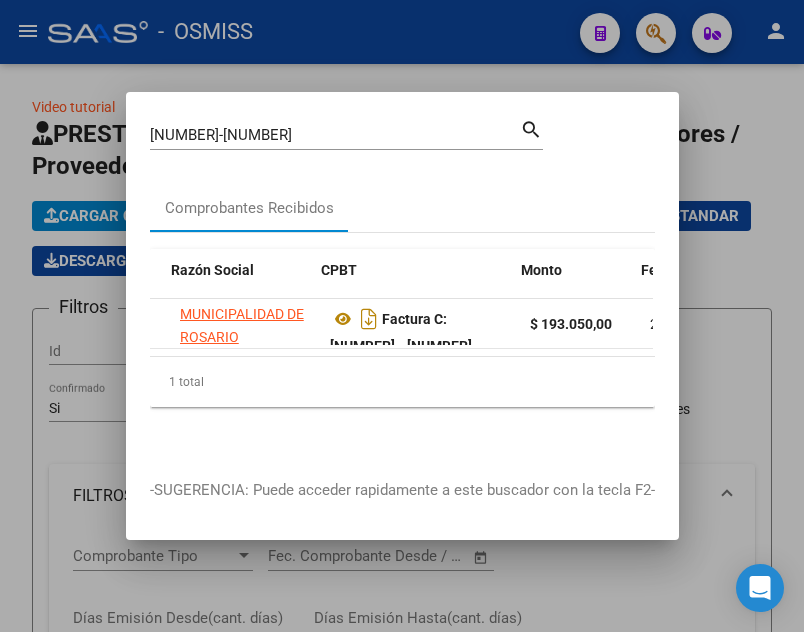 scroll, scrollTop: 0, scrollLeft: 465, axis: horizontal 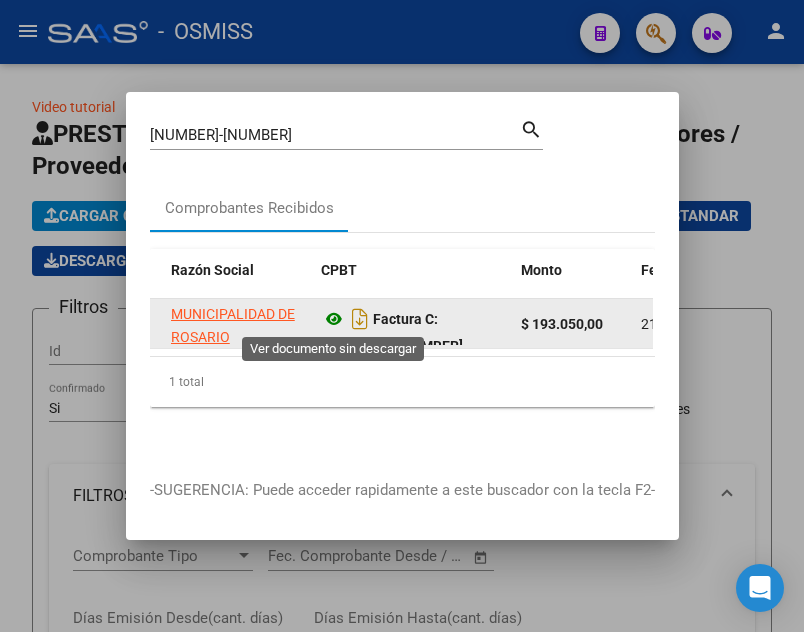 click 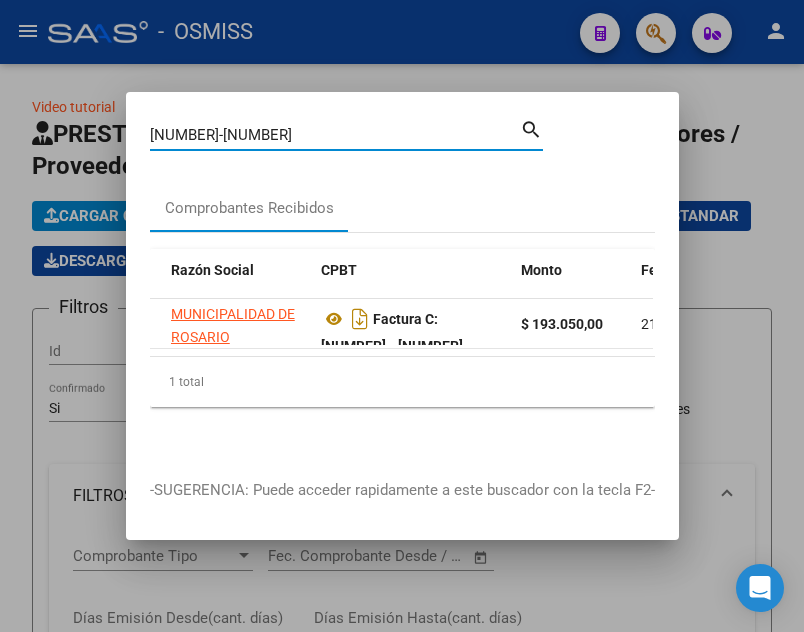 drag, startPoint x: 237, startPoint y: 128, endPoint x: 175, endPoint y: 106, distance: 65.78754 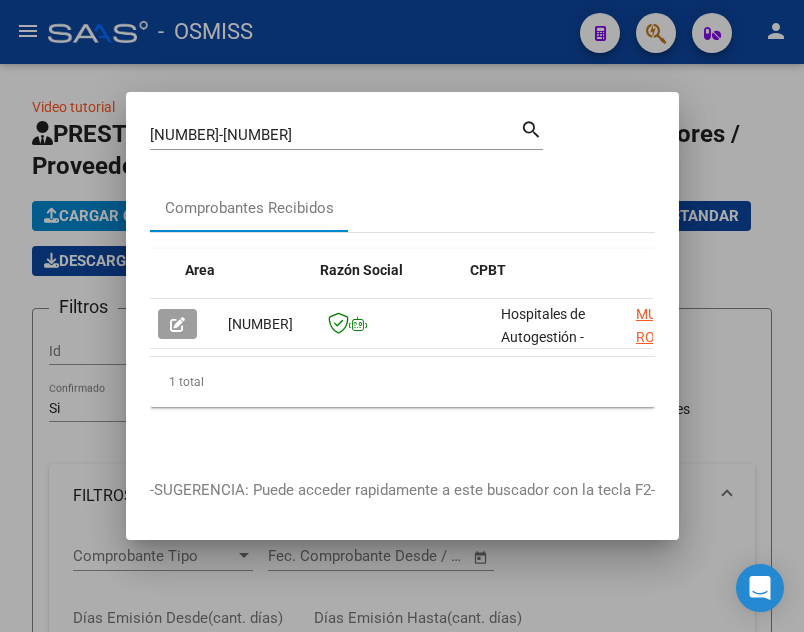 scroll, scrollTop: 0, scrollLeft: 381, axis: horizontal 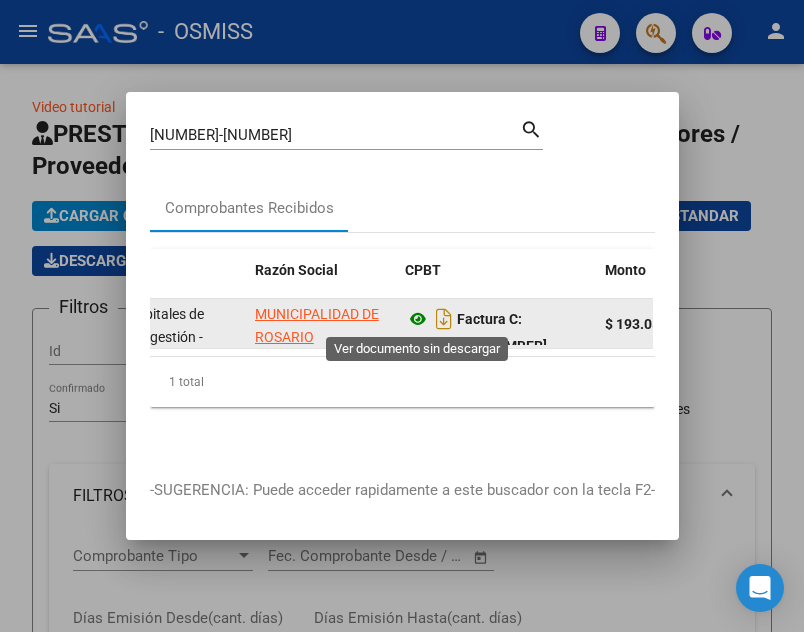 click 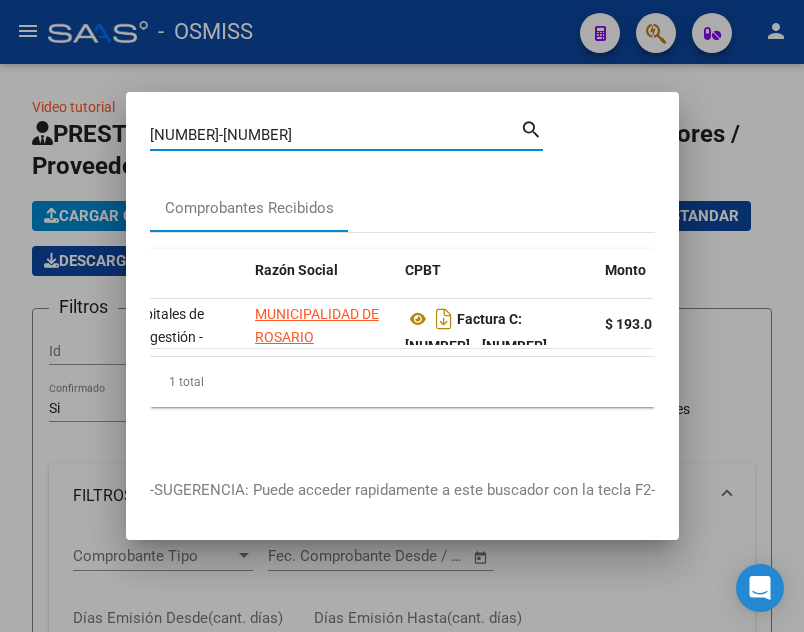 drag, startPoint x: 263, startPoint y: 128, endPoint x: 5, endPoint y: 116, distance: 258.27893 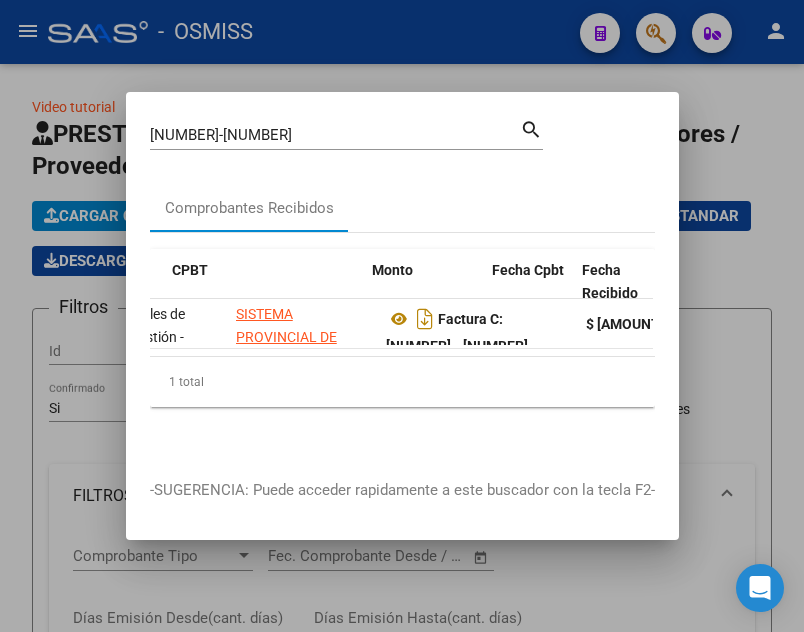 scroll, scrollTop: 0, scrollLeft: 614, axis: horizontal 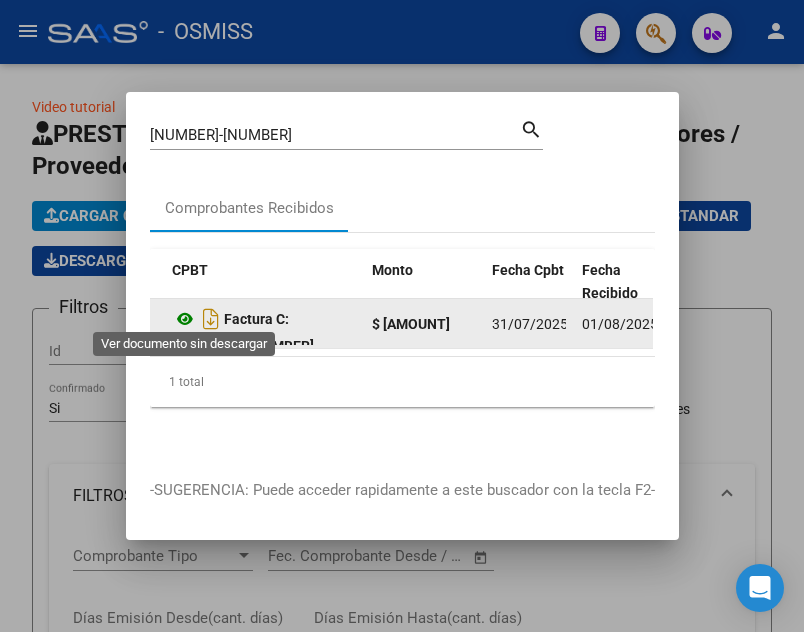 click 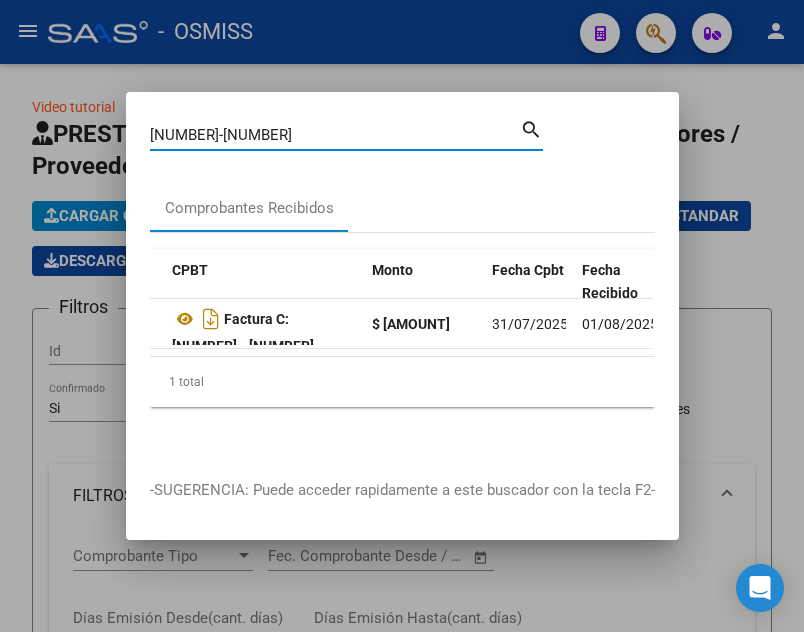 drag, startPoint x: 262, startPoint y: 125, endPoint x: 5, endPoint y: 99, distance: 258.31183 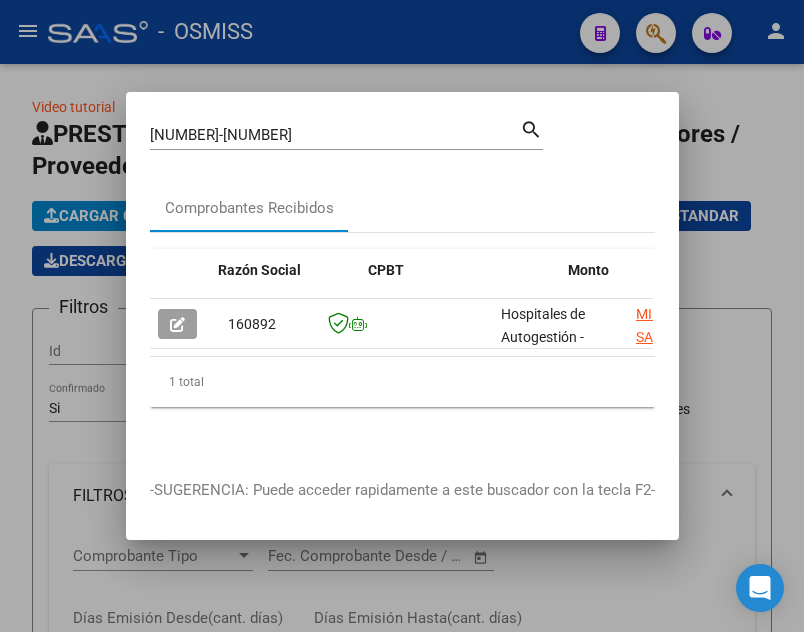 scroll, scrollTop: 0, scrollLeft: 437, axis: horizontal 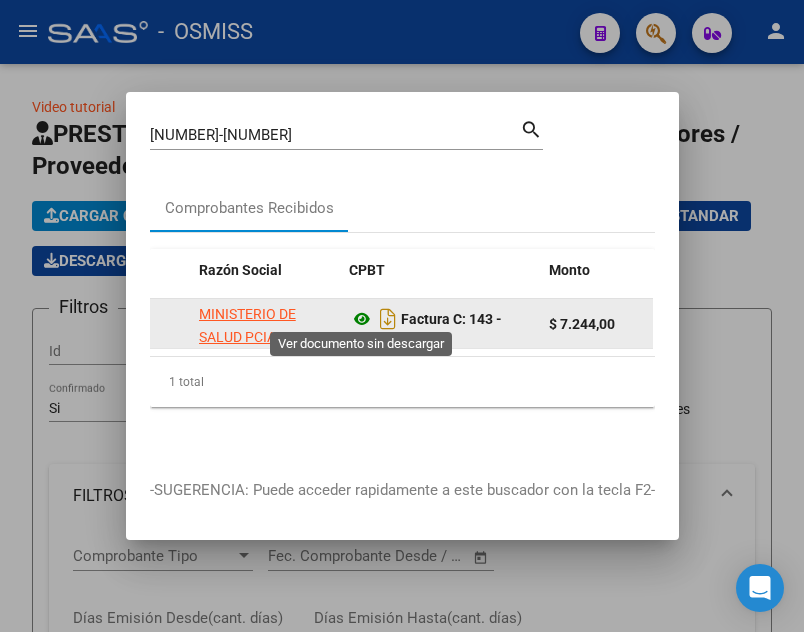 click 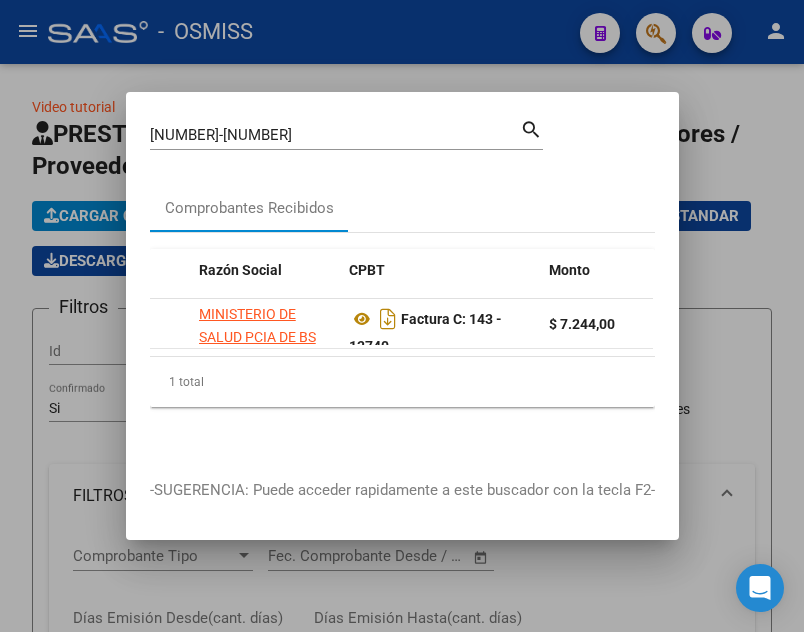 drag, startPoint x: 366, startPoint y: 116, endPoint x: 351, endPoint y: 126, distance: 18.027756 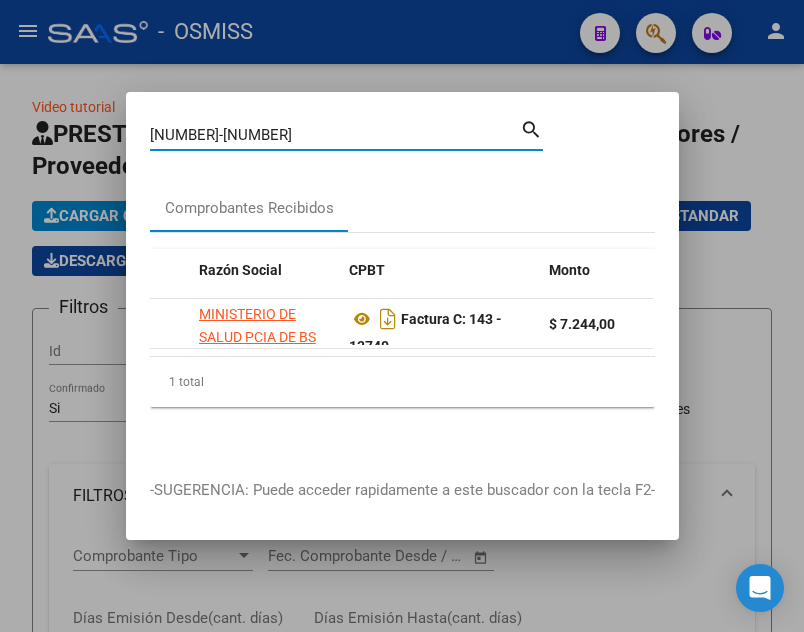 drag, startPoint x: 330, startPoint y: 129, endPoint x: 160, endPoint y: 119, distance: 170.29387 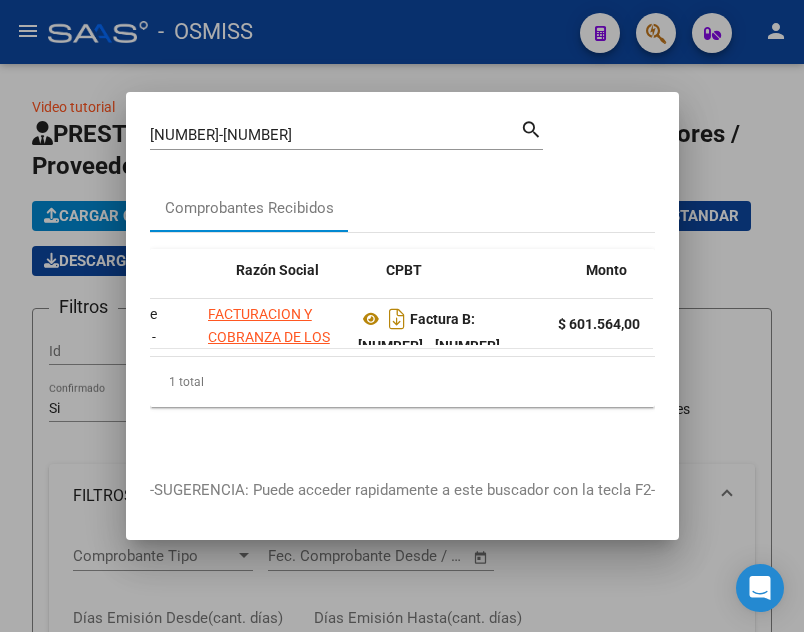 scroll, scrollTop: 0, scrollLeft: 437, axis: horizontal 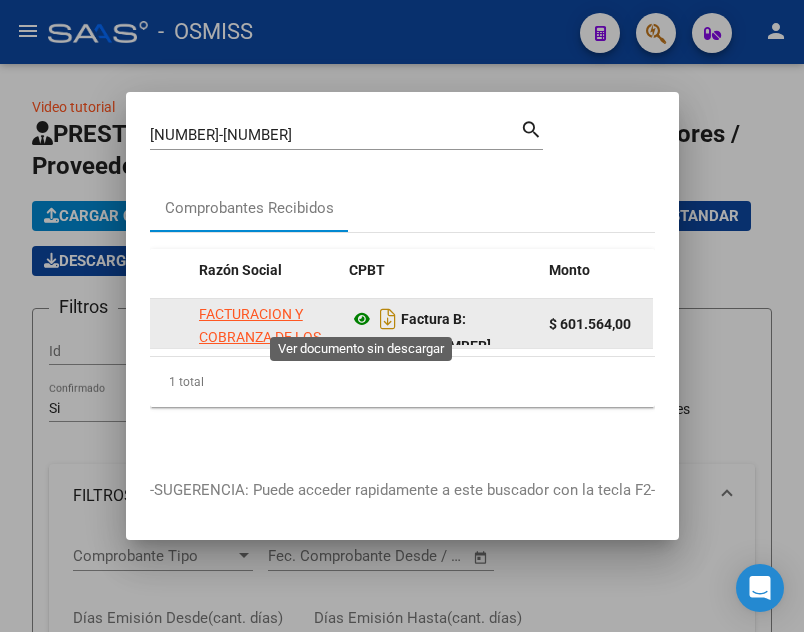 click 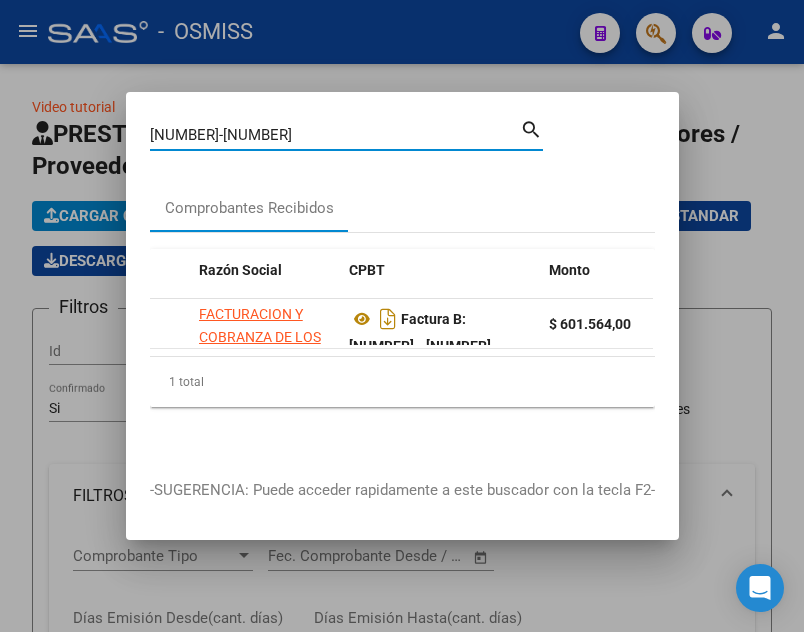 drag, startPoint x: 225, startPoint y: 129, endPoint x: 108, endPoint y: 139, distance: 117.426575 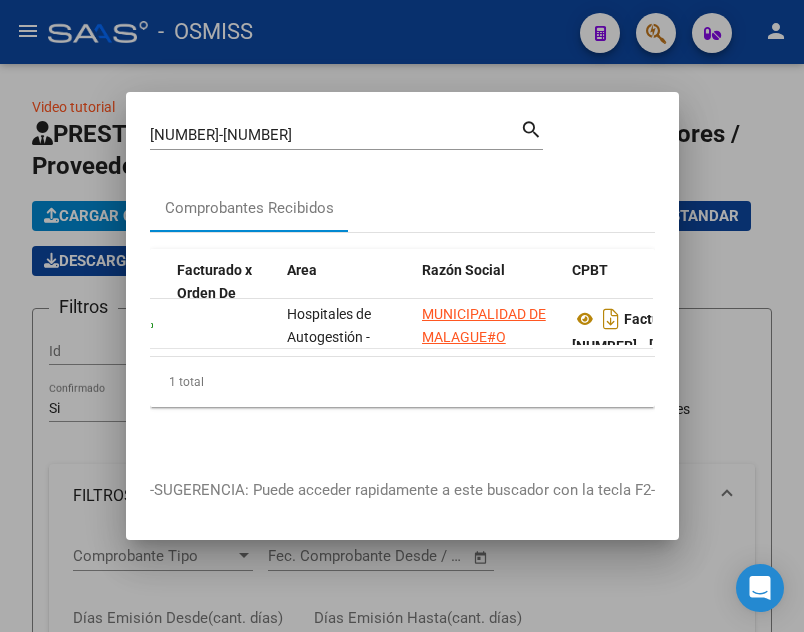 scroll, scrollTop: 0, scrollLeft: 465, axis: horizontal 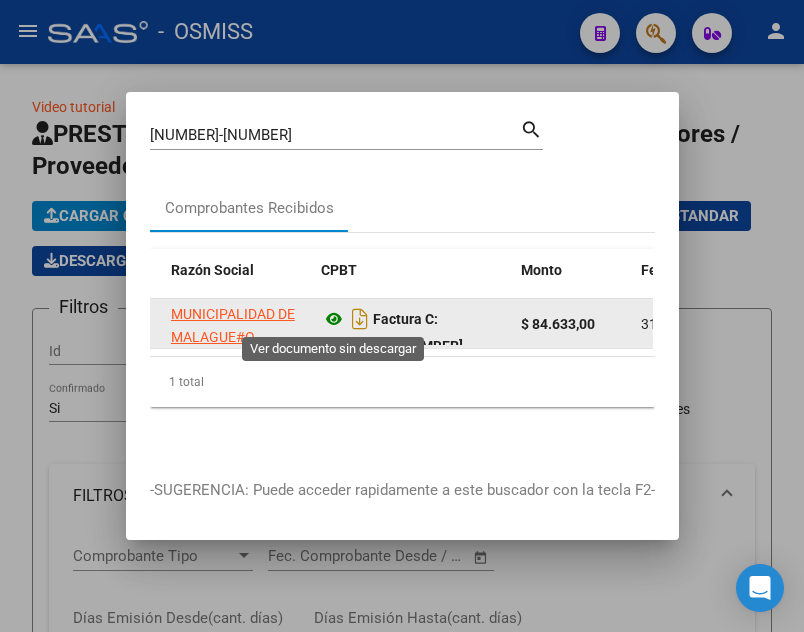 click 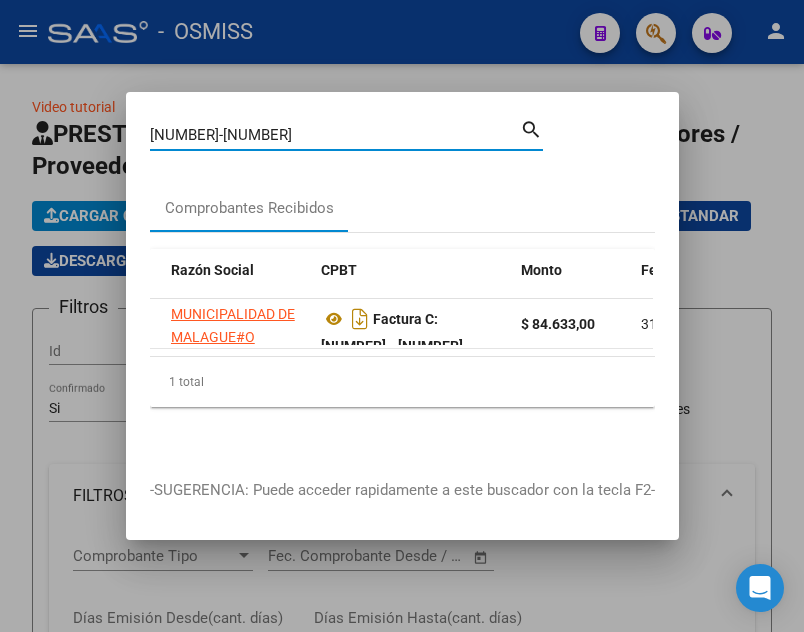 drag, startPoint x: 211, startPoint y: 124, endPoint x: 10, endPoint y: 148, distance: 202.42776 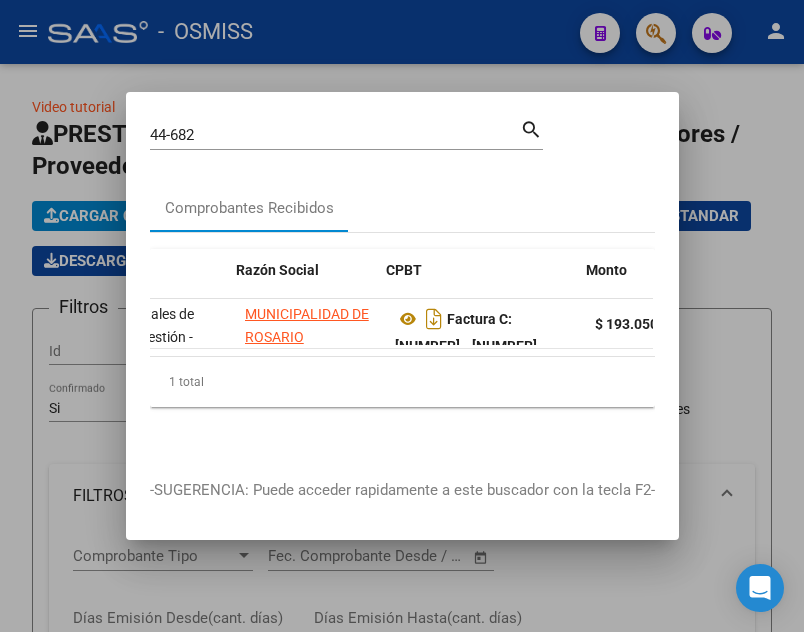 scroll, scrollTop: 0, scrollLeft: 400, axis: horizontal 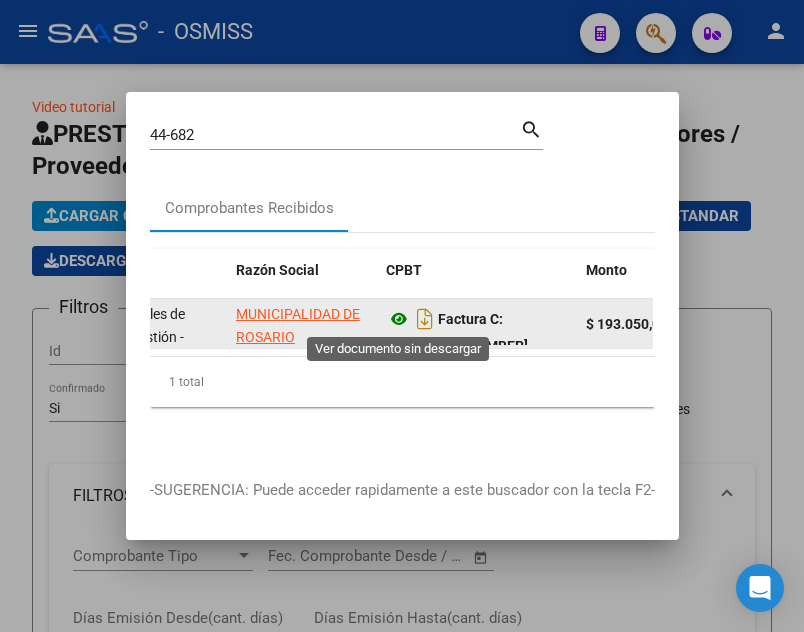 click 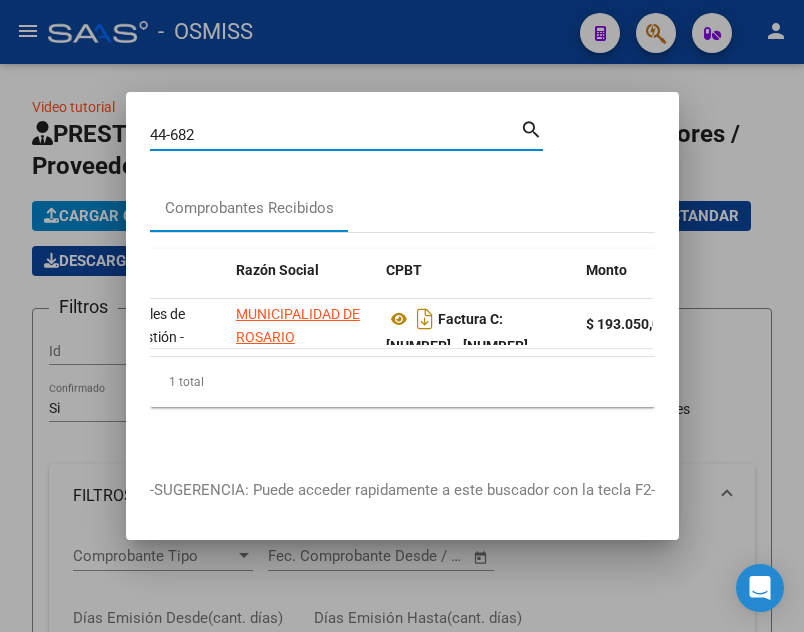 click on "44-682" at bounding box center (335, 135) 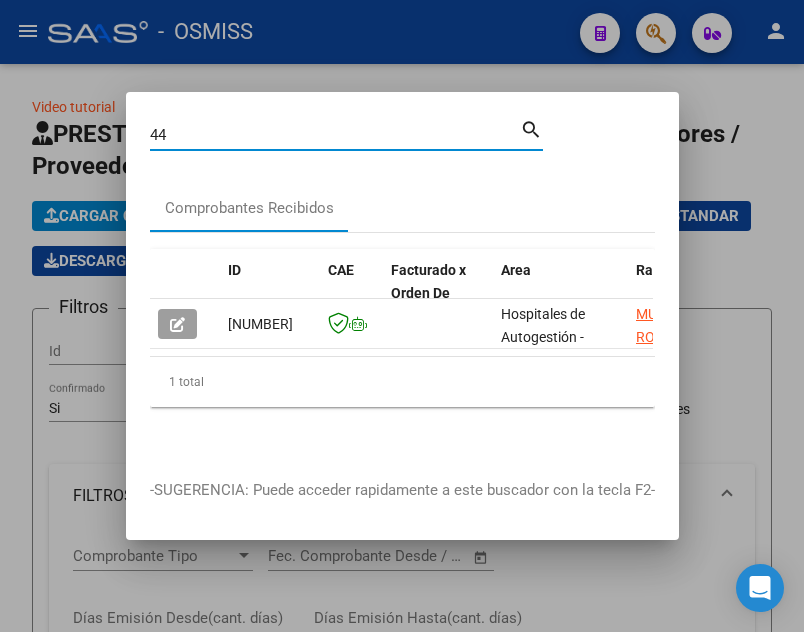 type on "4" 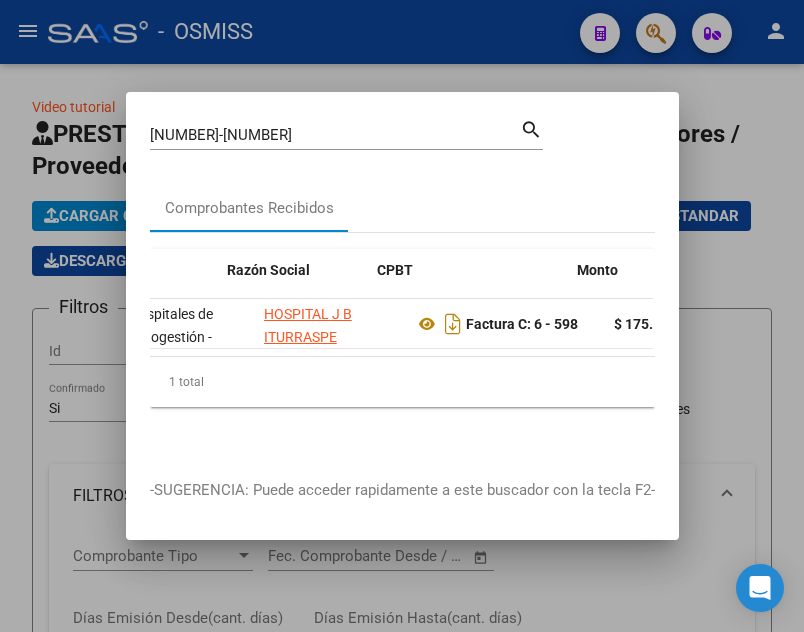 scroll, scrollTop: 0, scrollLeft: 418, axis: horizontal 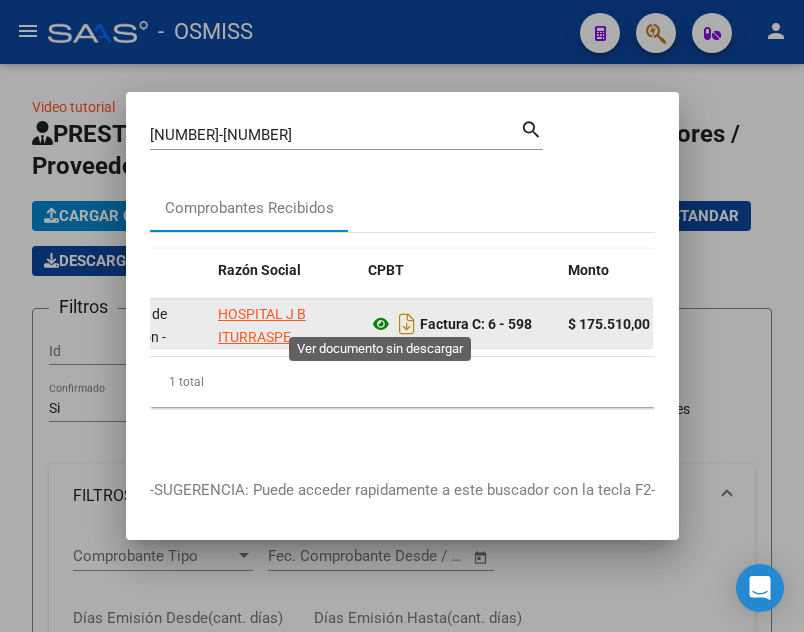 click 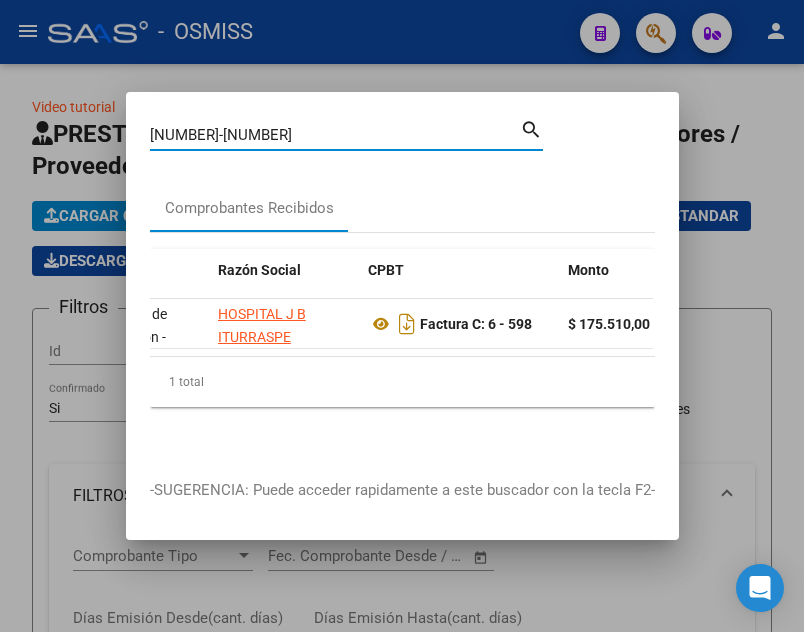 drag, startPoint x: 204, startPoint y: 125, endPoint x: 11, endPoint y: 100, distance: 194.61244 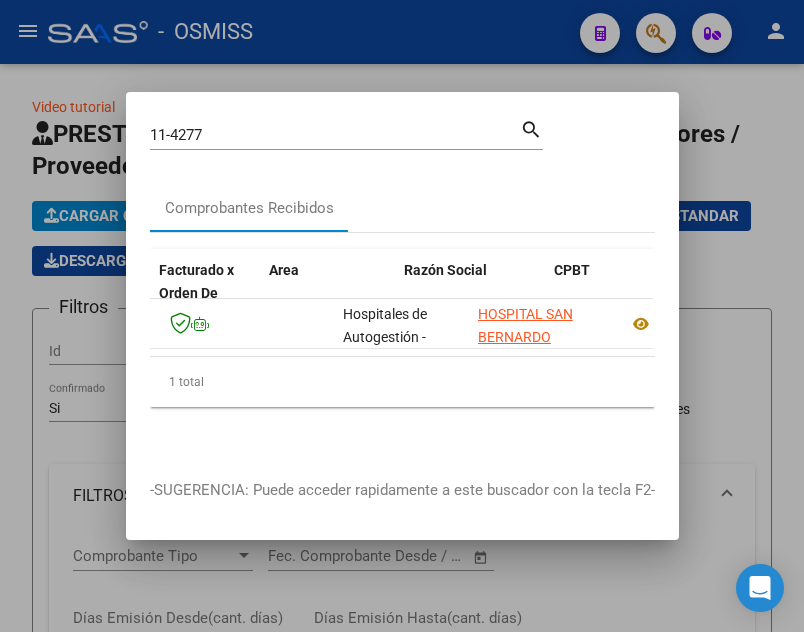 scroll, scrollTop: 0, scrollLeft: 232, axis: horizontal 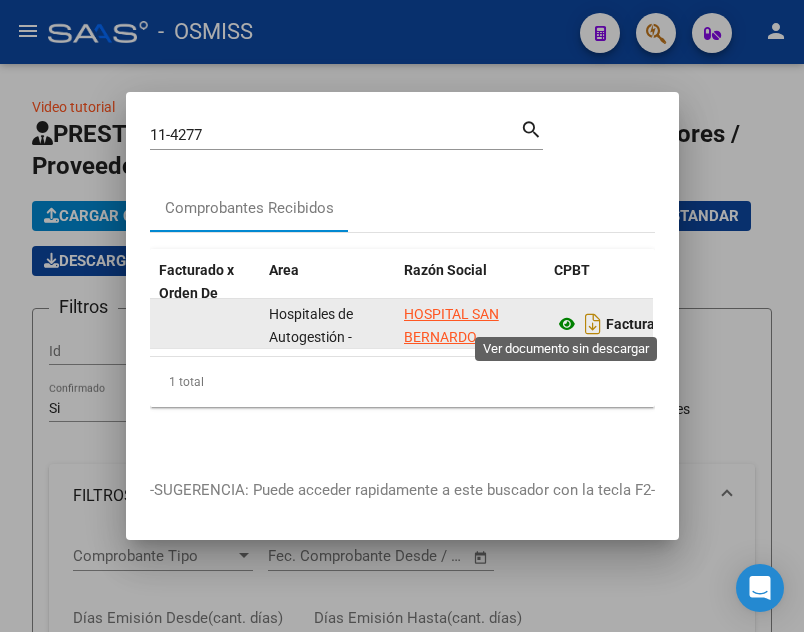 click 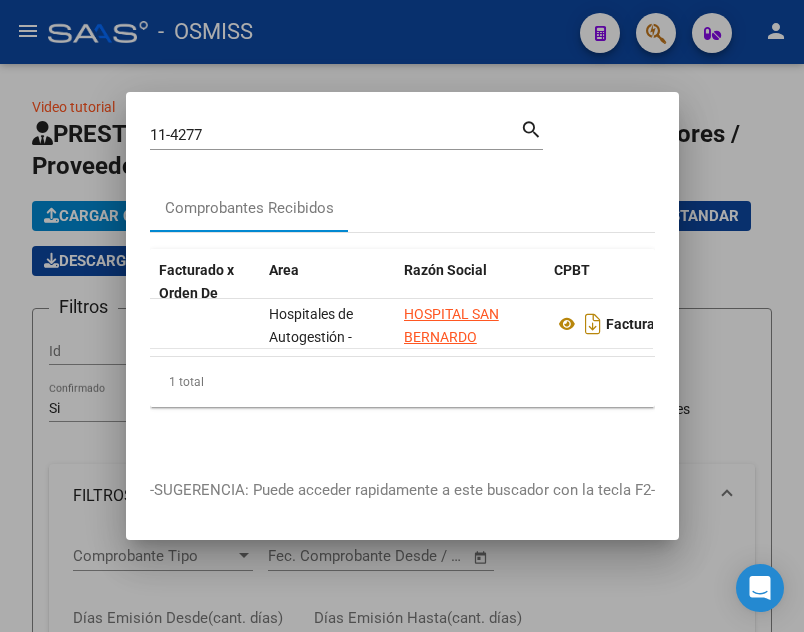 click on "11-4277 Buscar (apellido, dni, cuil, nro traspaso, cuit, obra social)" at bounding box center [335, 135] 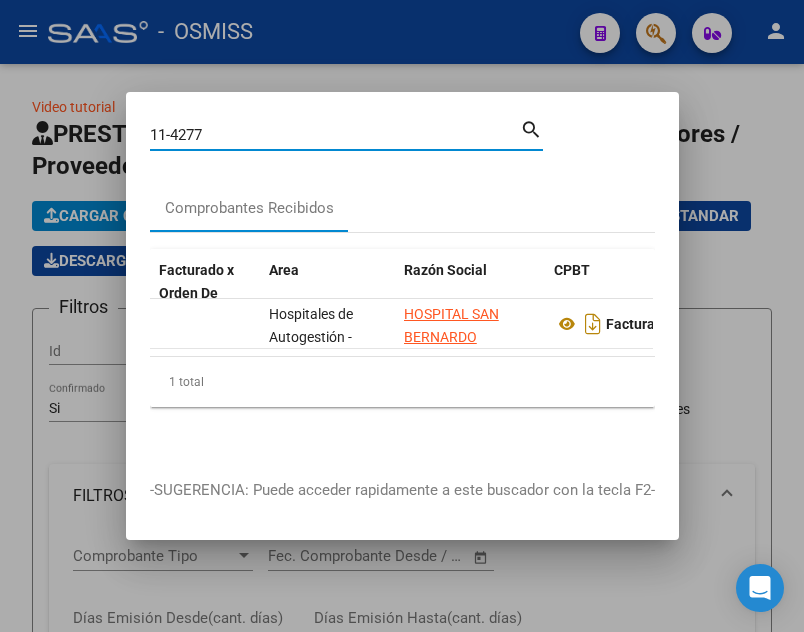 click on "11-4277" at bounding box center (335, 135) 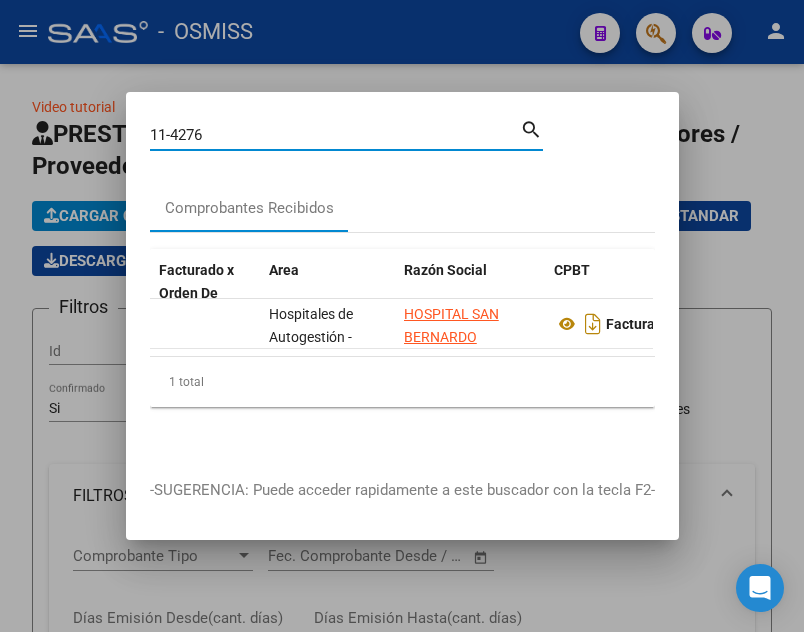 type on "11-4276" 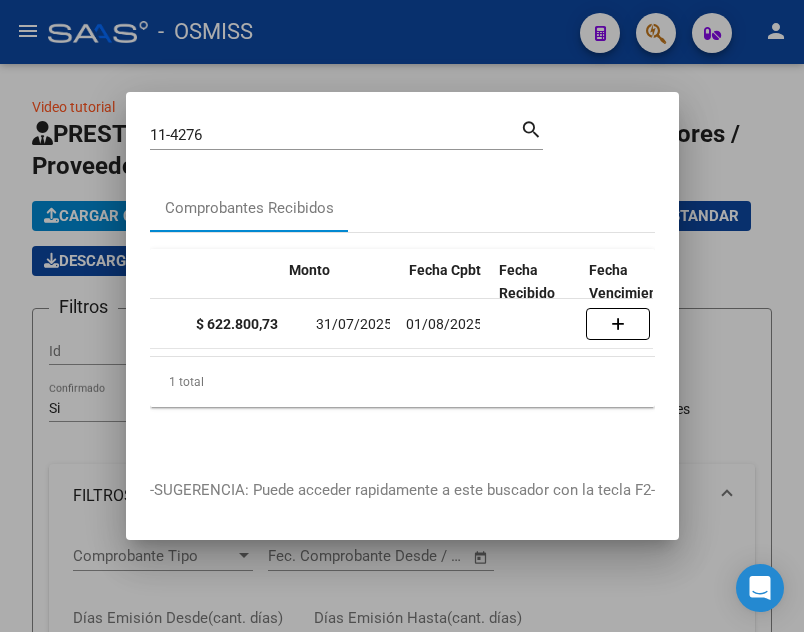 scroll, scrollTop: 0, scrollLeft: 632, axis: horizontal 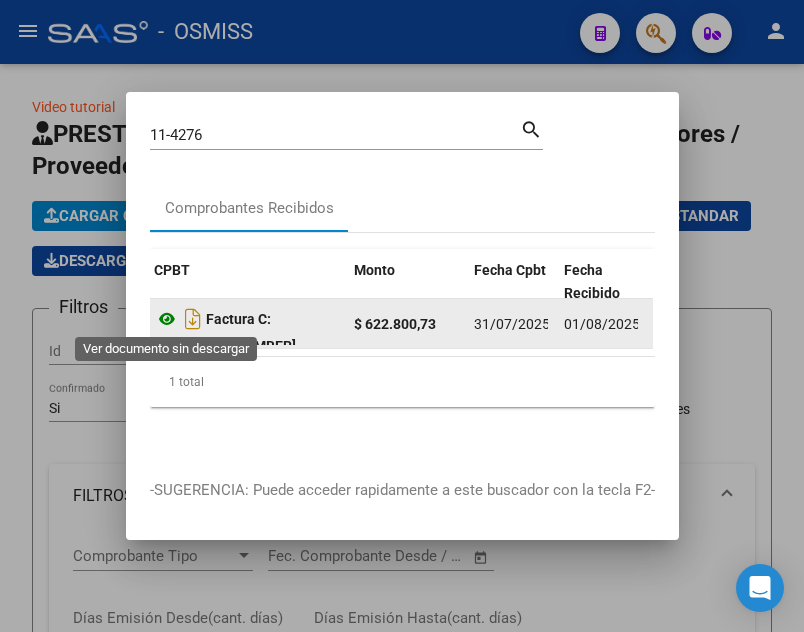 click 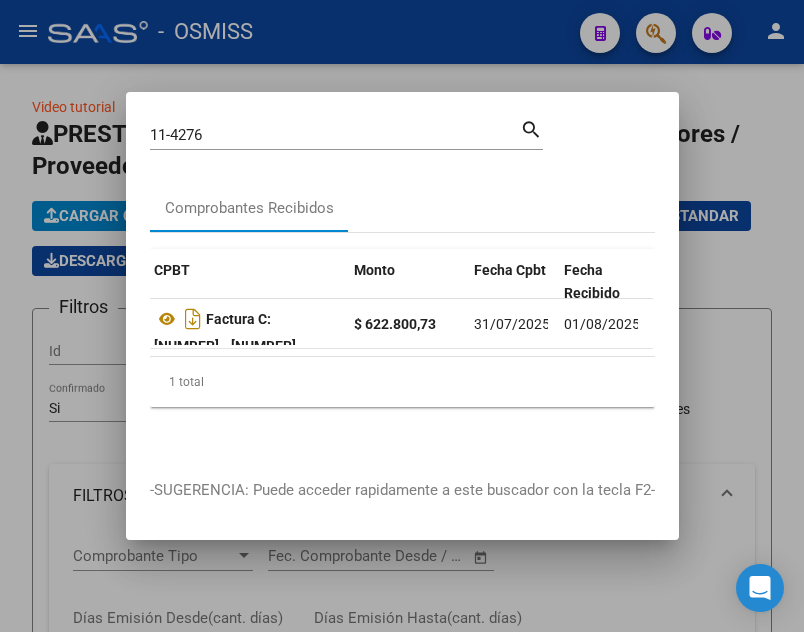 click at bounding box center [402, 316] 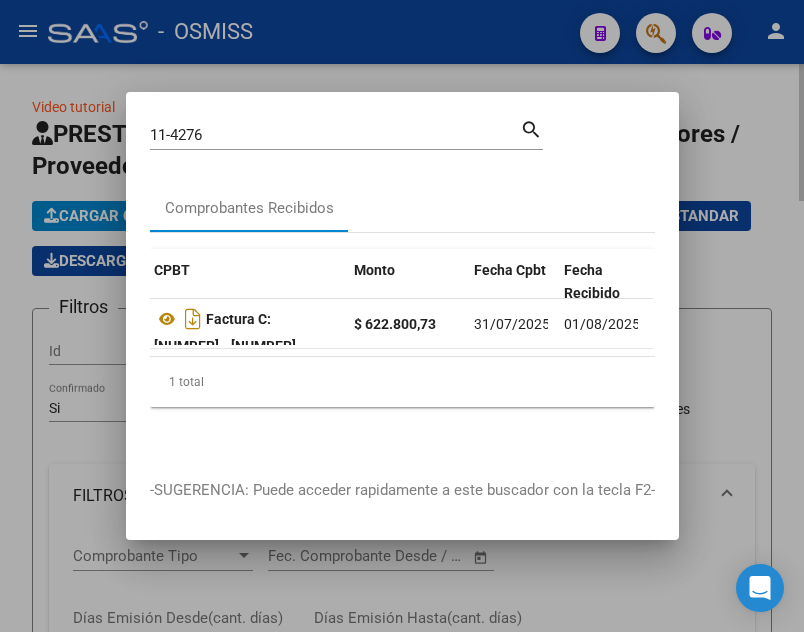 type 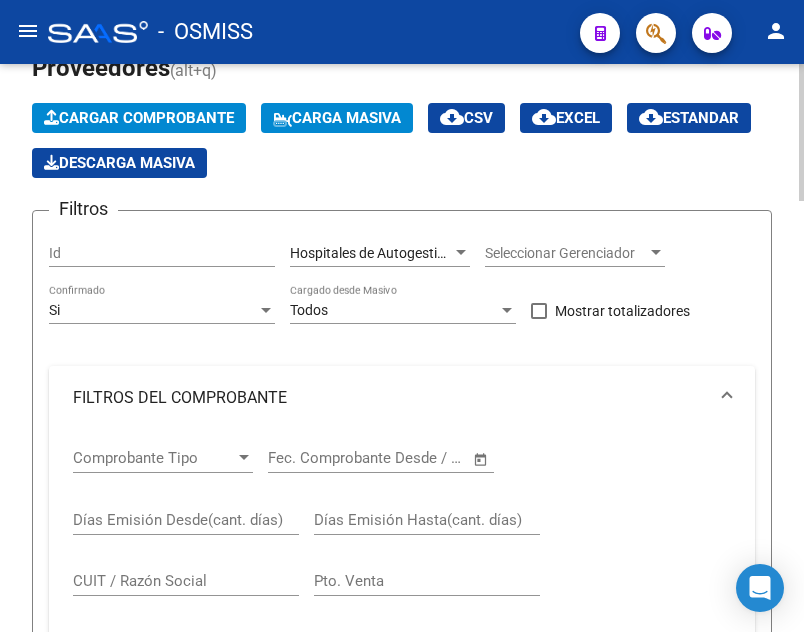 scroll, scrollTop: 0, scrollLeft: 0, axis: both 